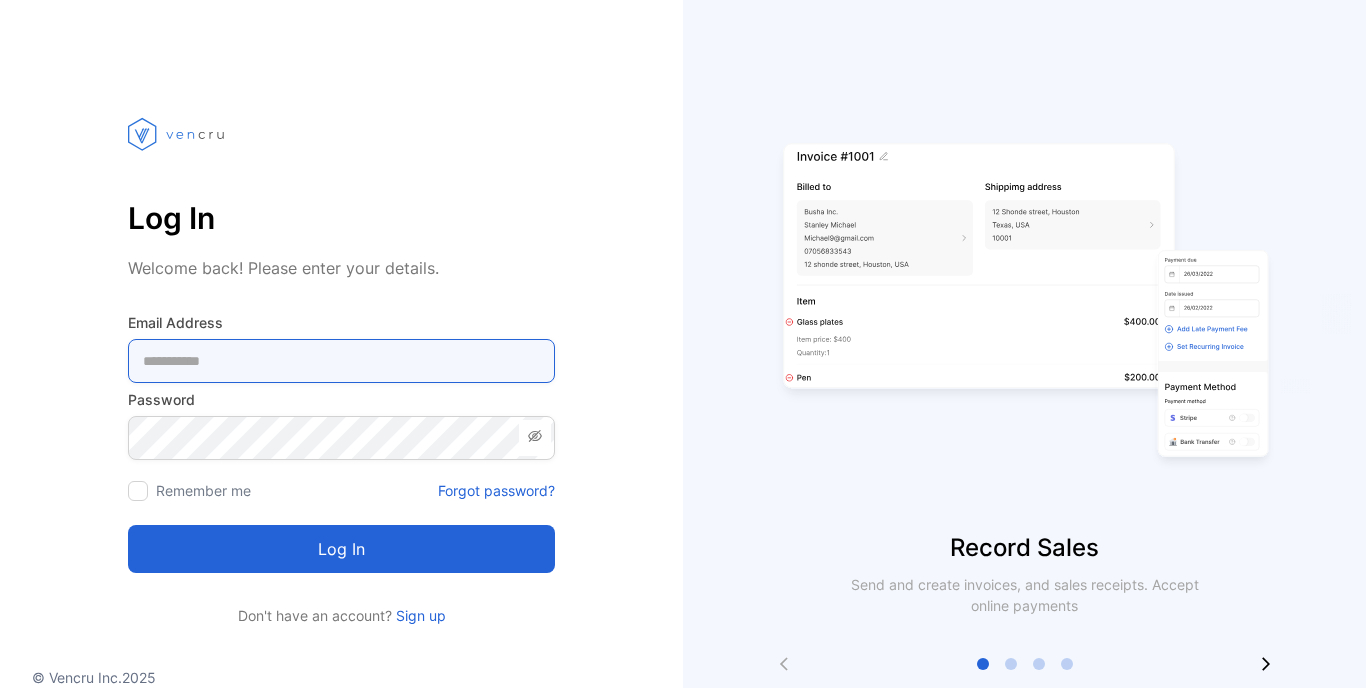 type on "**********" 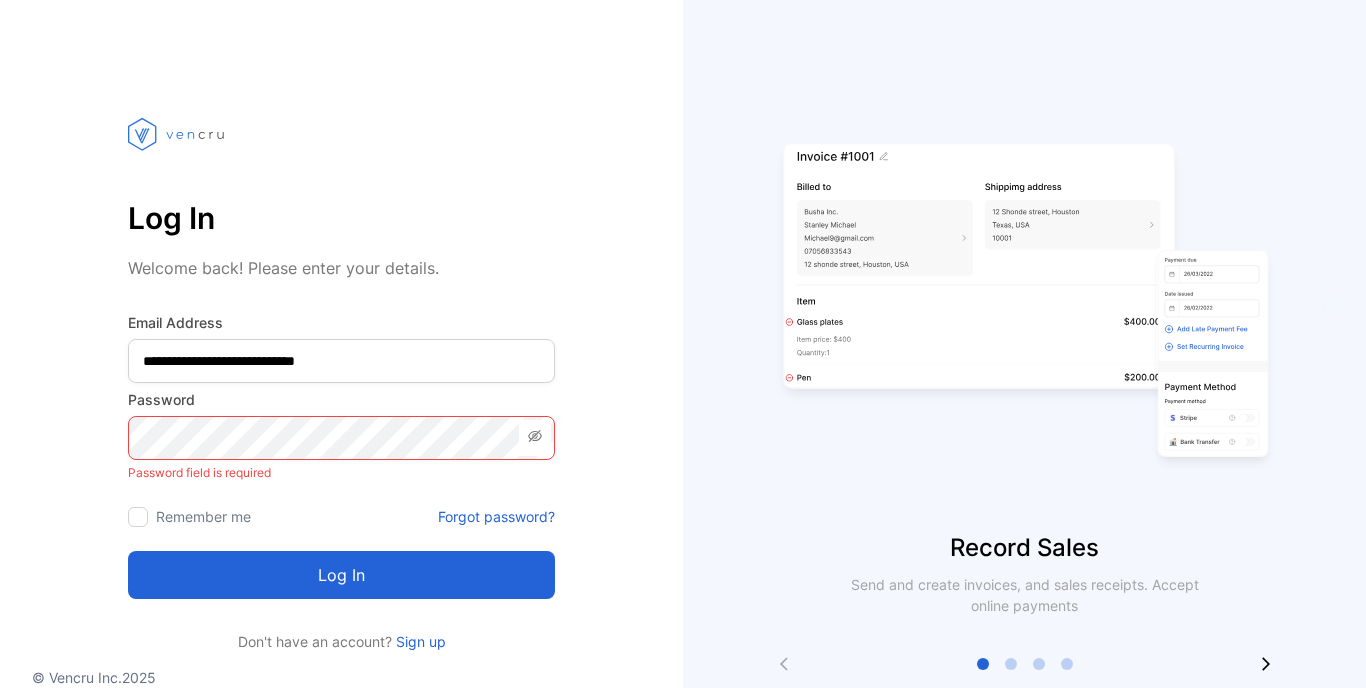 scroll, scrollTop: 0, scrollLeft: 0, axis: both 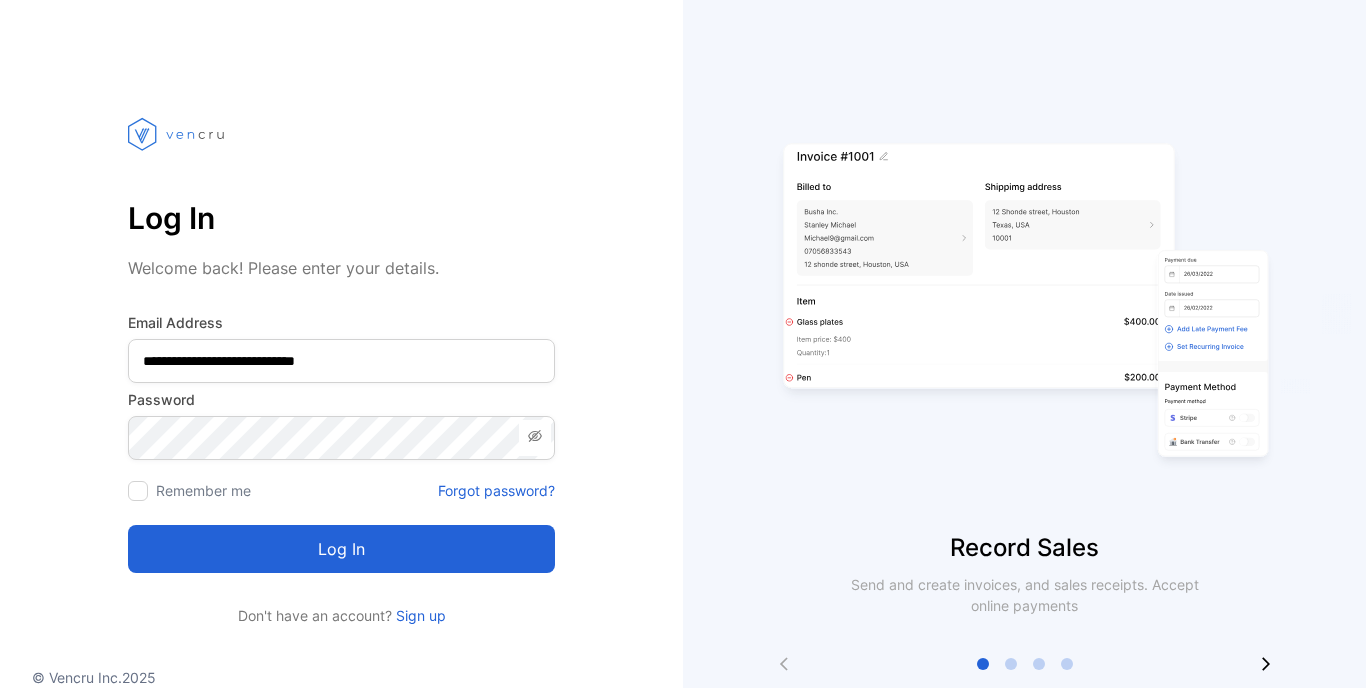 click on "Log in" at bounding box center (341, 549) 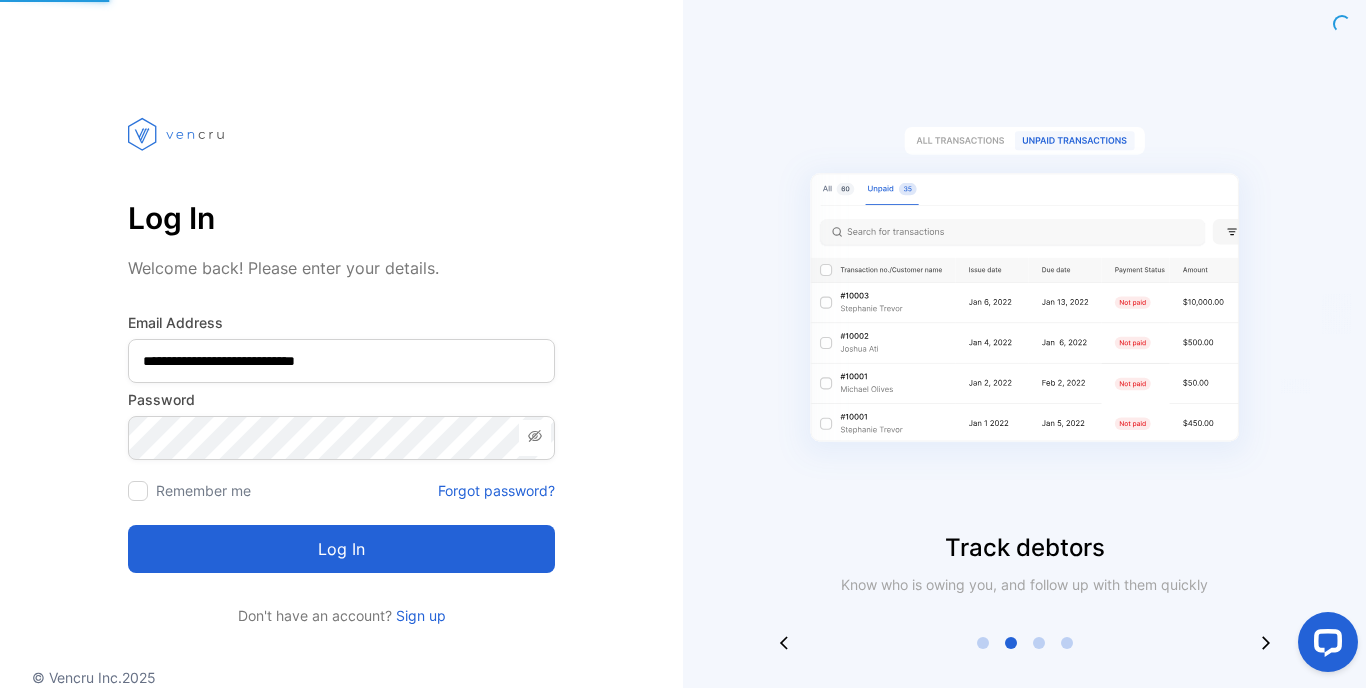 scroll, scrollTop: 0, scrollLeft: 0, axis: both 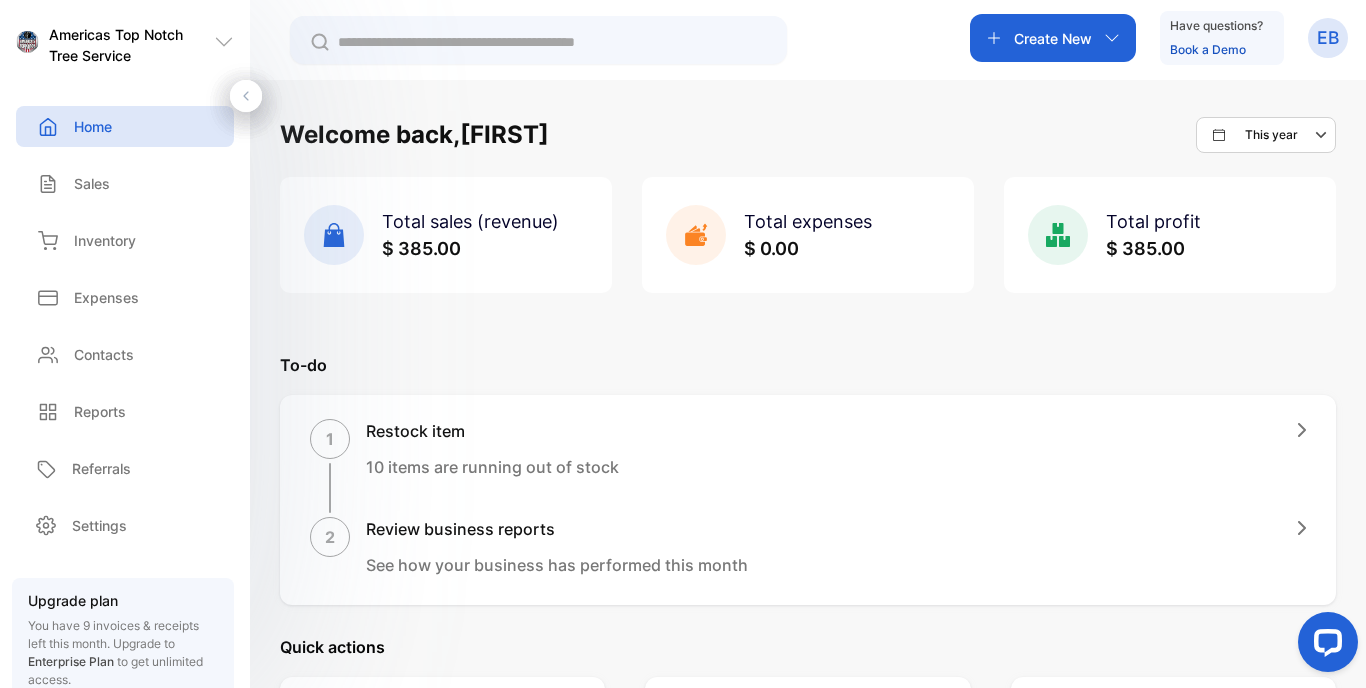 click on "Create New" at bounding box center [1053, 38] 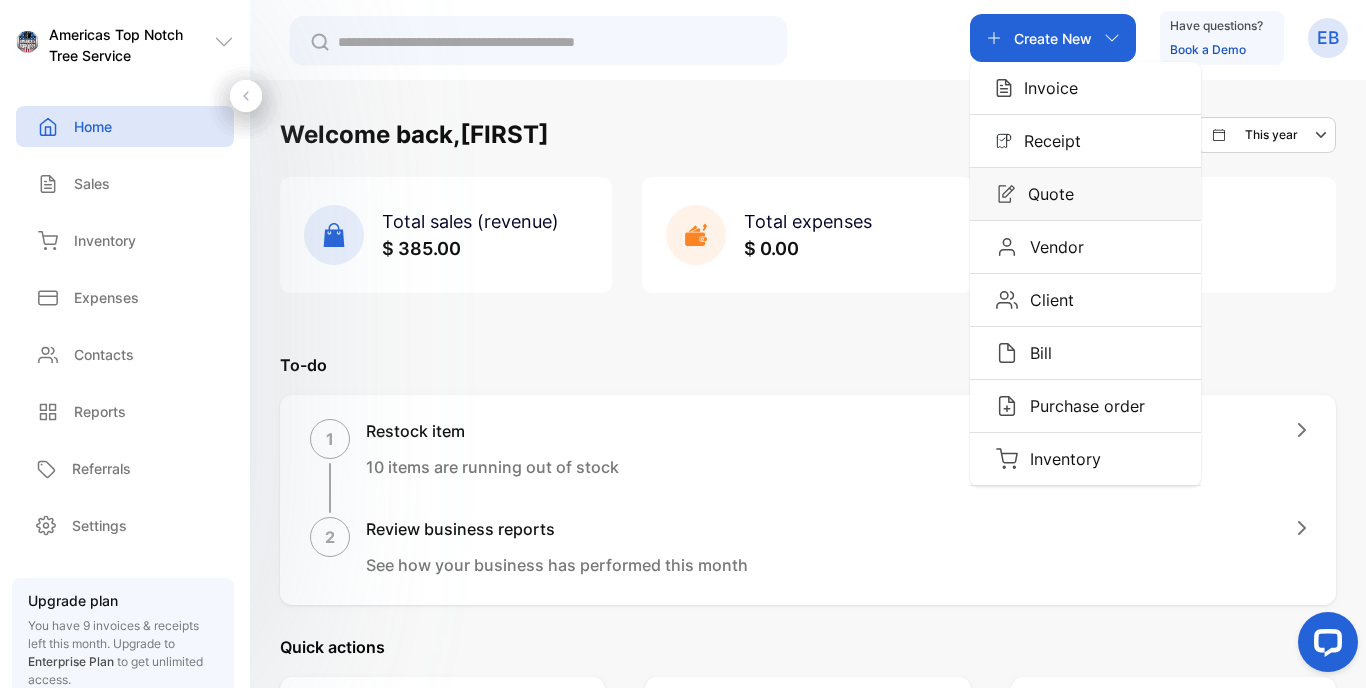 click on "Quote" at bounding box center [1045, 194] 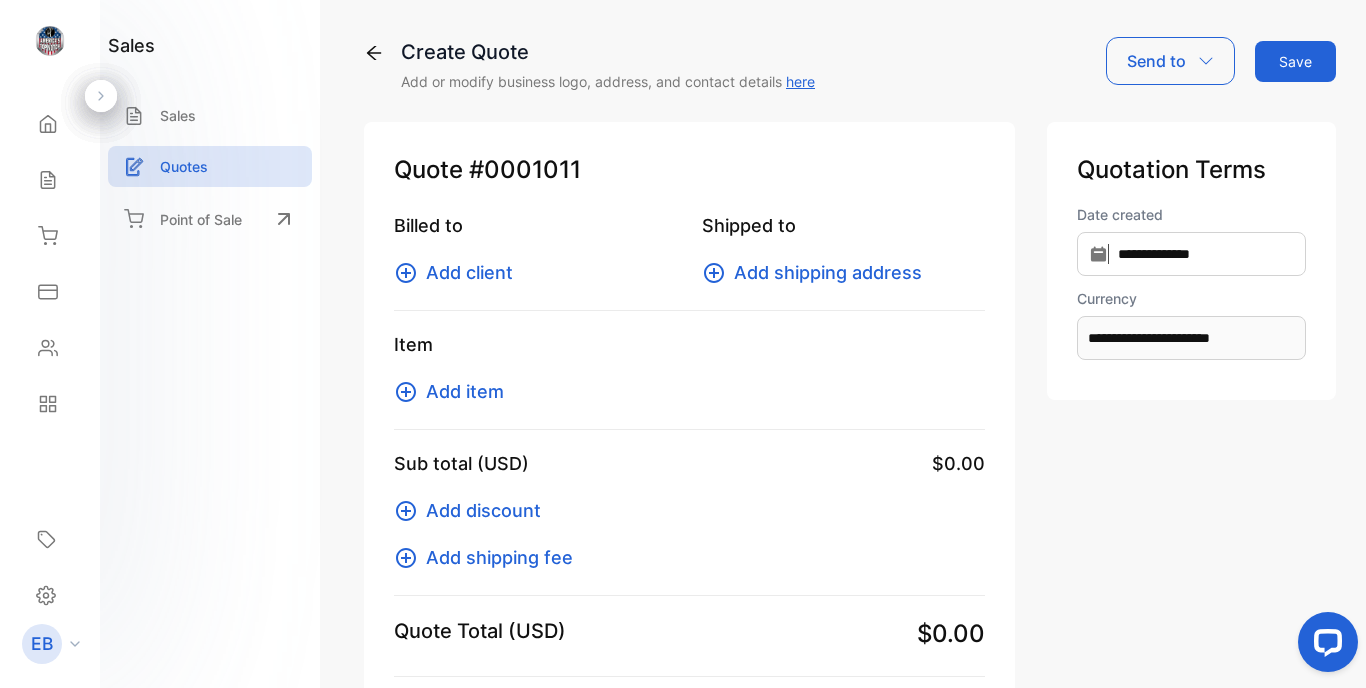 type on "**********" 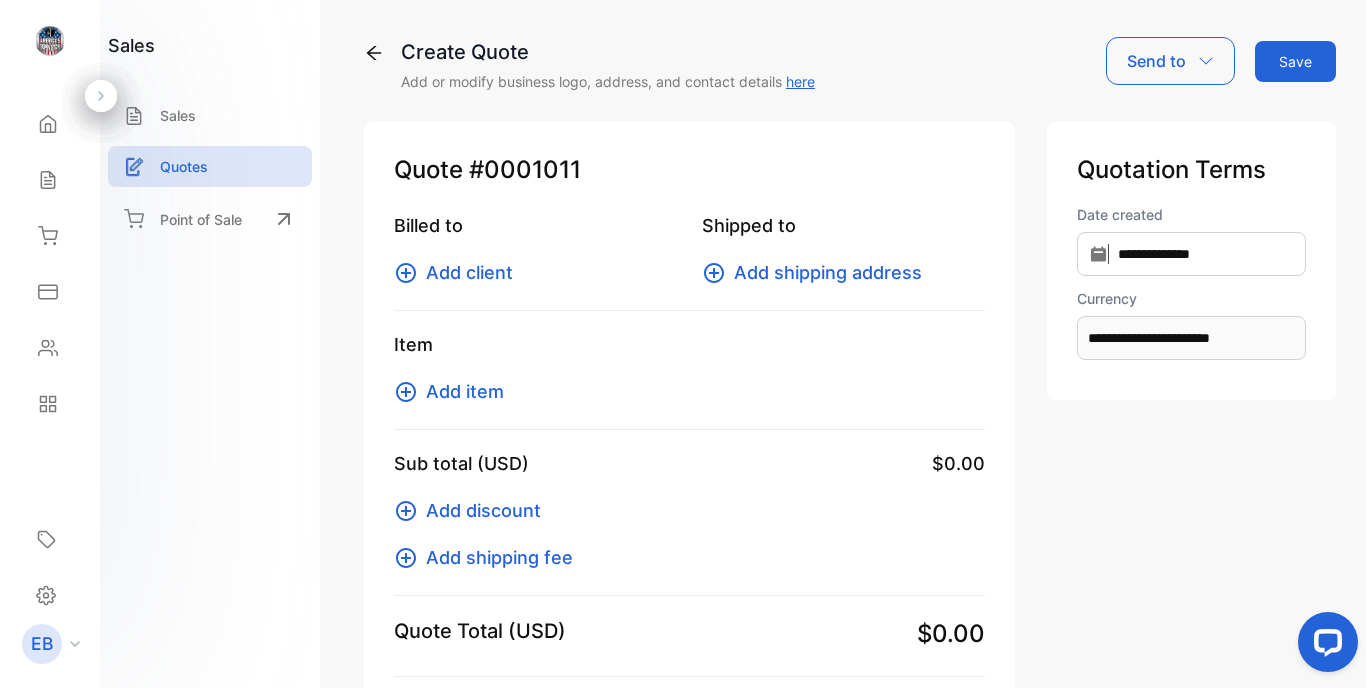 click on "Add client" at bounding box center (469, 272) 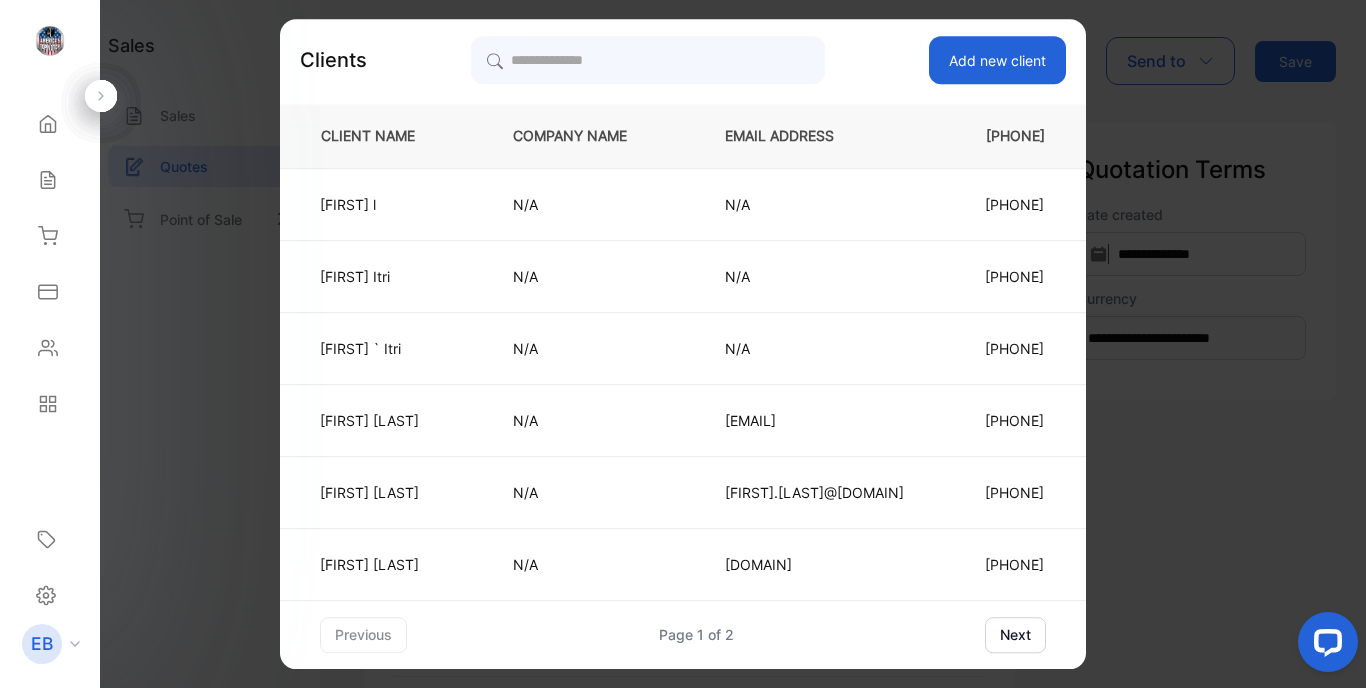 click on "Add new client" at bounding box center (997, 60) 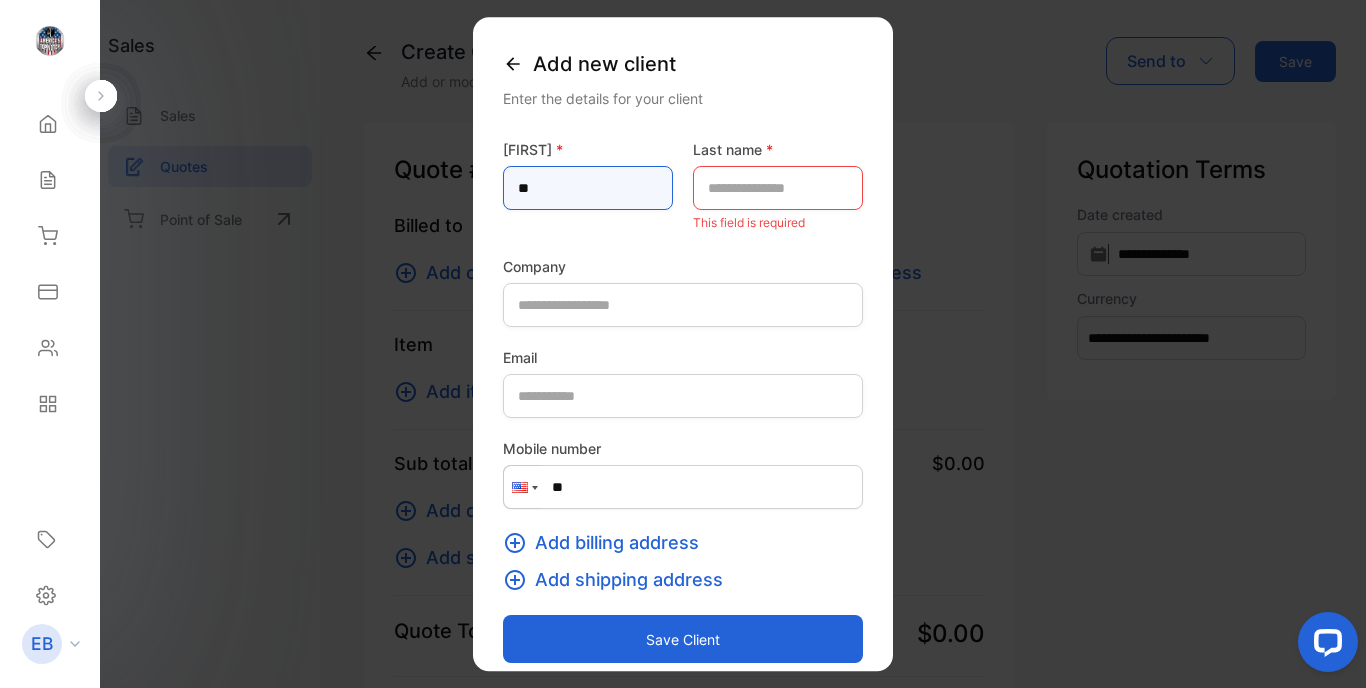 type on "*" 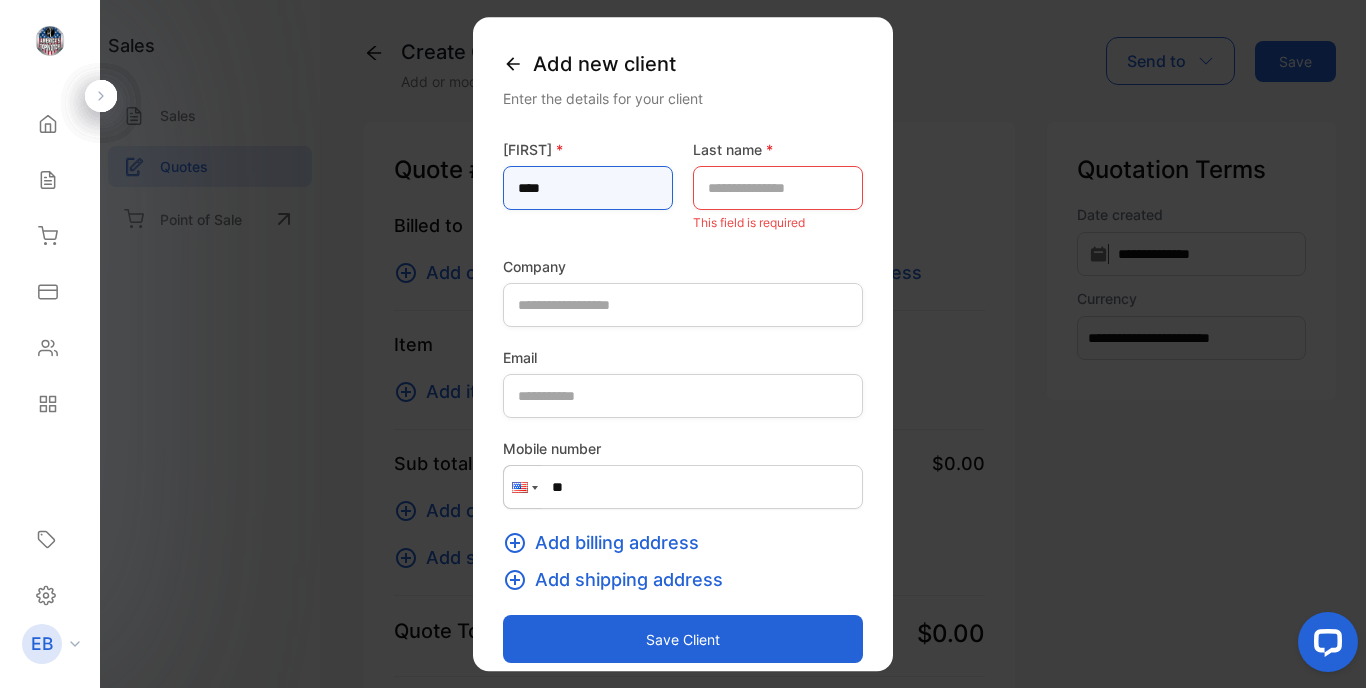 type on "****" 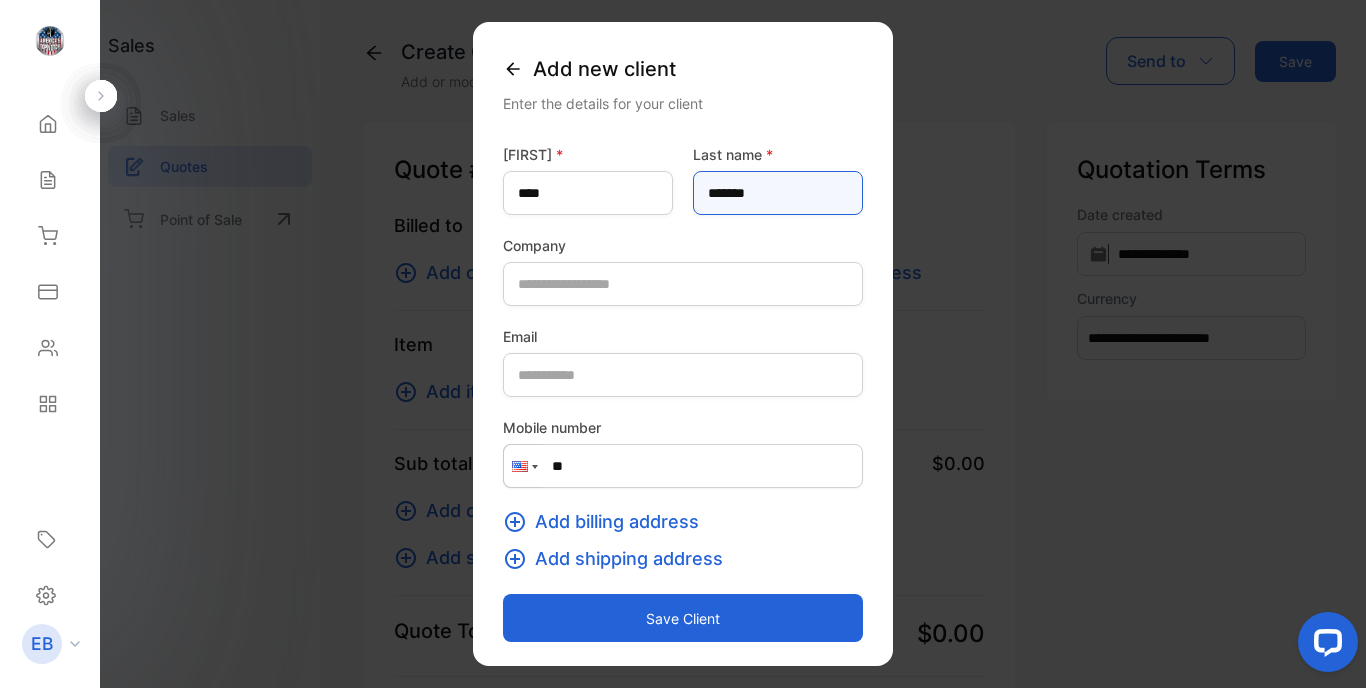 type on "*******" 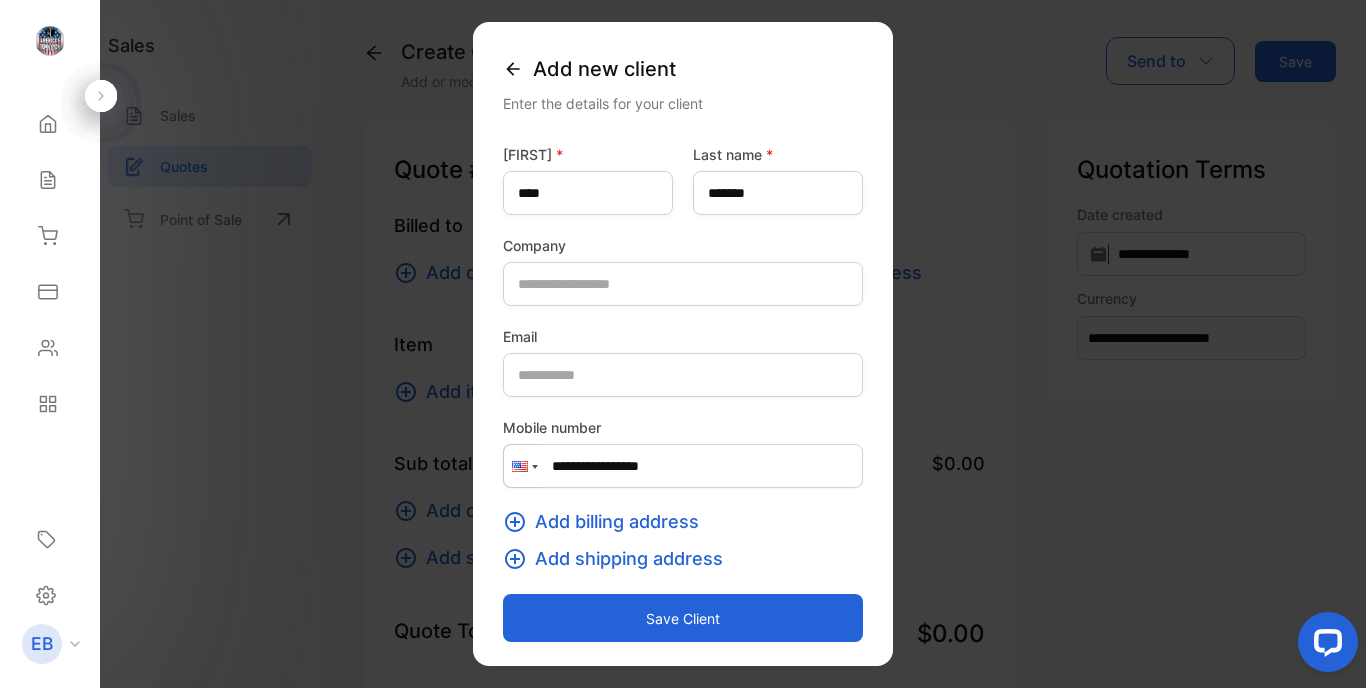 type on "**********" 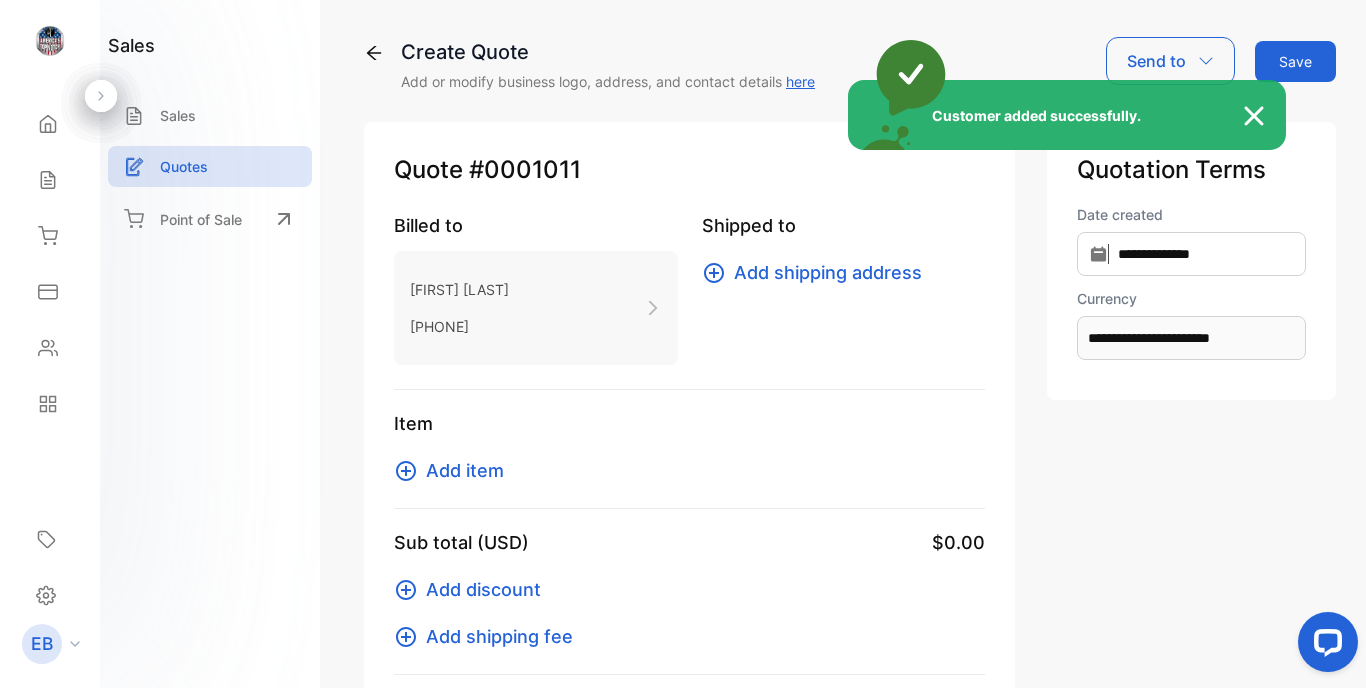 click on "Customer added successfully." at bounding box center [683, 344] 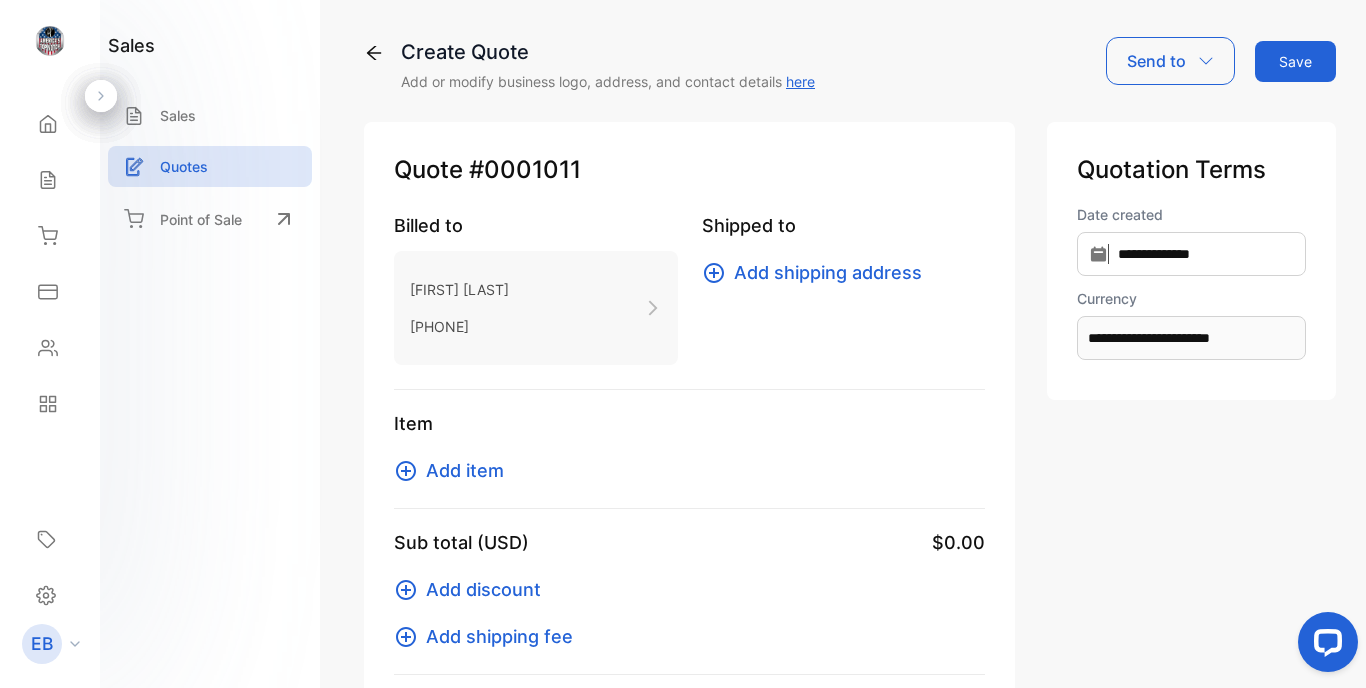 click on "Add shipping address" at bounding box center [828, 272] 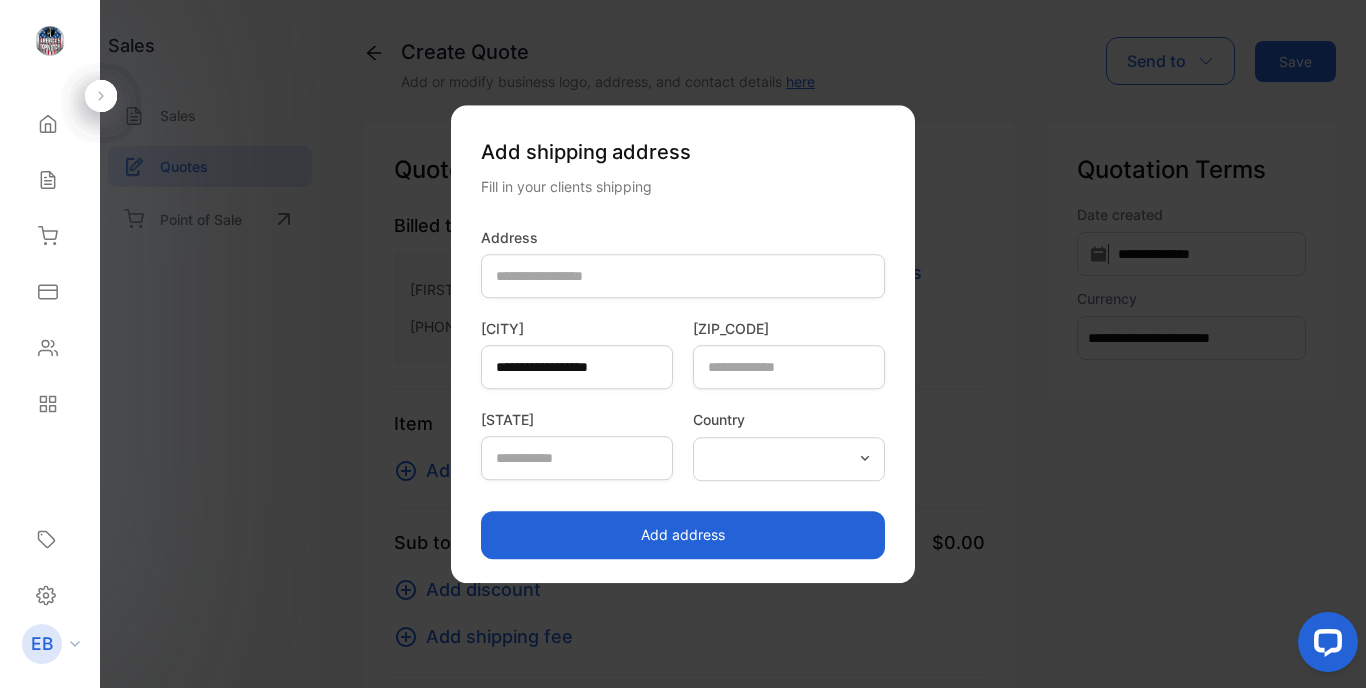 type on "**********" 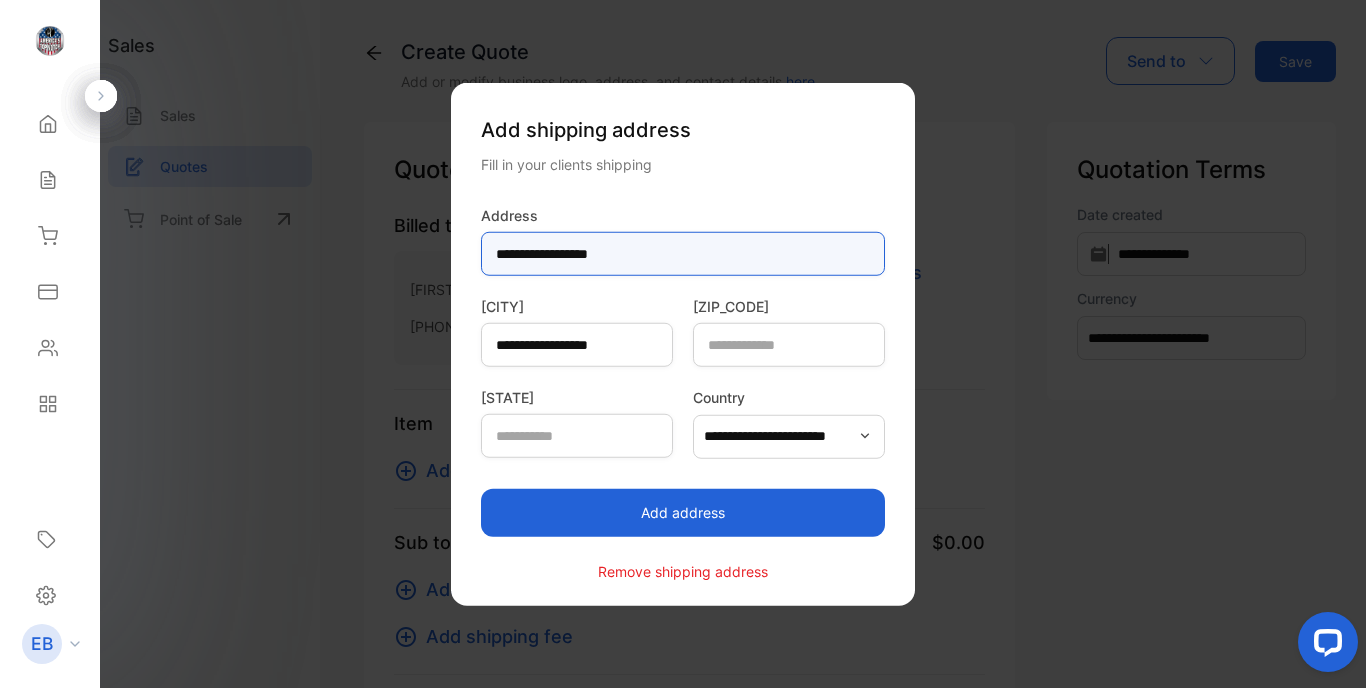 type on "**********" 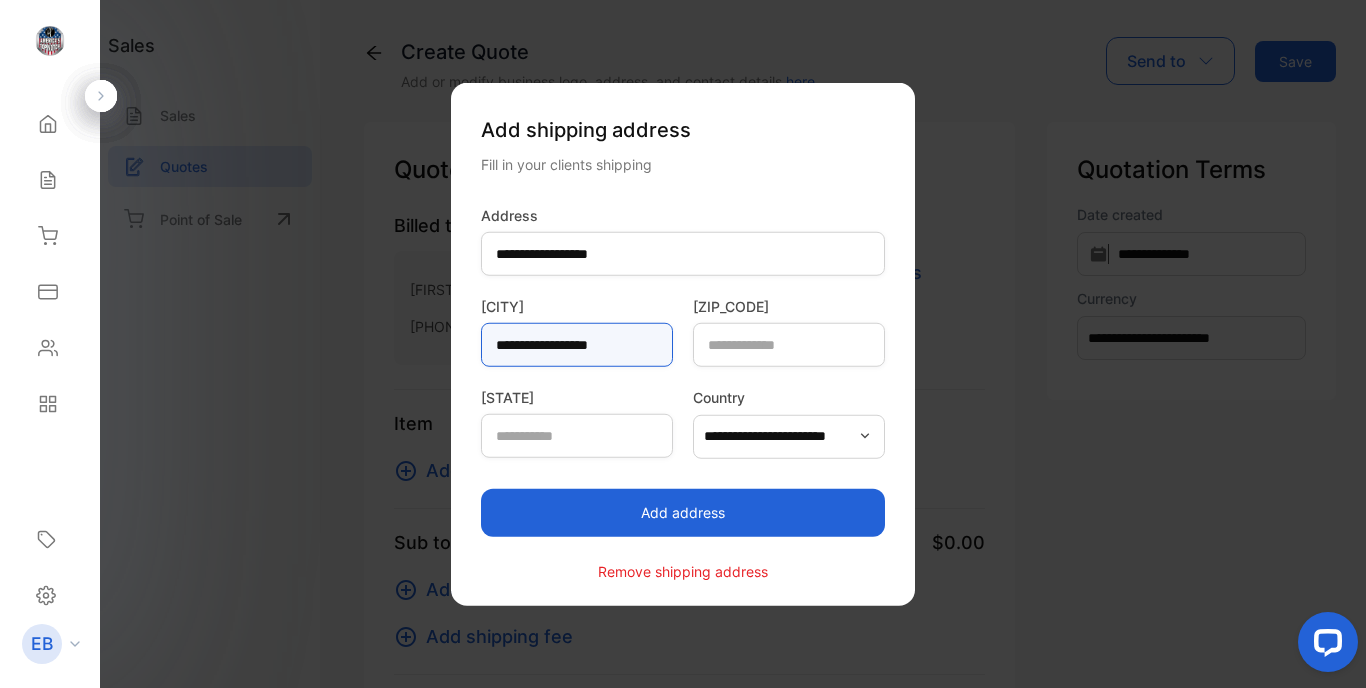 drag, startPoint x: 549, startPoint y: 342, endPoint x: 404, endPoint y: 346, distance: 145.05516 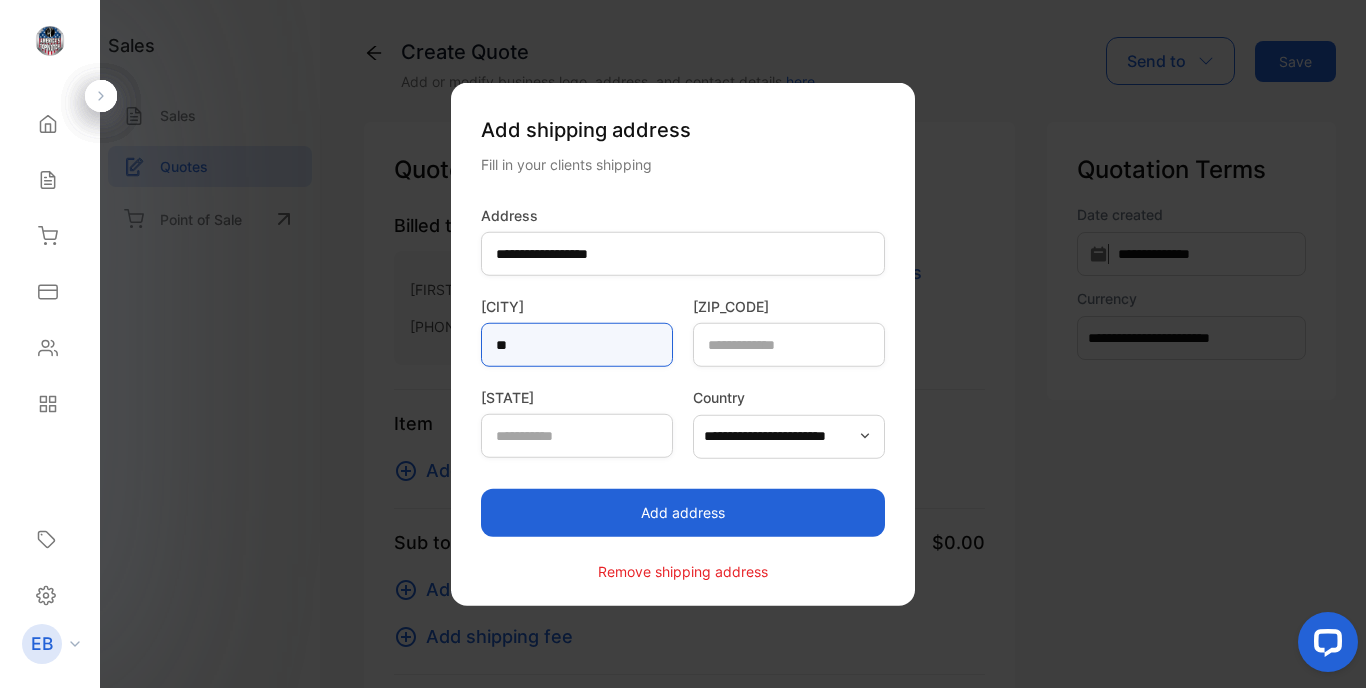 type on "*" 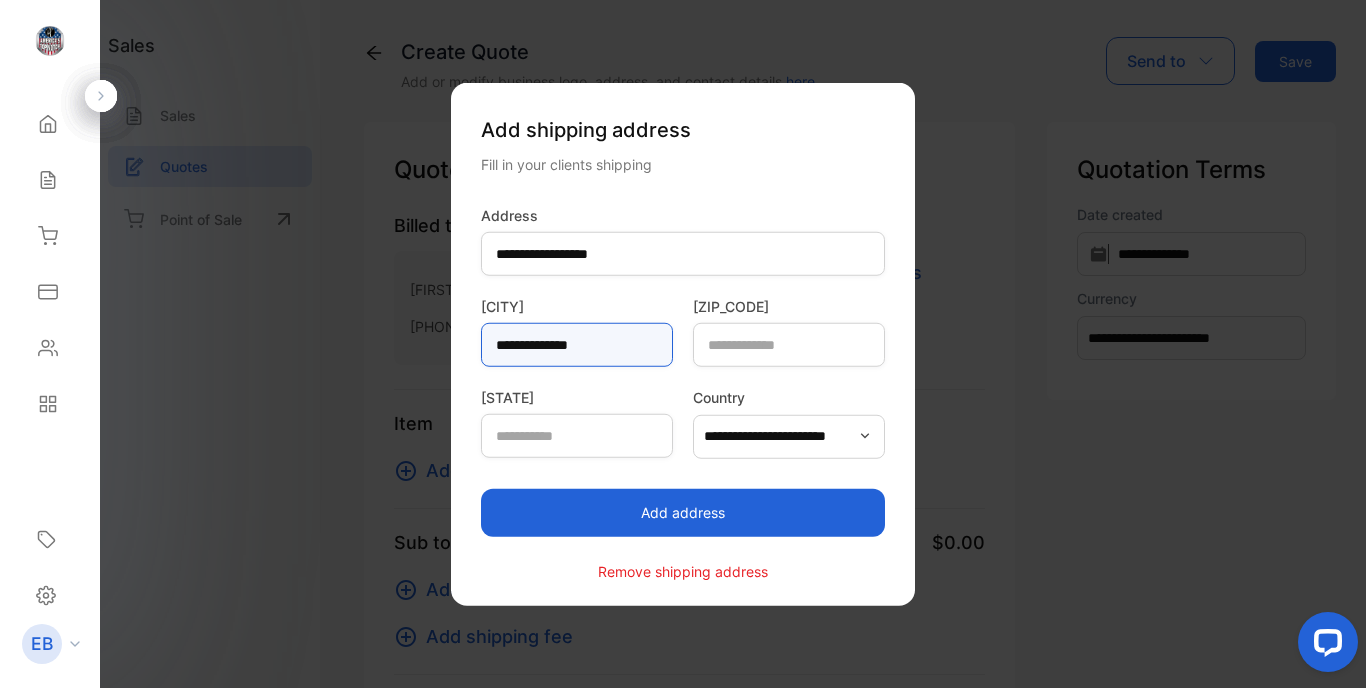 type on "**********" 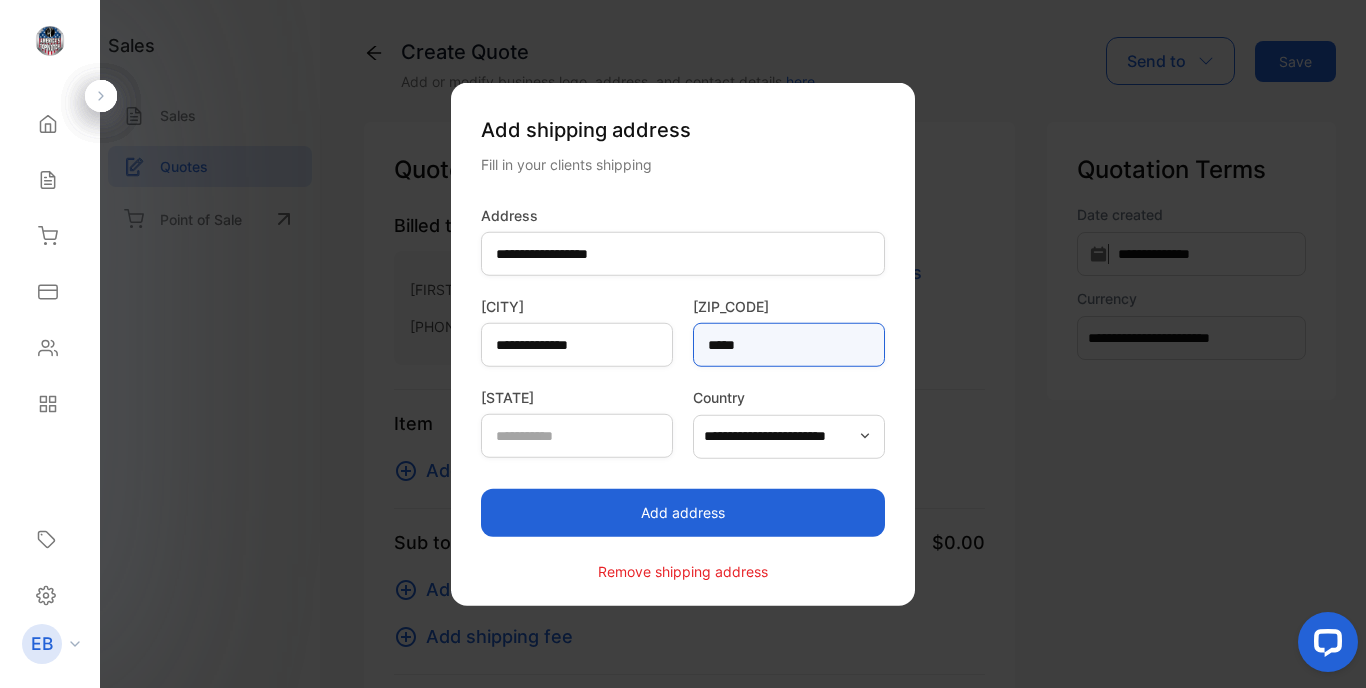 type on "*****" 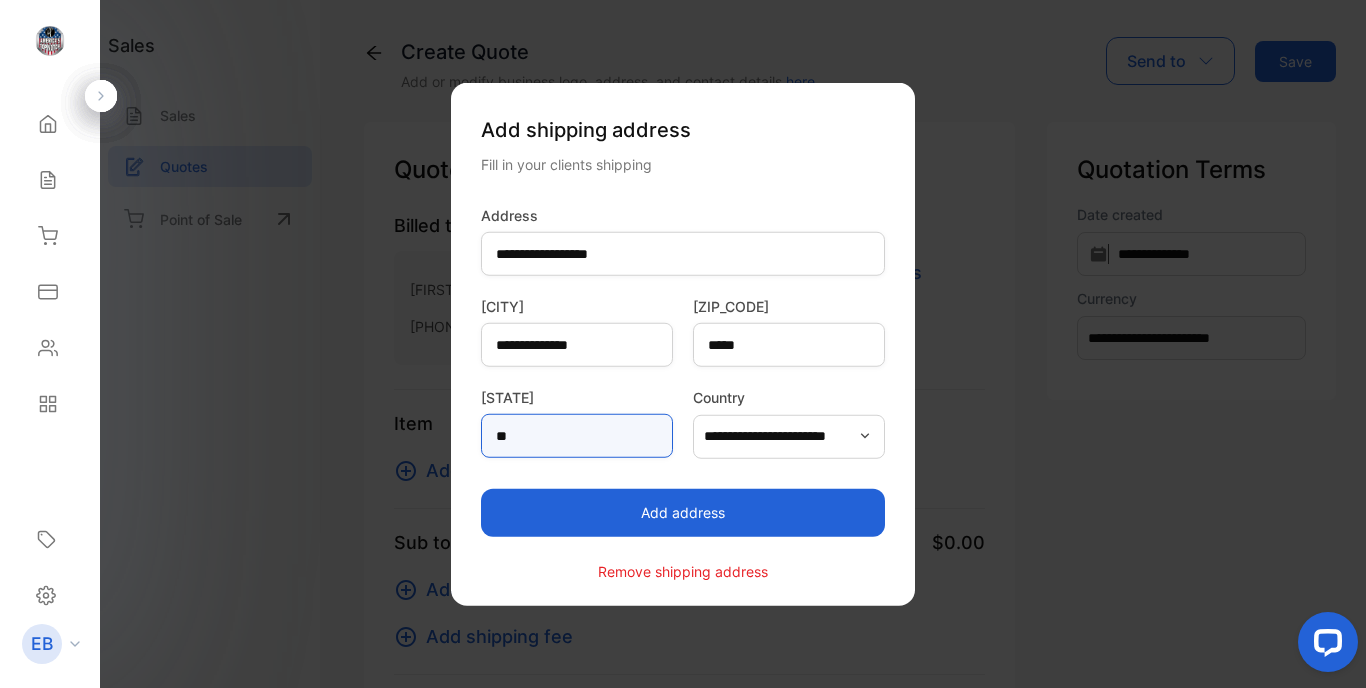 type on "**" 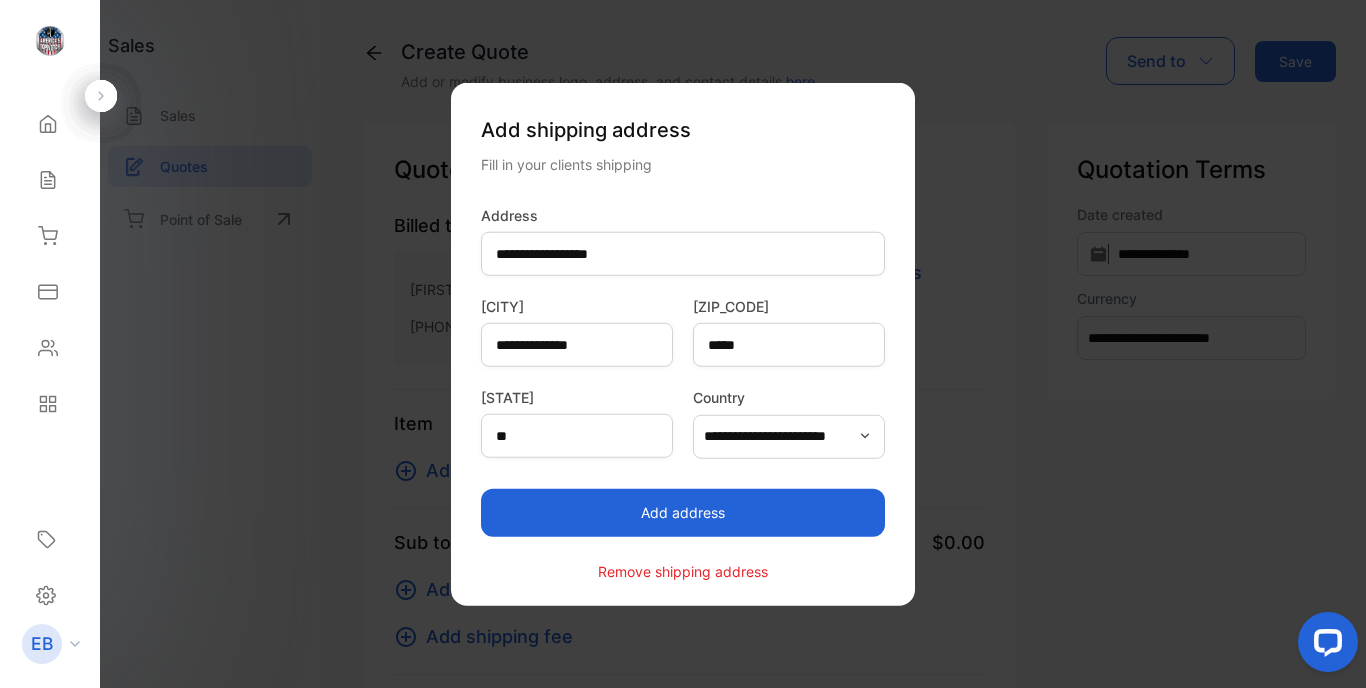 click on "Add address" at bounding box center [683, 512] 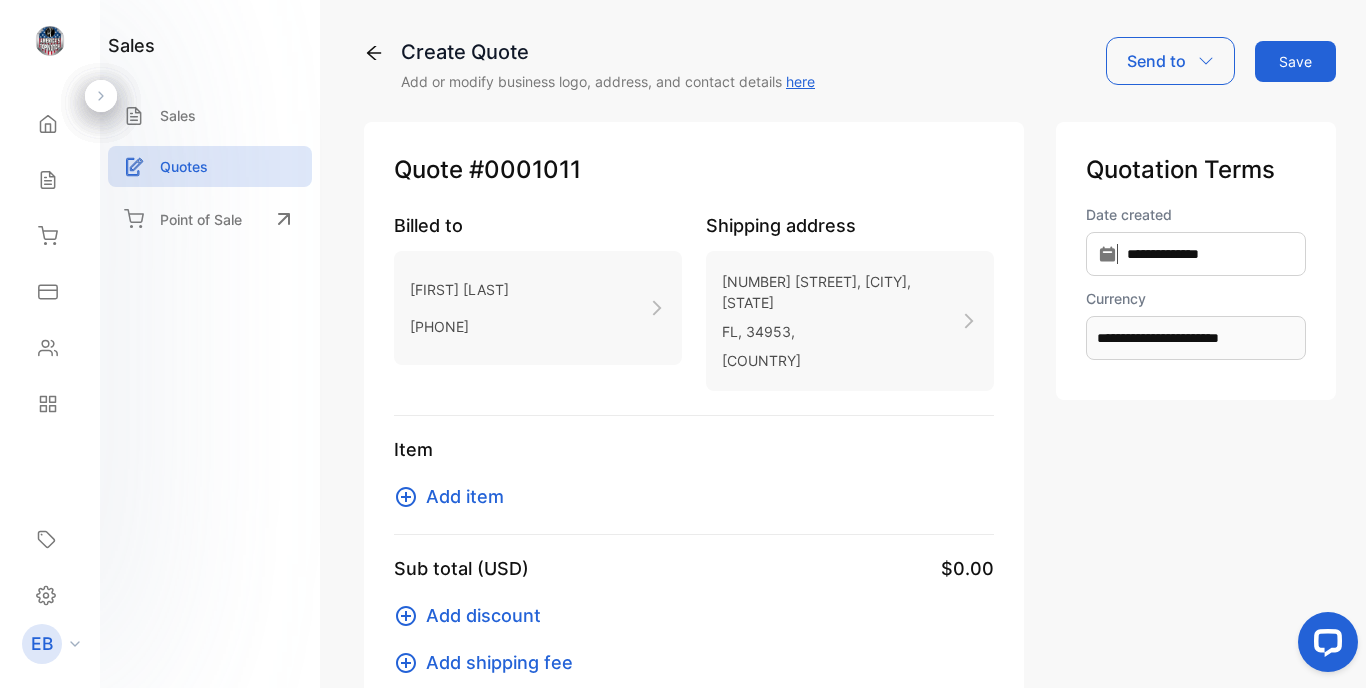 click on "Add item" at bounding box center [455, 496] 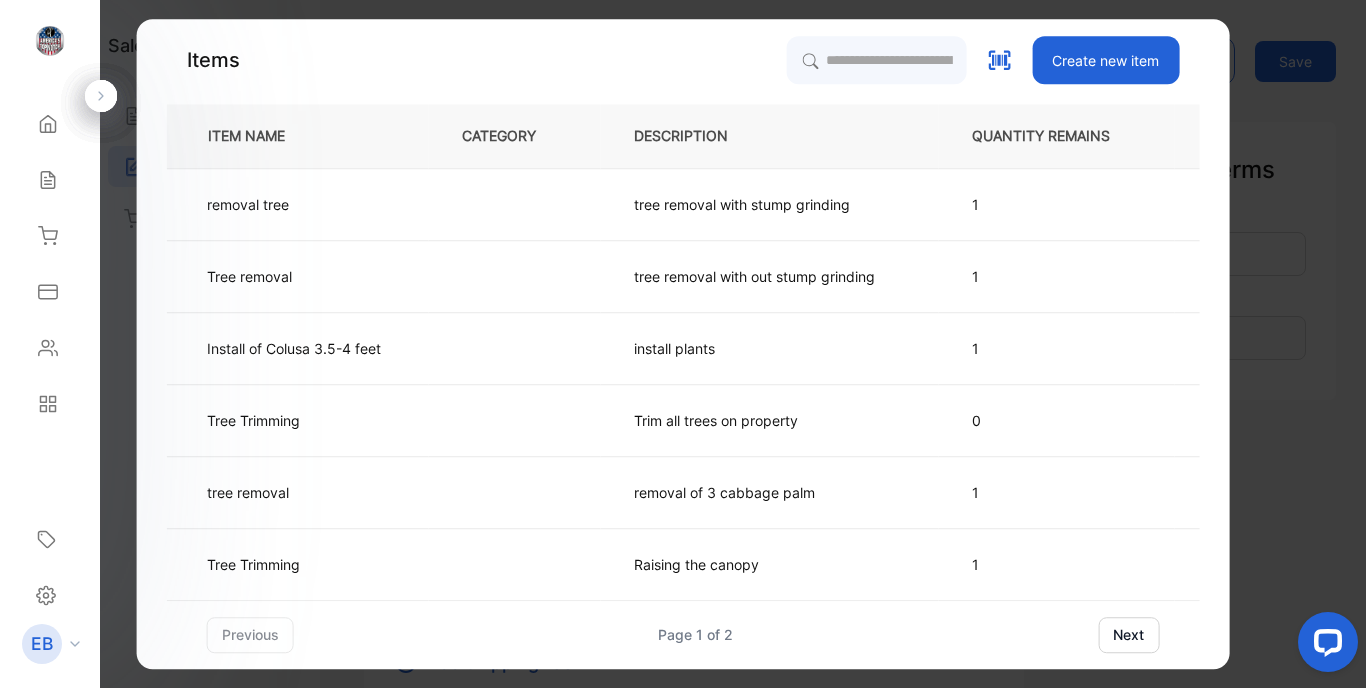 click on "Items Create new item ITEM NAME CATEGORY DESCRIPTION QUANTITY REMAINS UNIT PRICE removal tree   tree removal with stump grinding  1 $2,400.00 Tree removal   tree removal with out stump grinding  1 $2,200.00 Install of Colusa 3.5-4 feet   install plants  1 $550.00 Tree Trimming    Trim all trees on property  0 $450.00 tree removal    removal of 3 cabbage palm  1 $1,200.00 Tree Trimming    Raising the canopy  1 $250.00 previous Page 1 of 2 next" at bounding box center (683, 344) 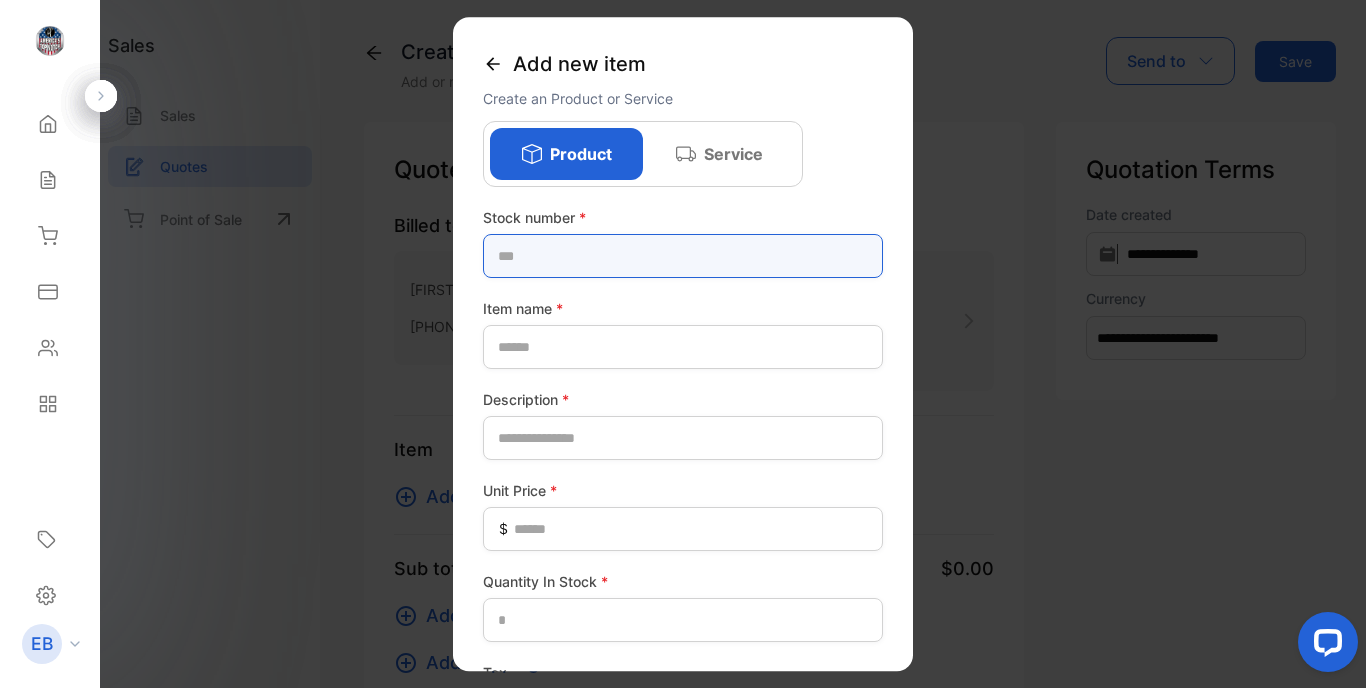 click at bounding box center [683, 256] 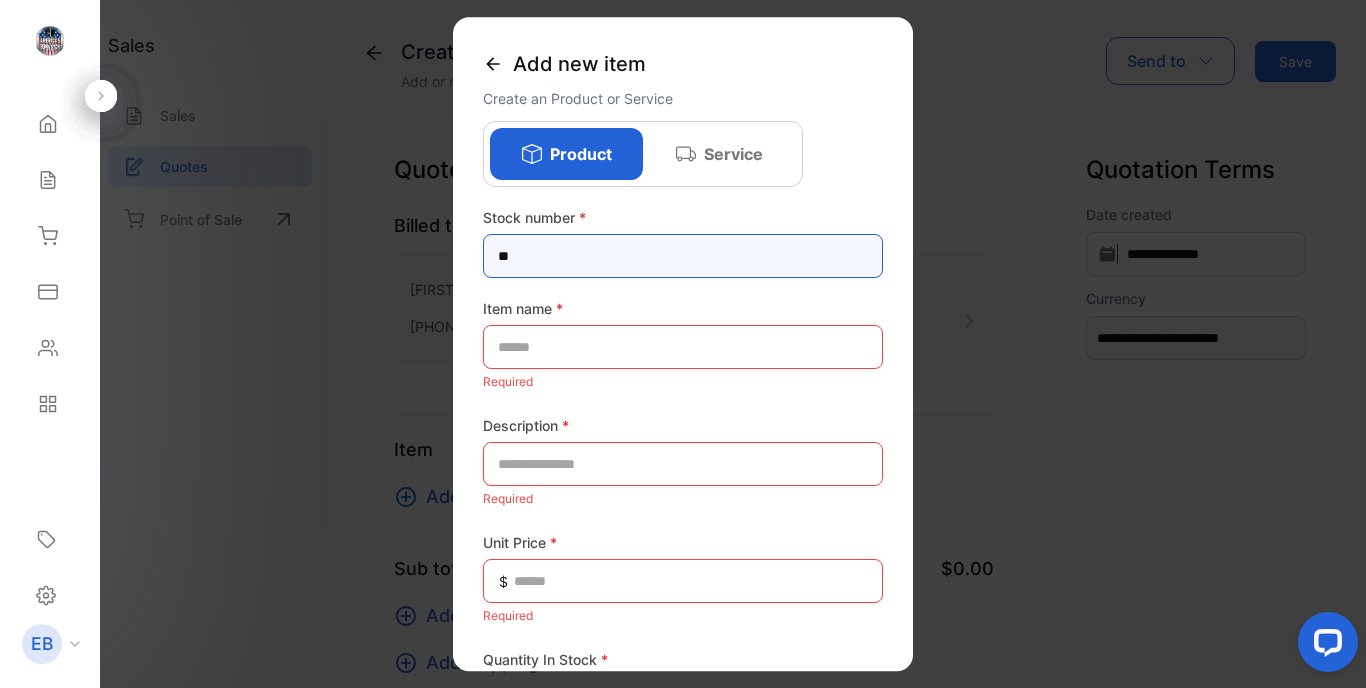type on "*" 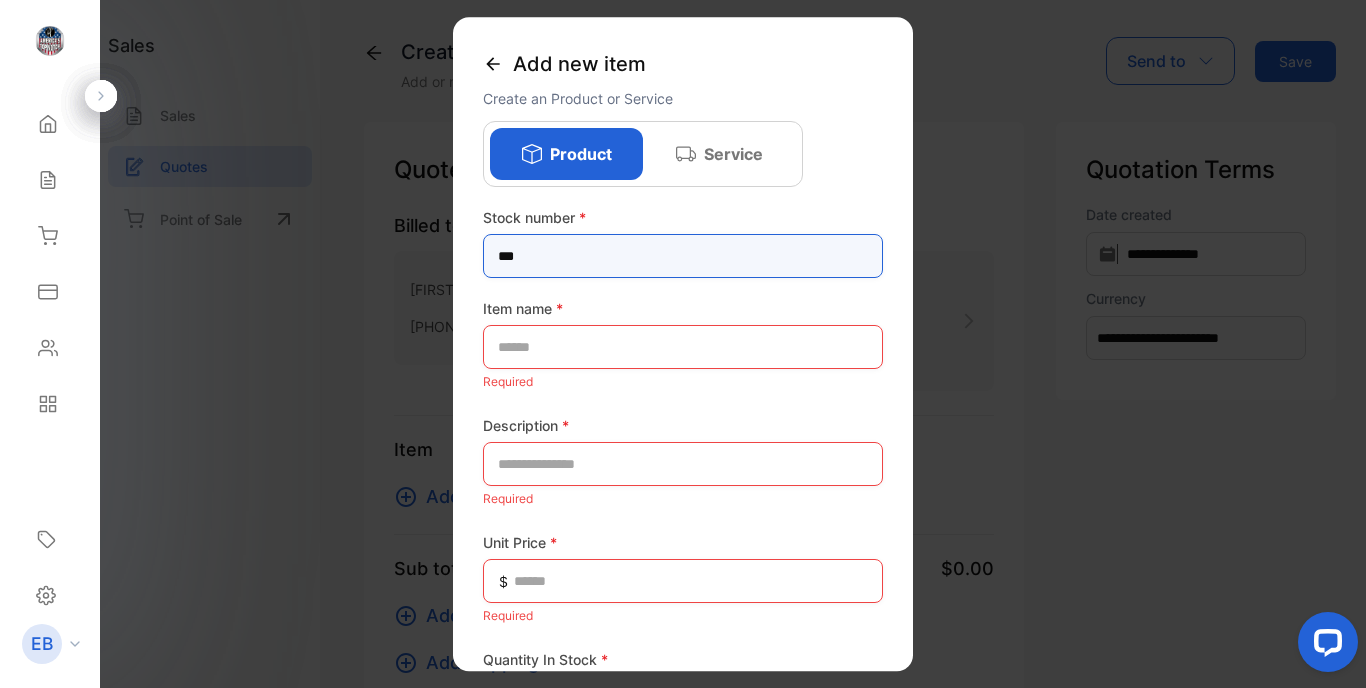 type on "***" 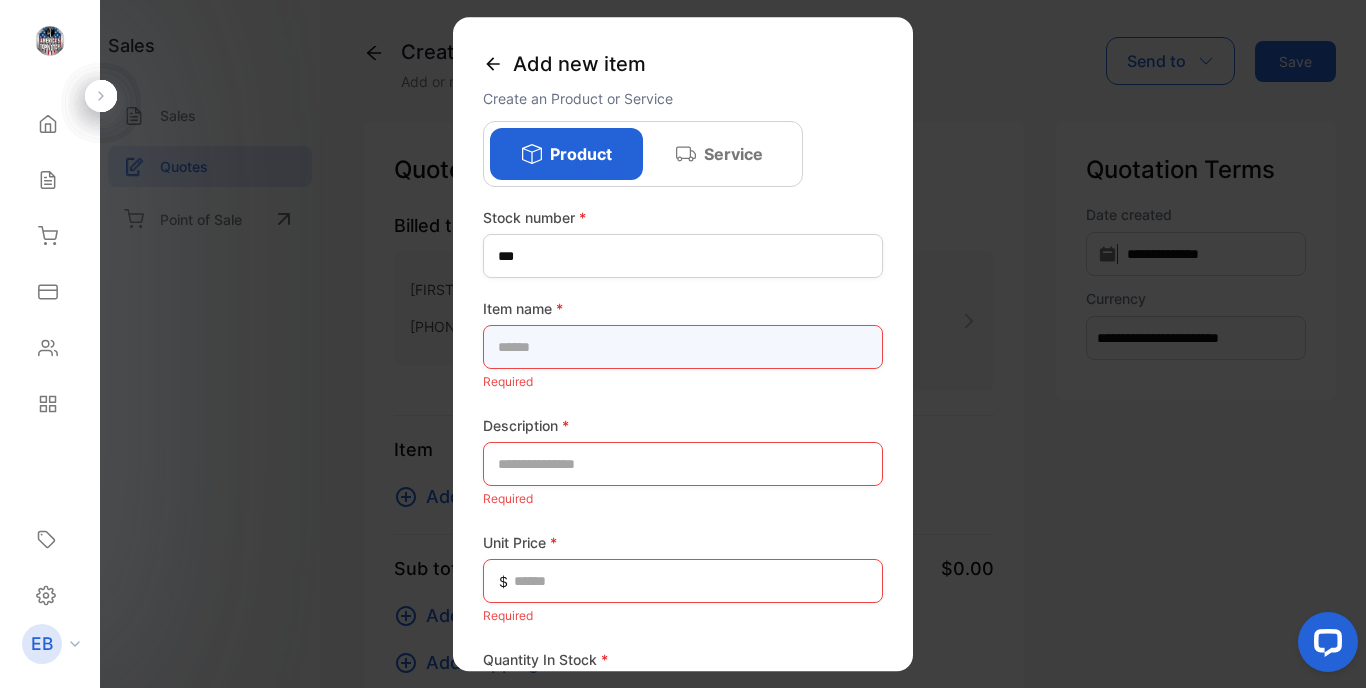 click at bounding box center [683, 347] 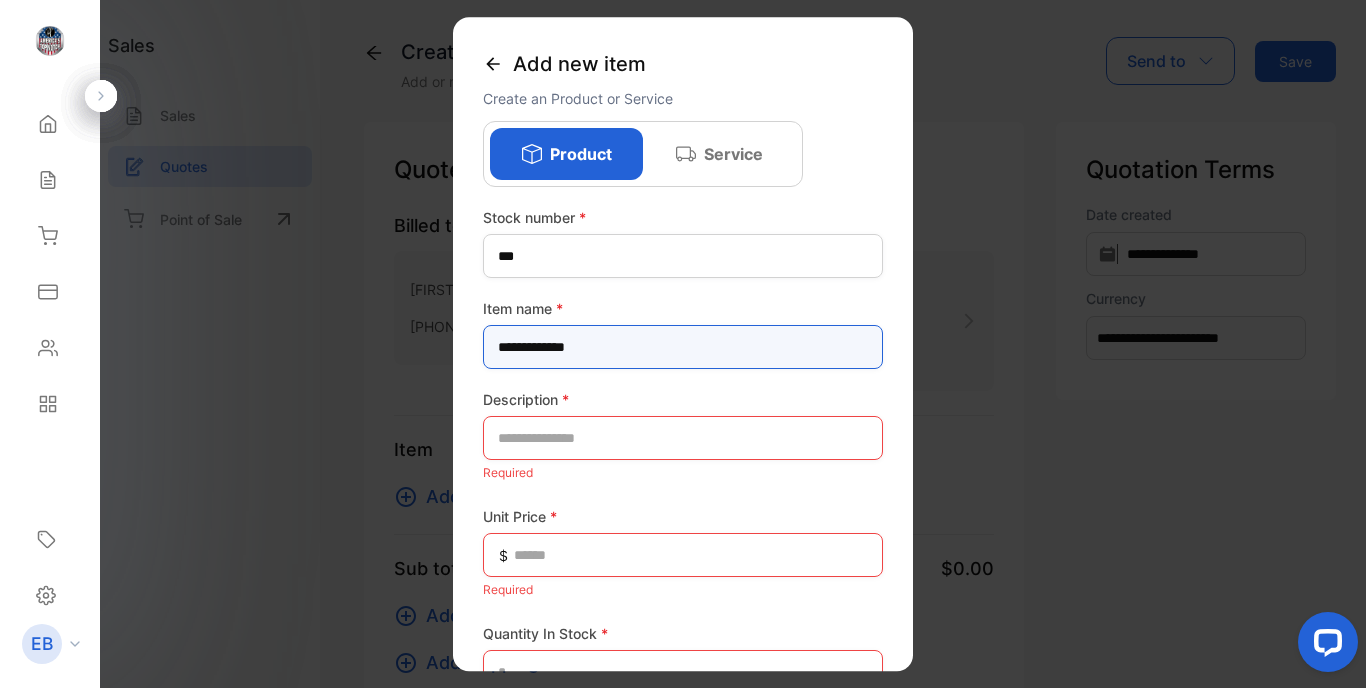 type on "**********" 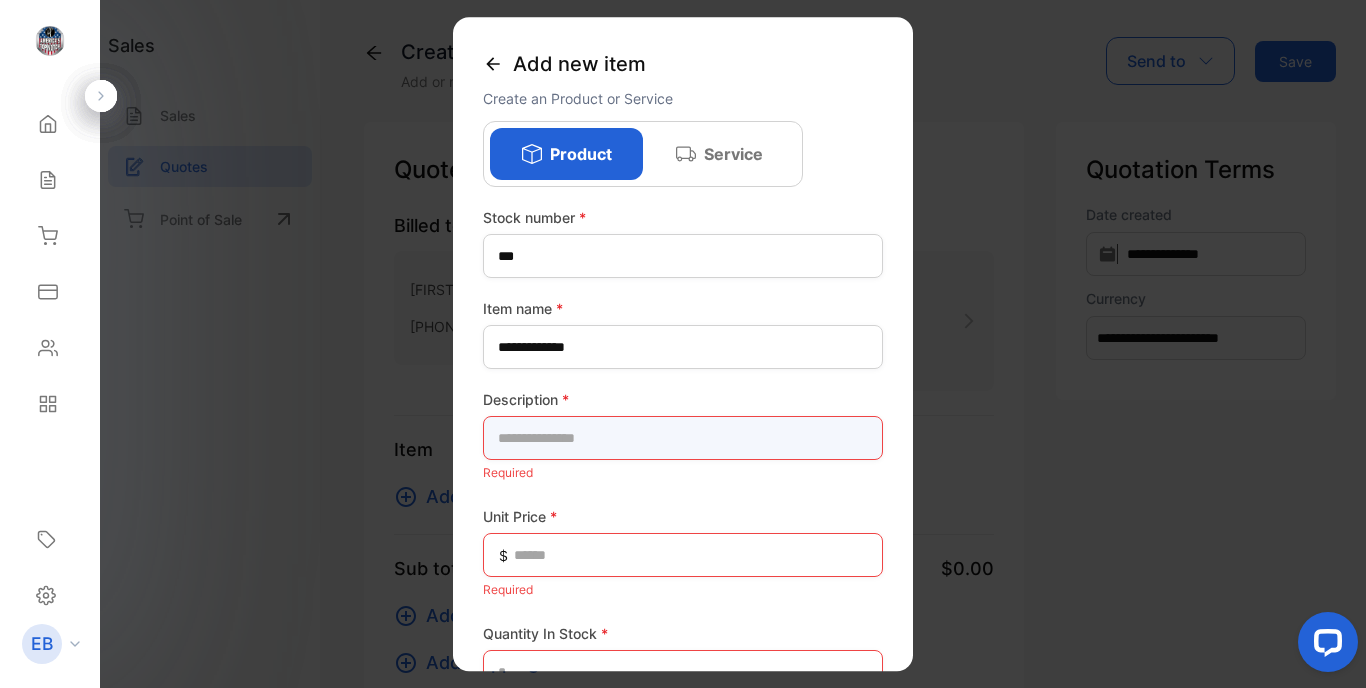 click at bounding box center [683, 438] 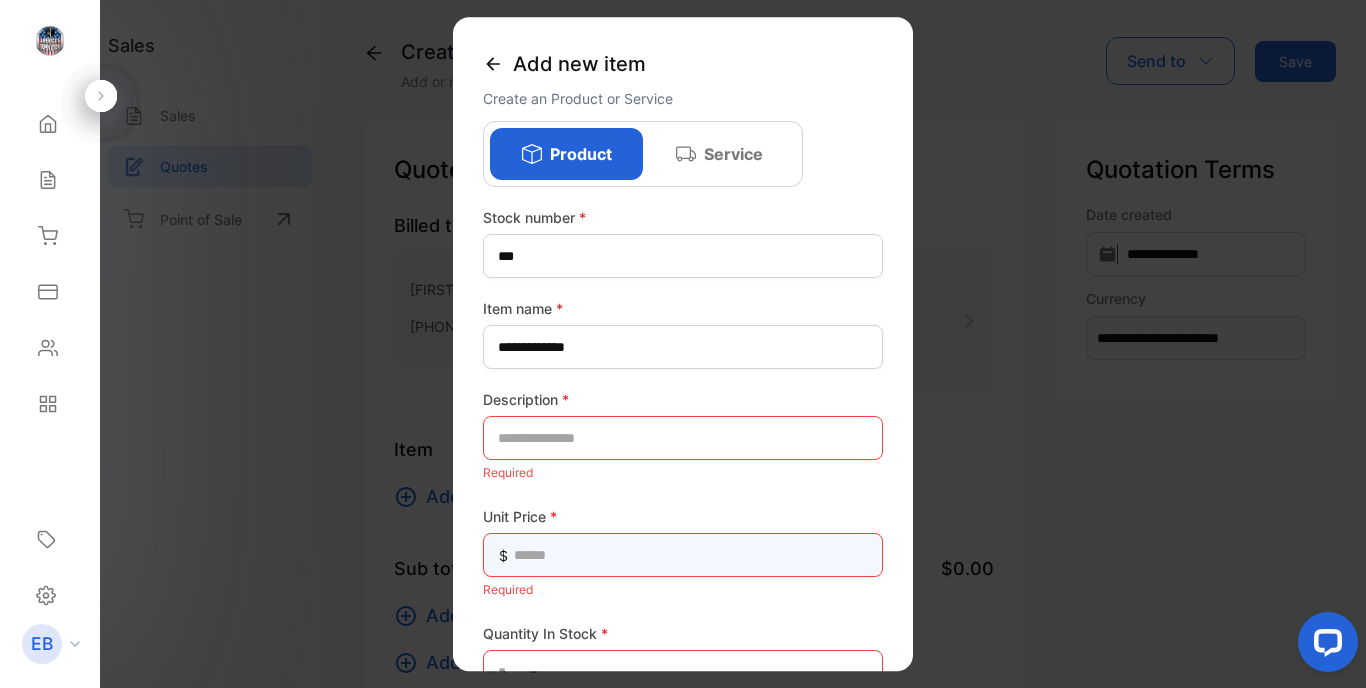 click at bounding box center [683, 555] 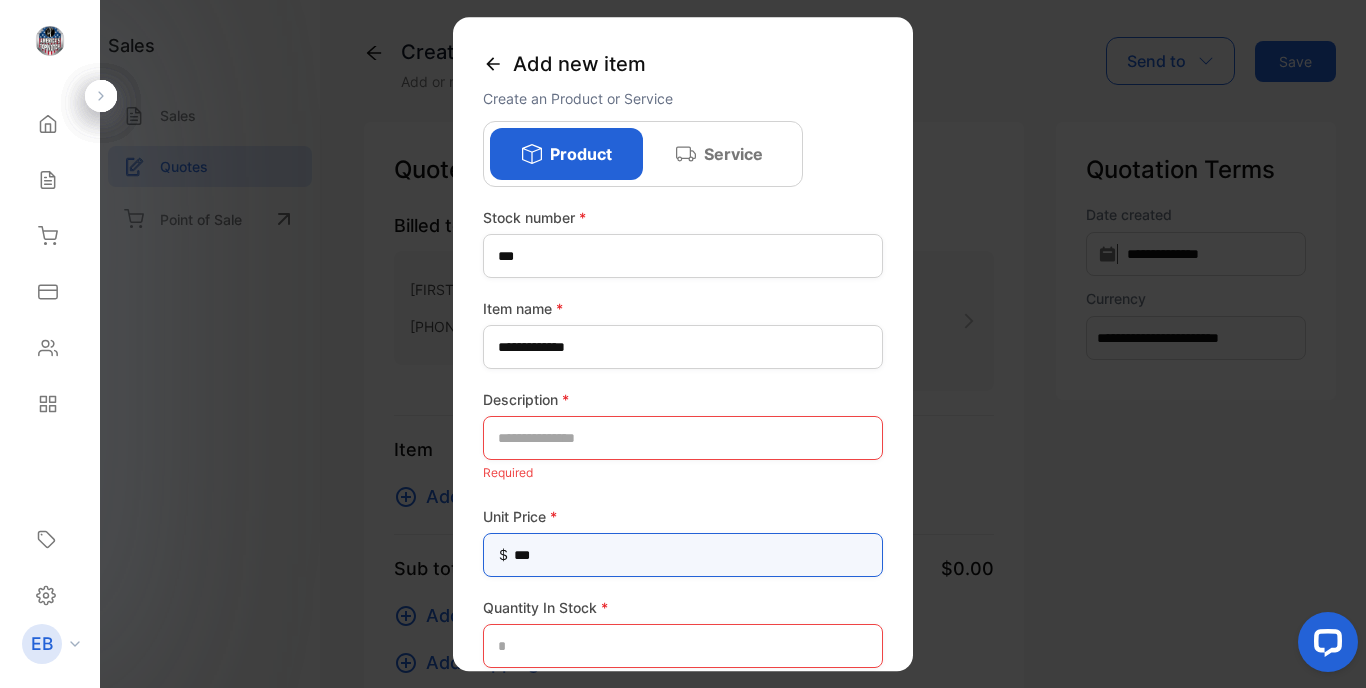 type on "*****" 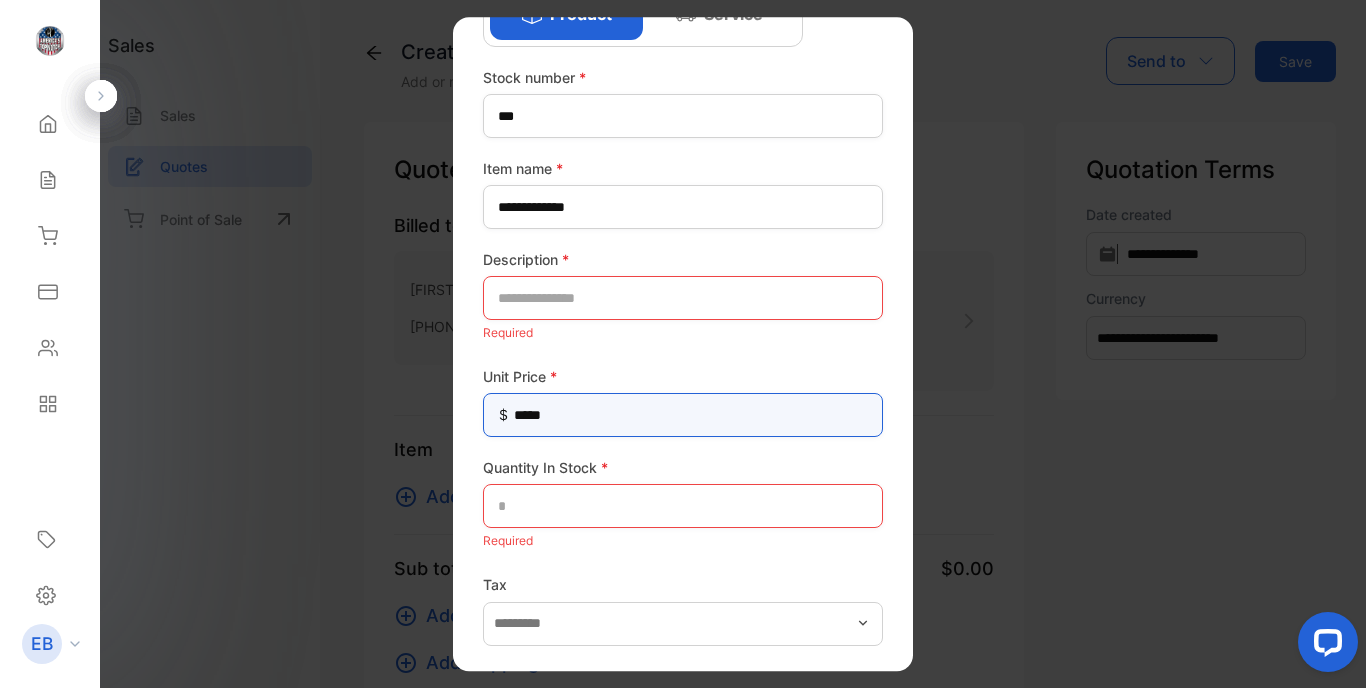 scroll, scrollTop: 215, scrollLeft: 0, axis: vertical 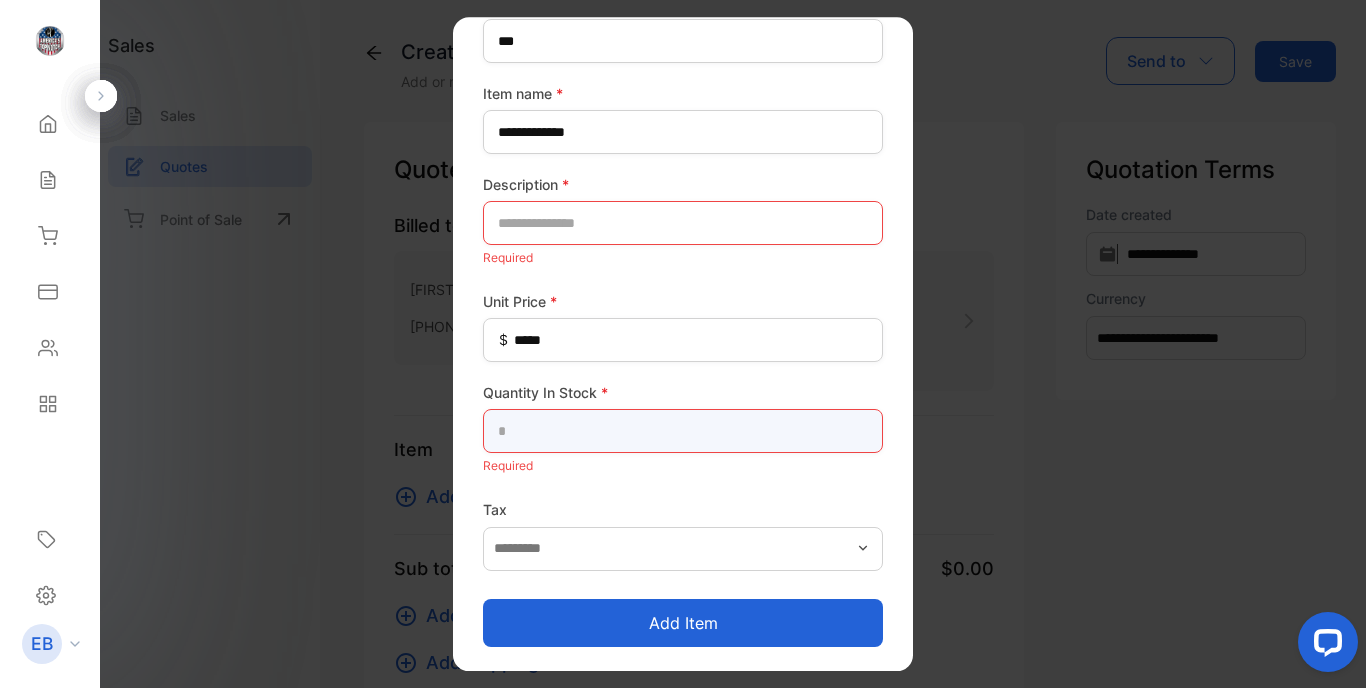 click at bounding box center [683, 431] 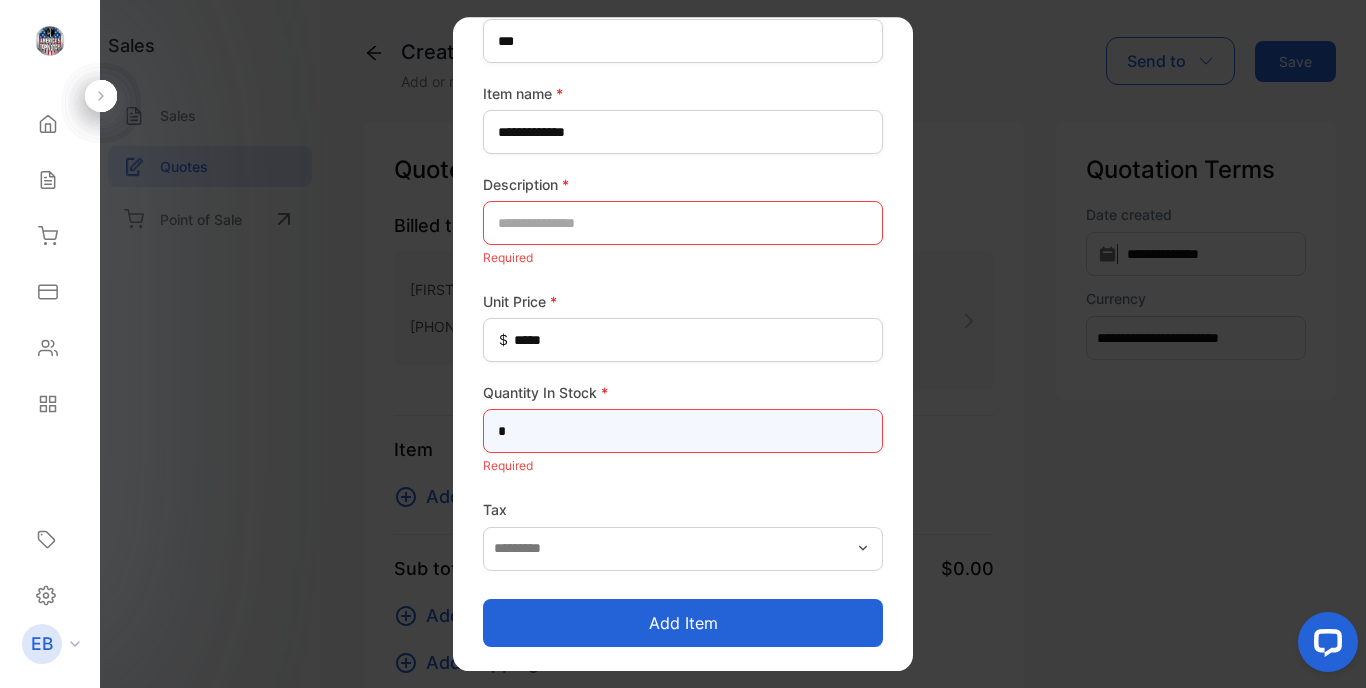 scroll, scrollTop: 189, scrollLeft: 0, axis: vertical 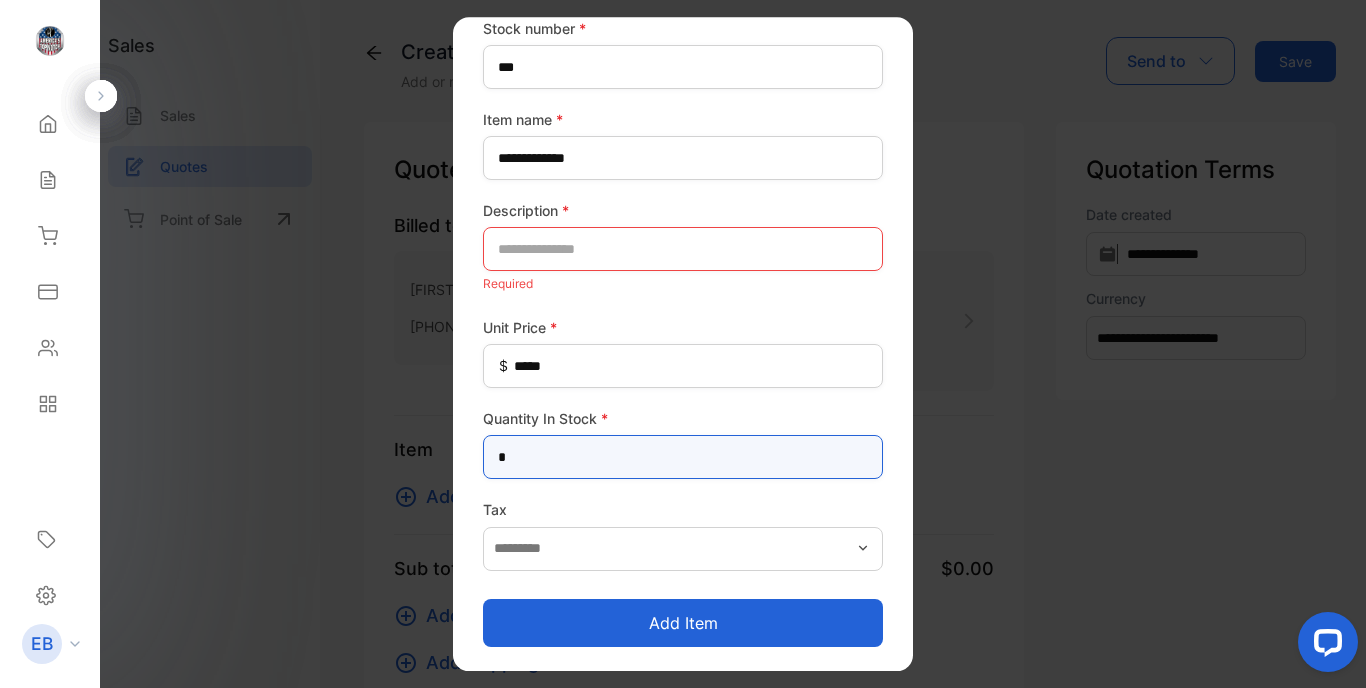 type on "*" 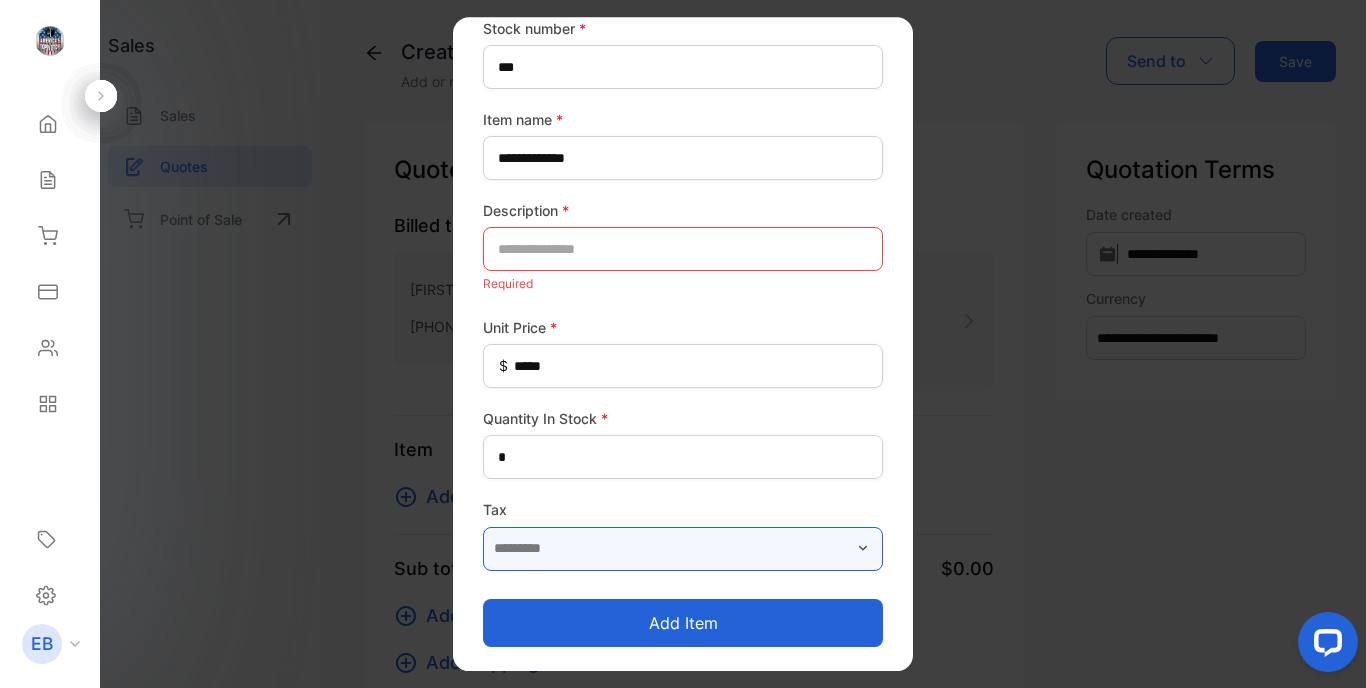 click at bounding box center (683, 549) 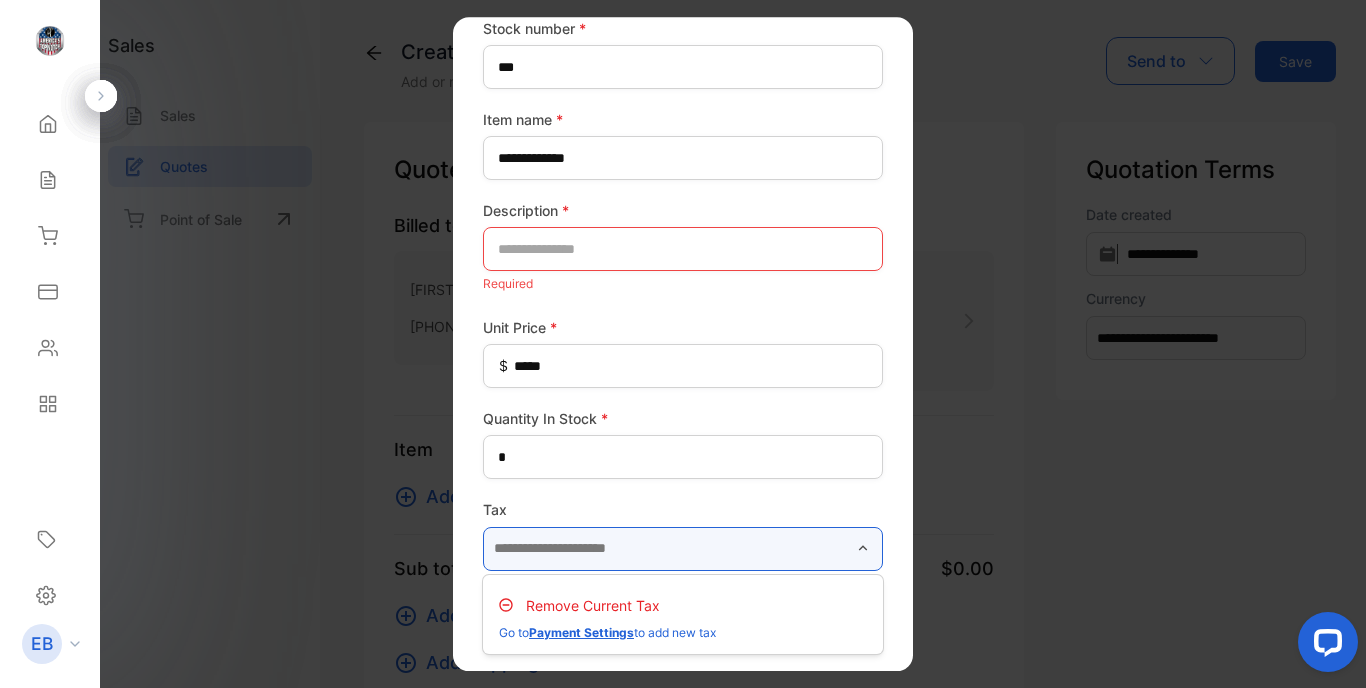 click at bounding box center (683, 549) 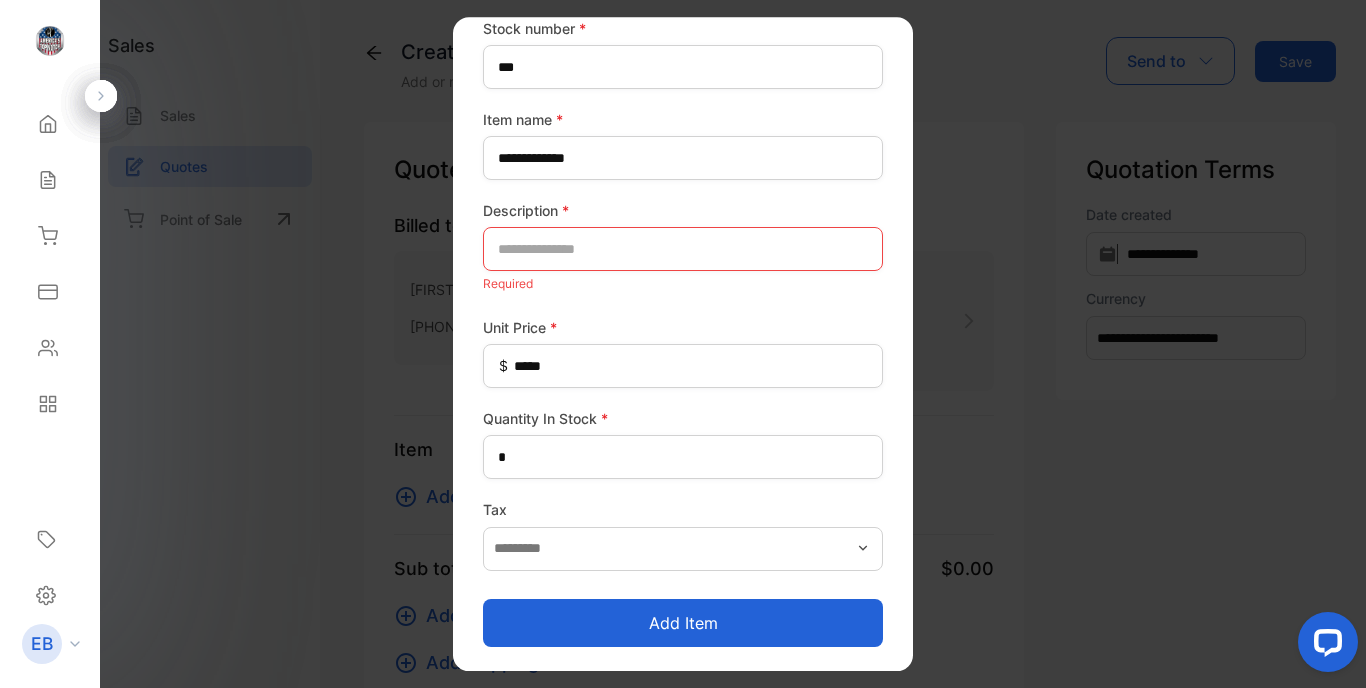 click on "Add item" at bounding box center [683, 623] 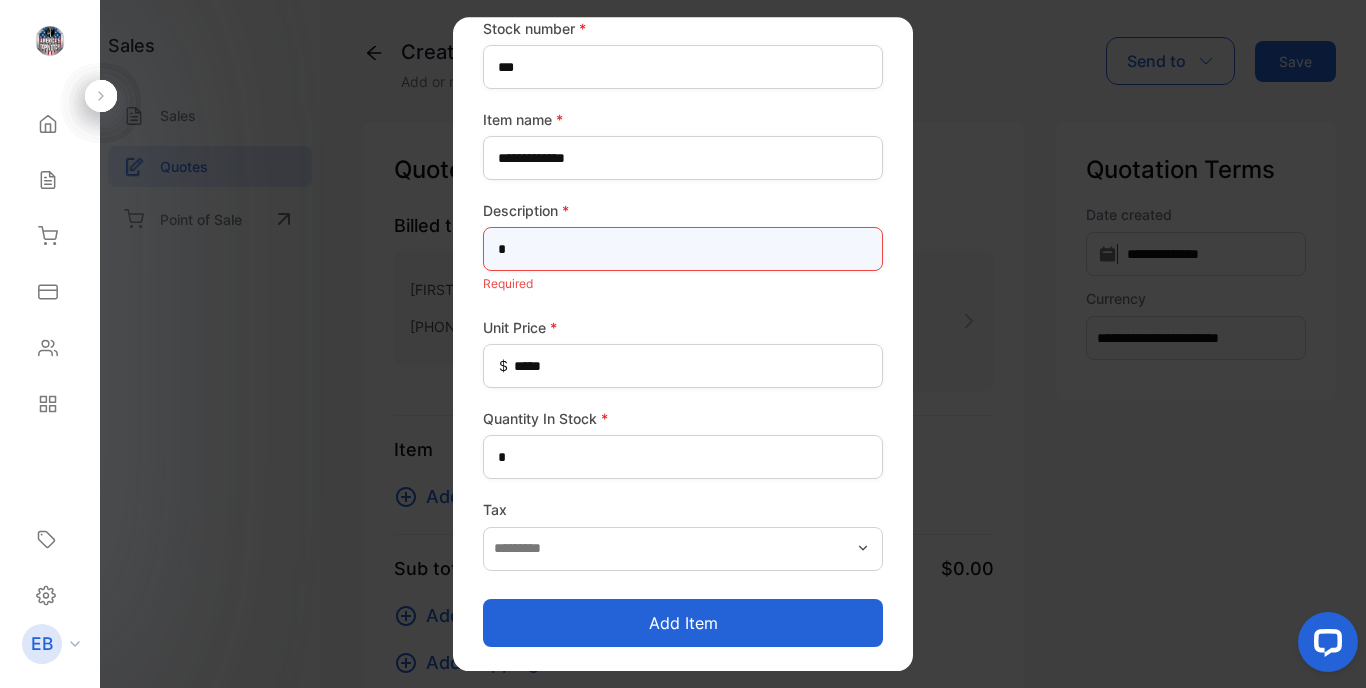 scroll, scrollTop: 163, scrollLeft: 0, axis: vertical 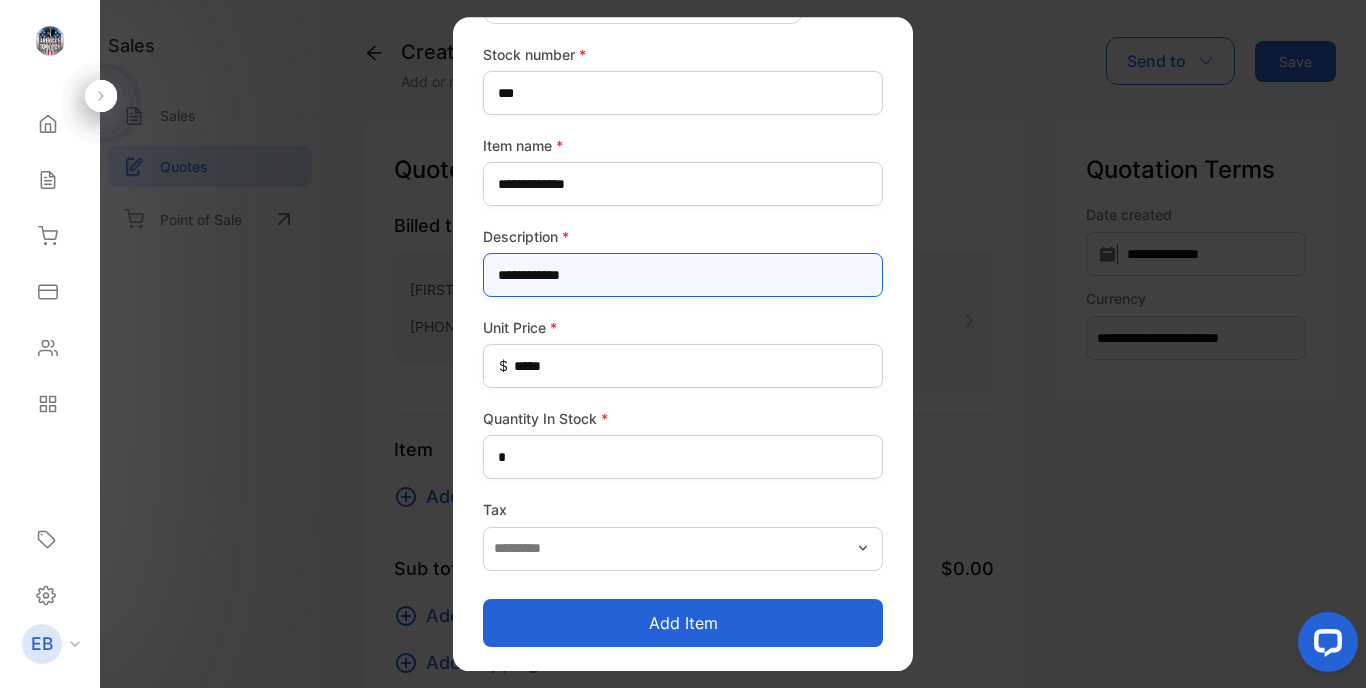 type on "**********" 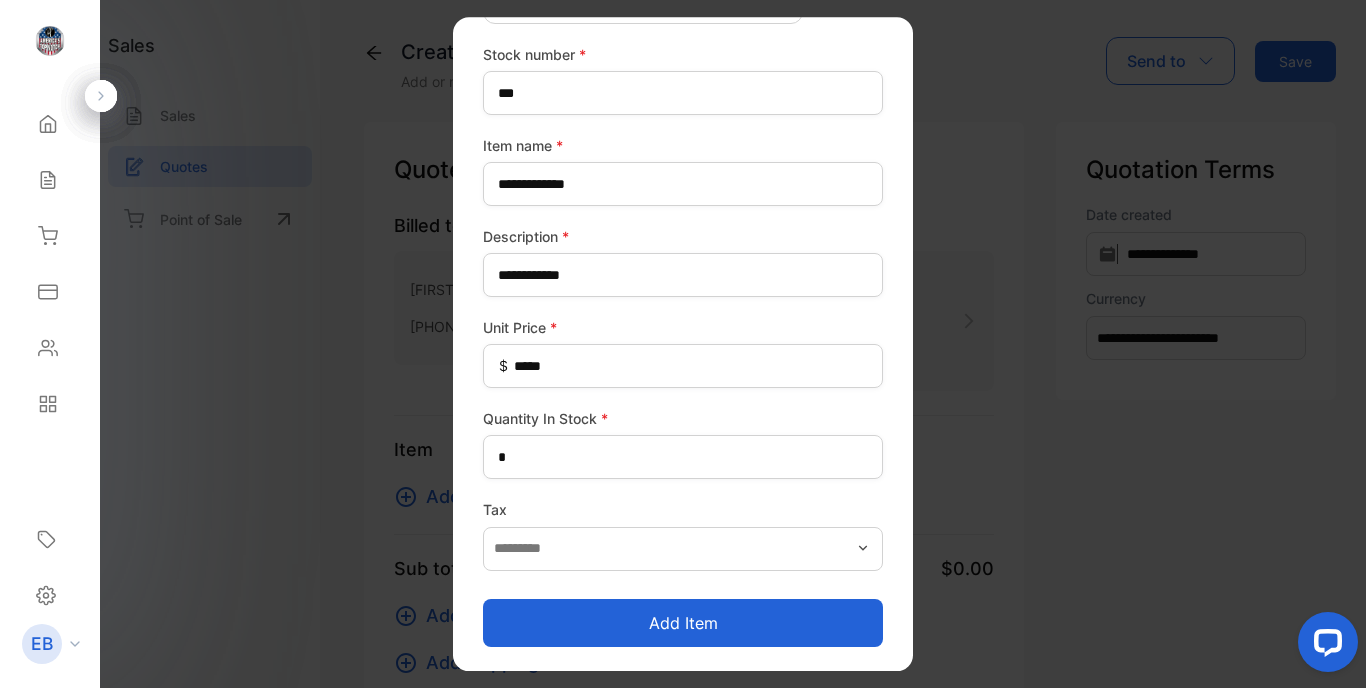 click on "Add item" at bounding box center (683, 623) 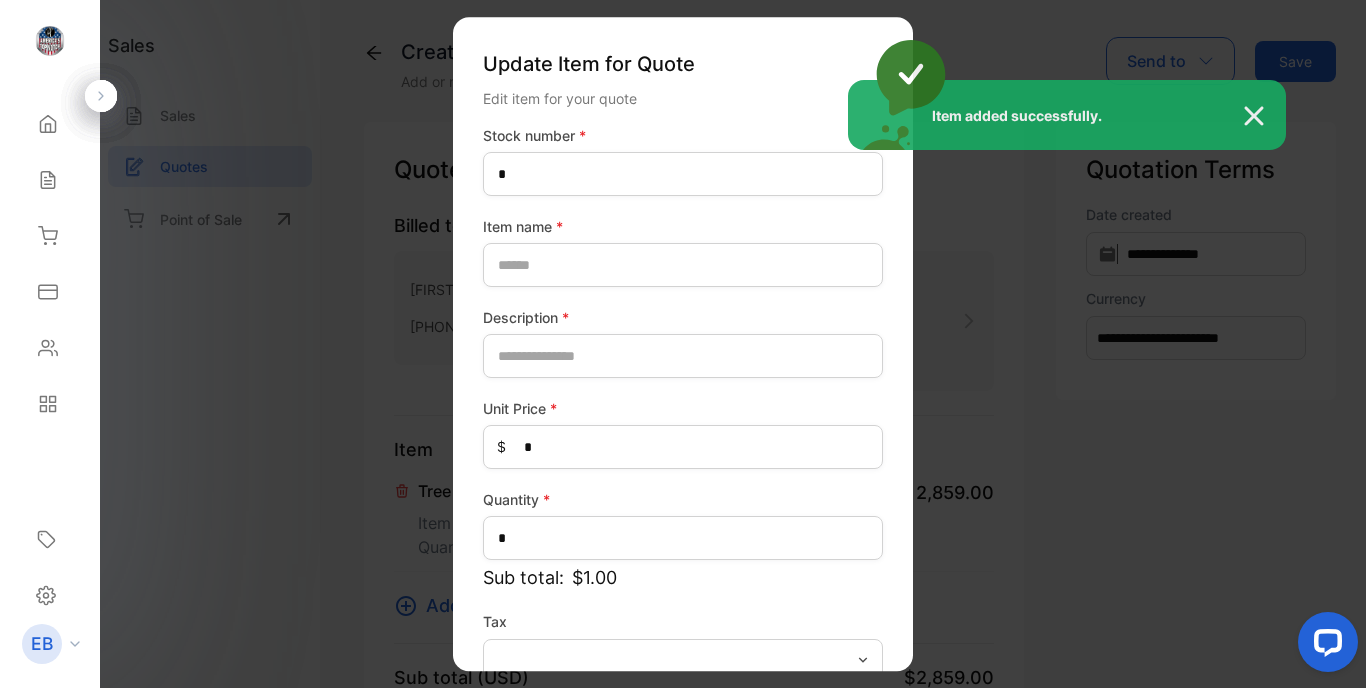 type on "***" 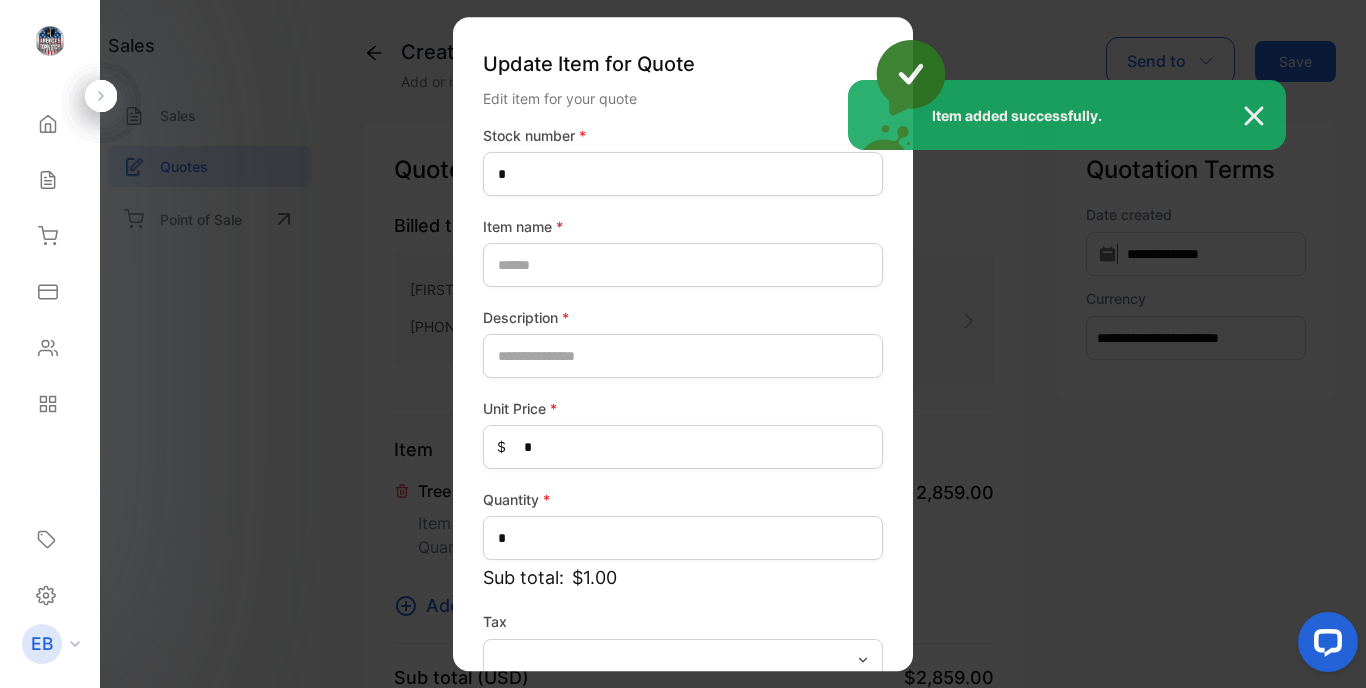 type on "**********" 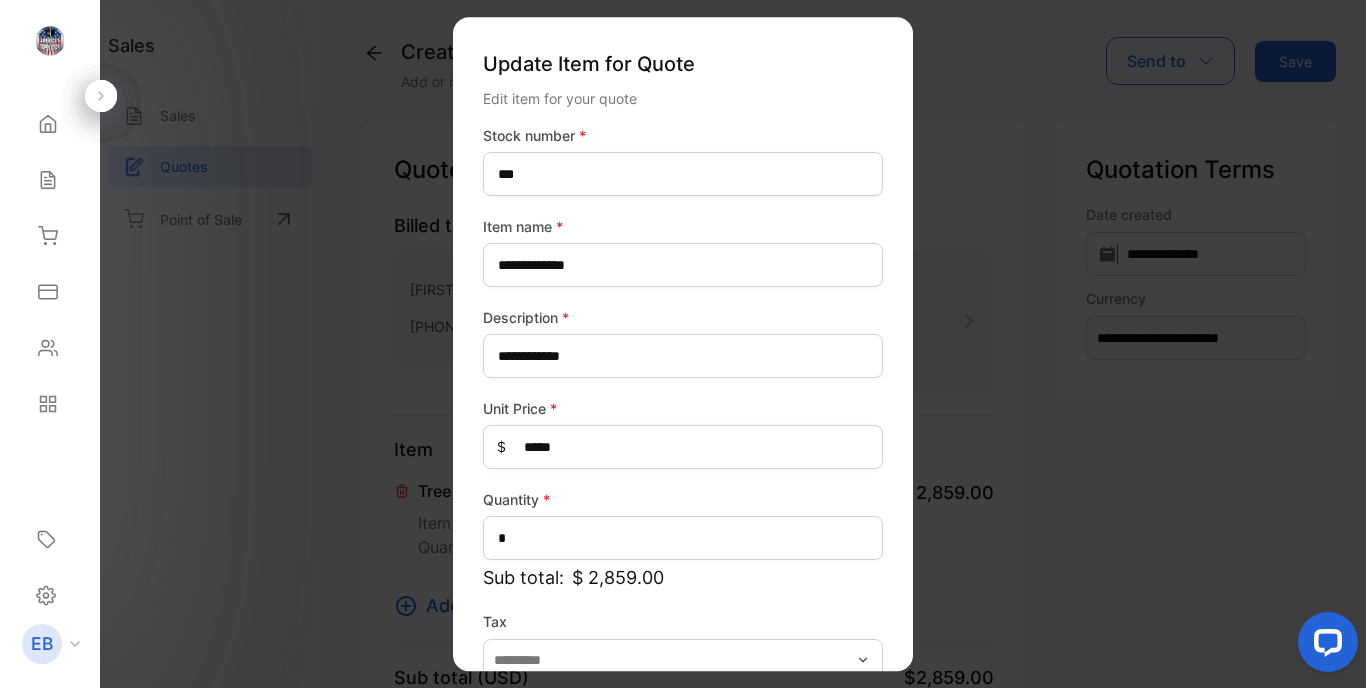 scroll, scrollTop: 112, scrollLeft: 0, axis: vertical 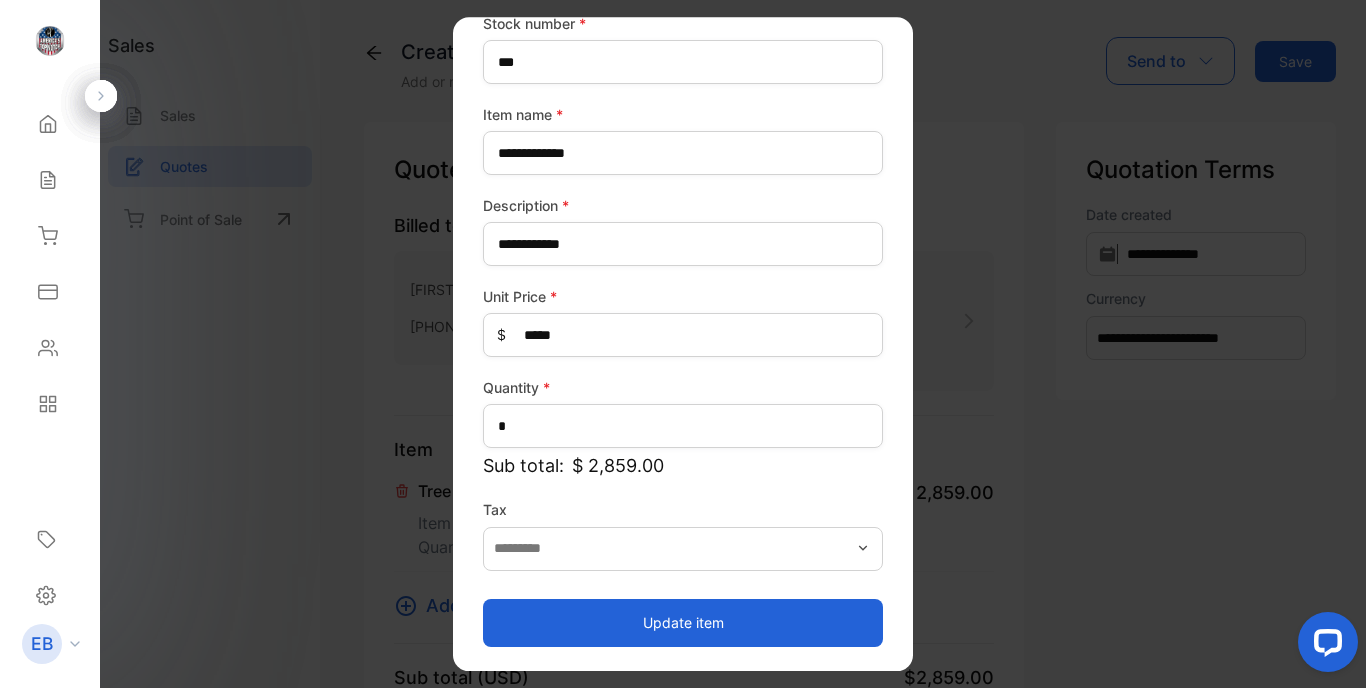 click on "Update item" at bounding box center [683, 623] 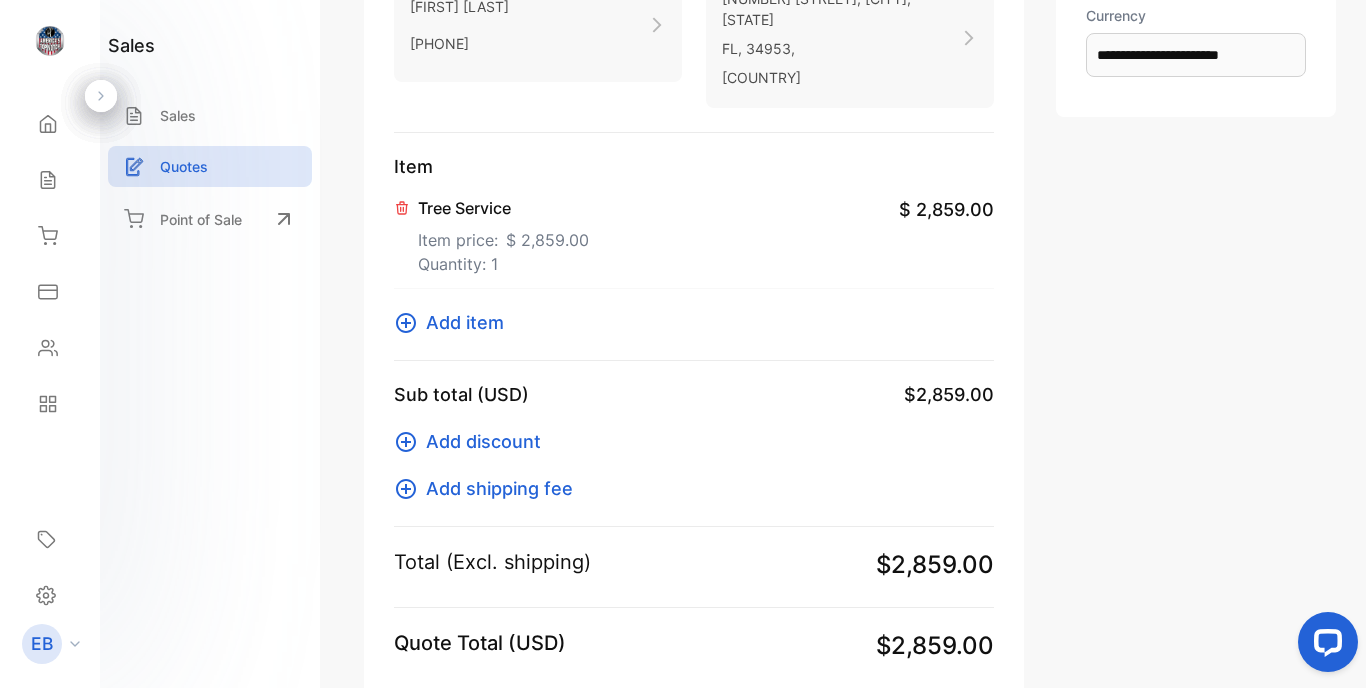 scroll, scrollTop: 148, scrollLeft: 0, axis: vertical 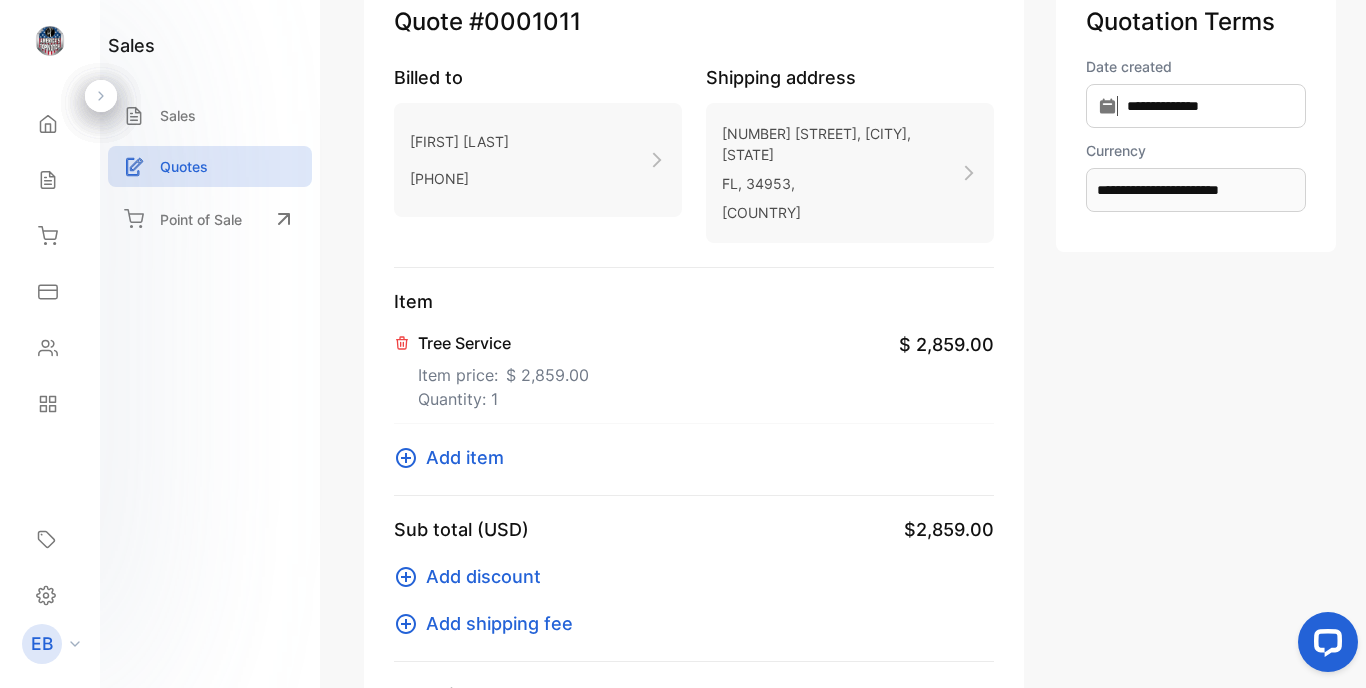 click on "Tree Service" at bounding box center [503, 343] 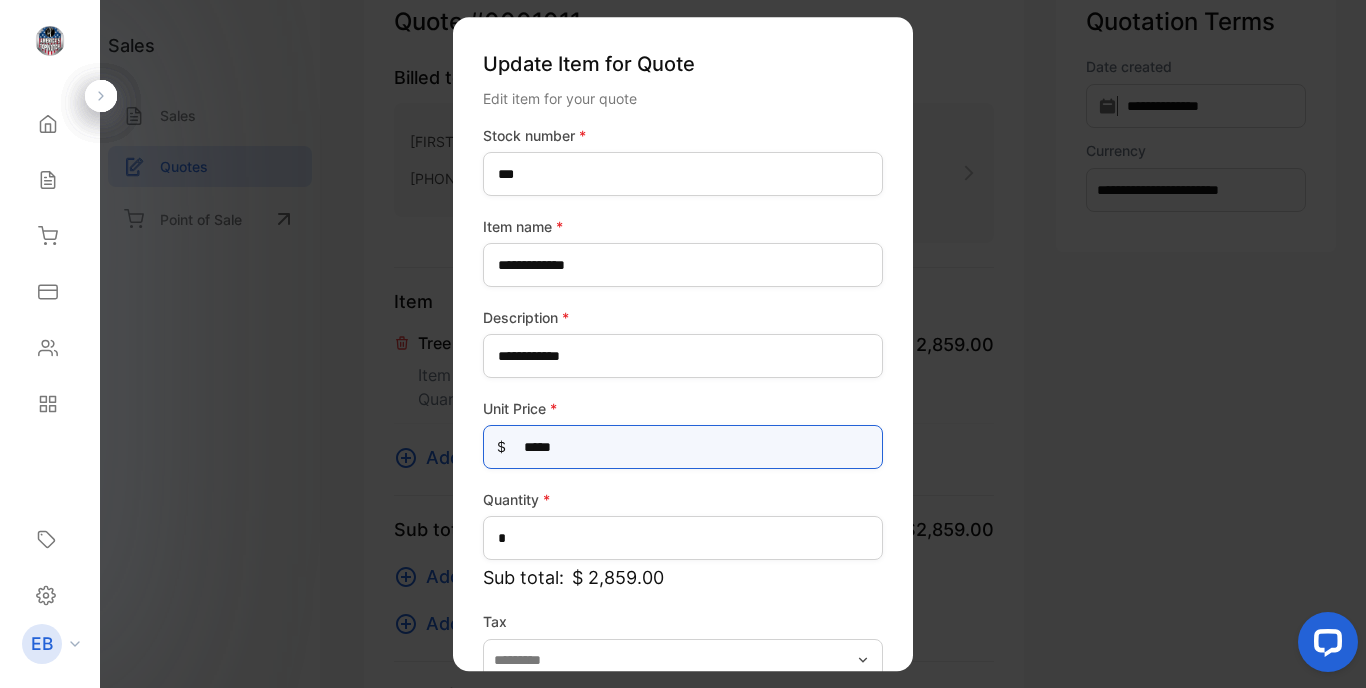 drag, startPoint x: 589, startPoint y: 446, endPoint x: 462, endPoint y: 447, distance: 127.00394 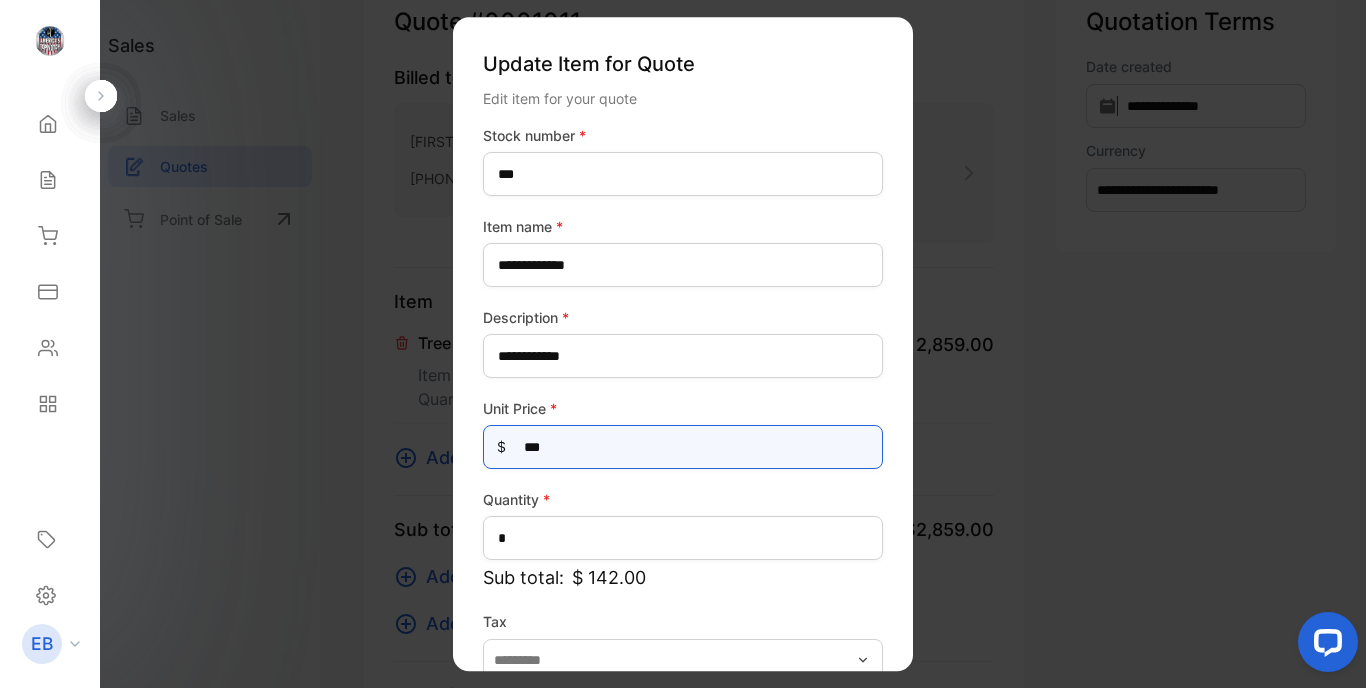 type on "*****" 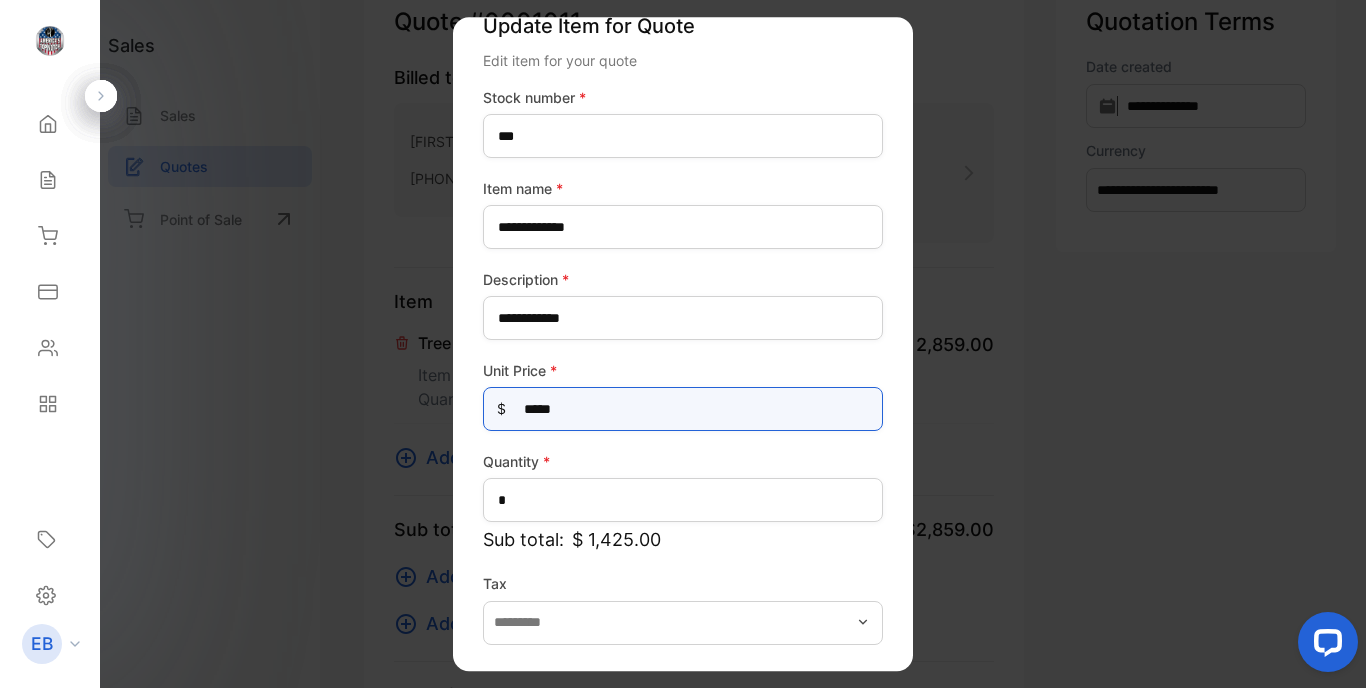 scroll, scrollTop: 87, scrollLeft: 0, axis: vertical 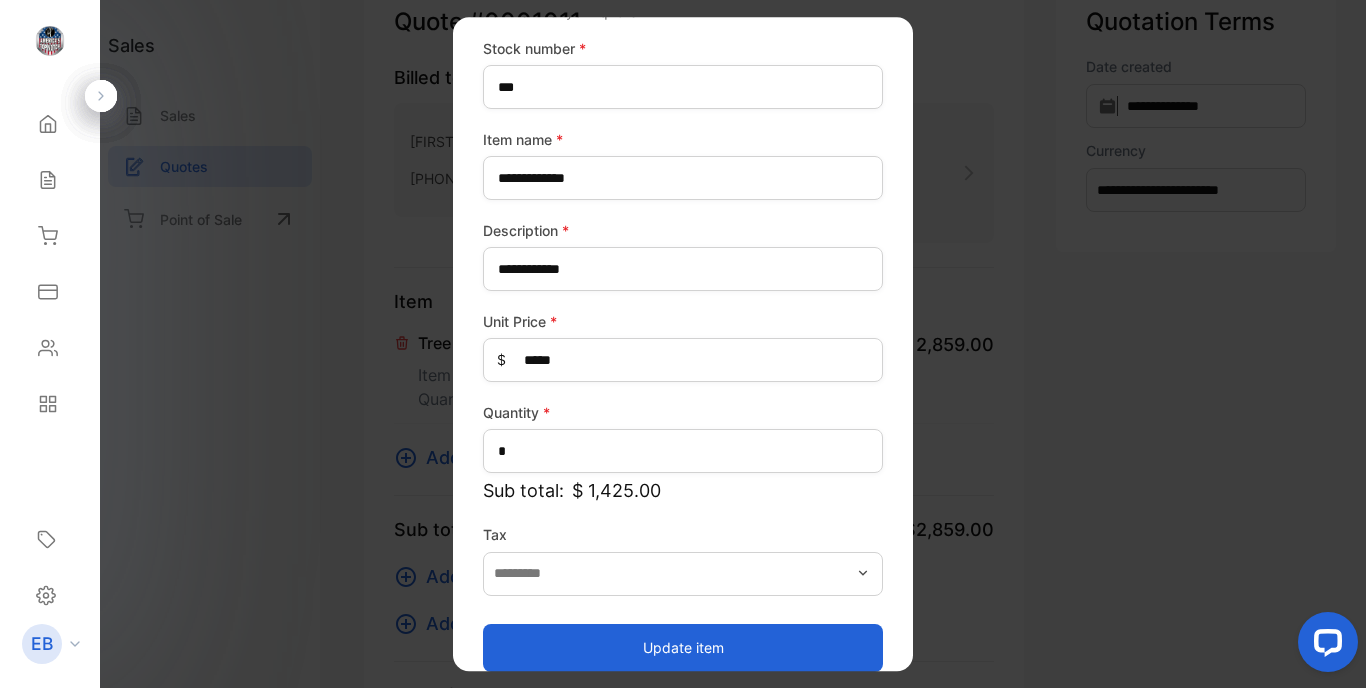 click on "Update item" at bounding box center [683, 648] 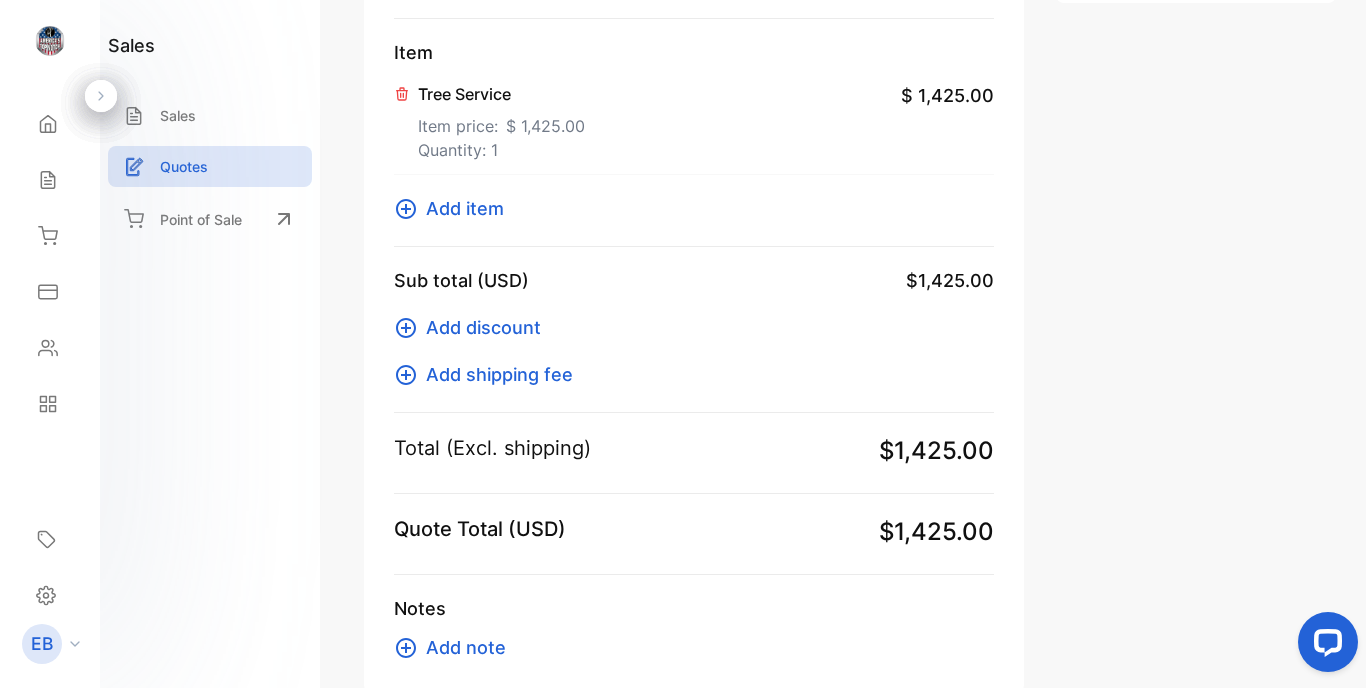 scroll, scrollTop: 514, scrollLeft: 0, axis: vertical 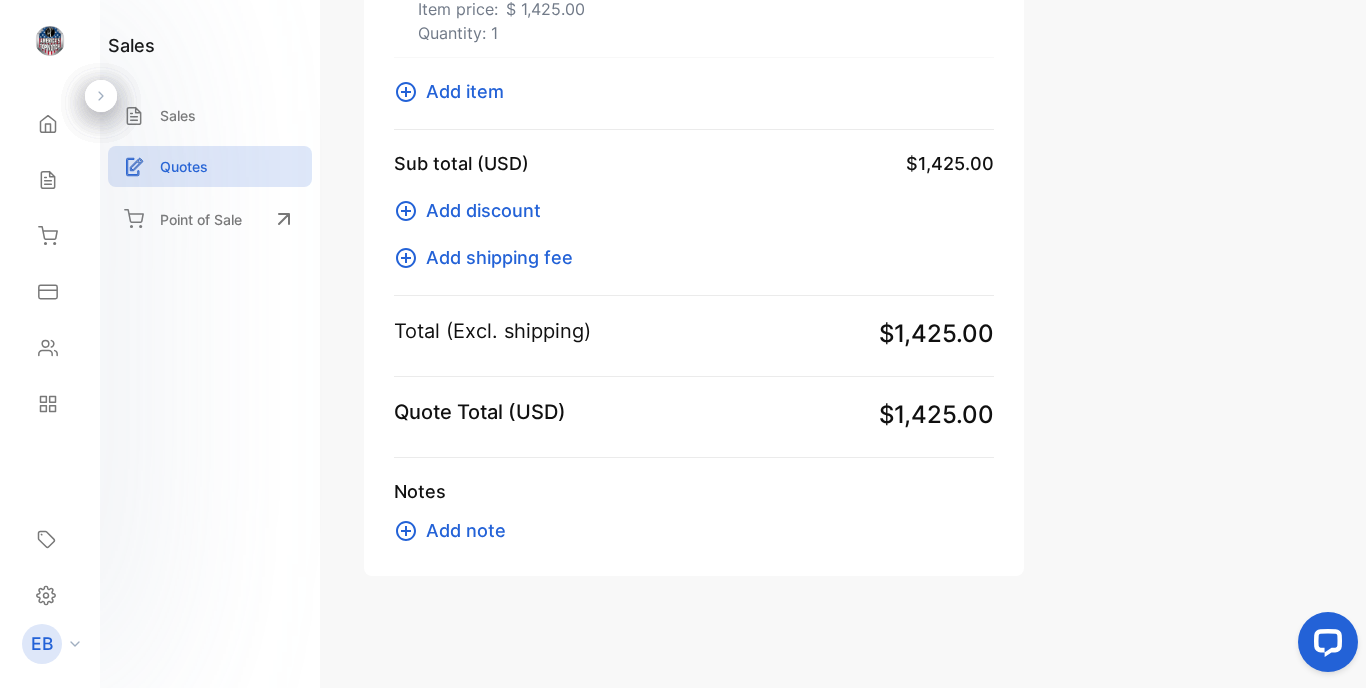 click on "Add note" at bounding box center [466, 530] 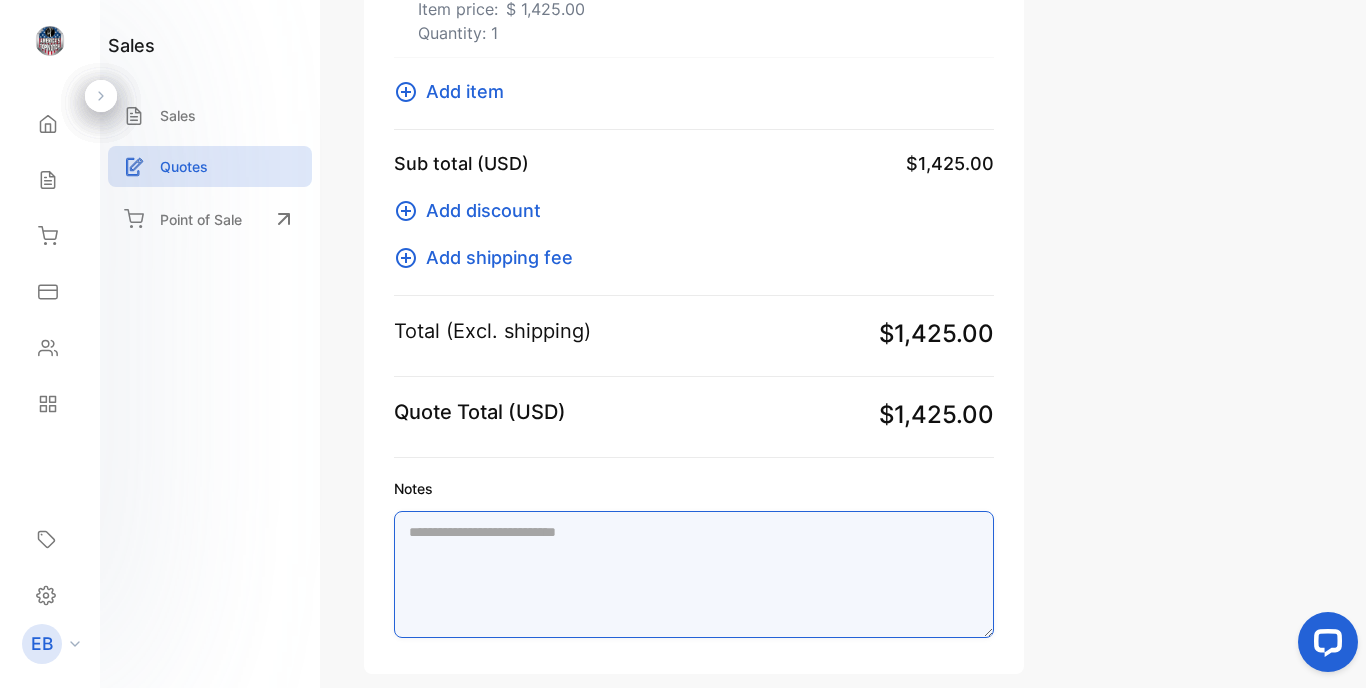 click on "Notes" at bounding box center (694, 574) 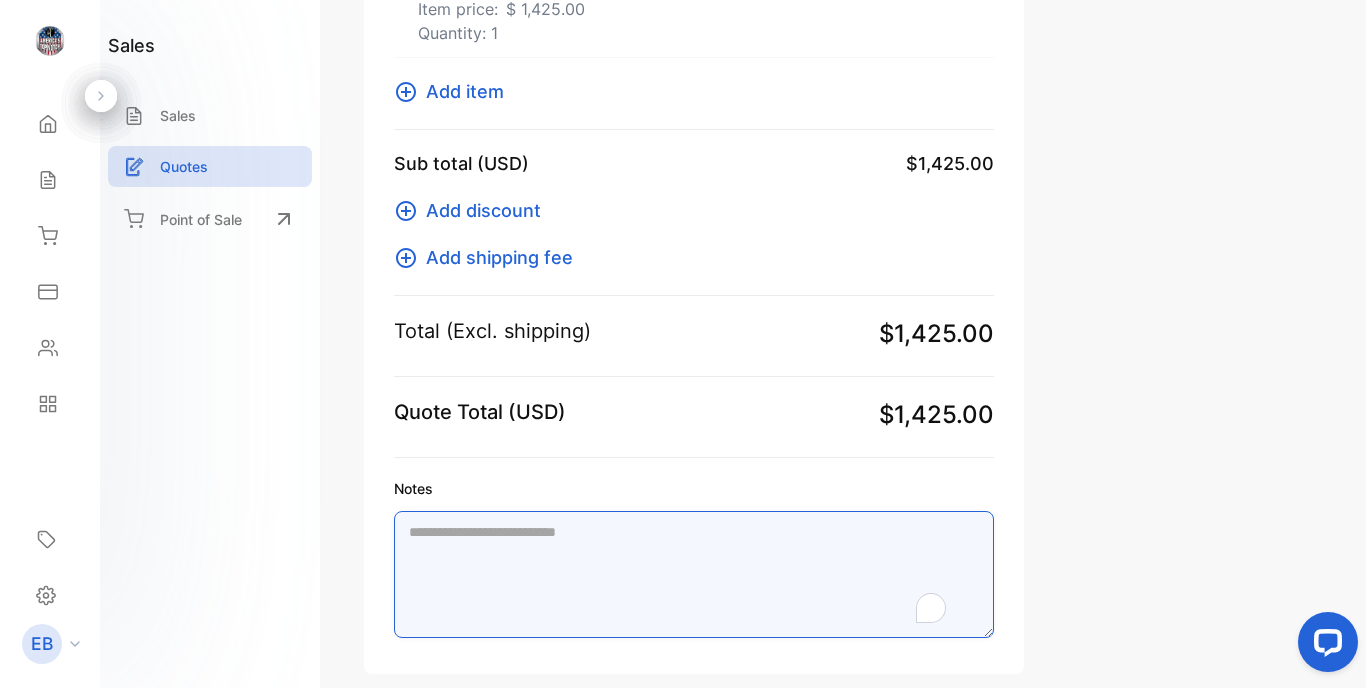 paste on "**********" 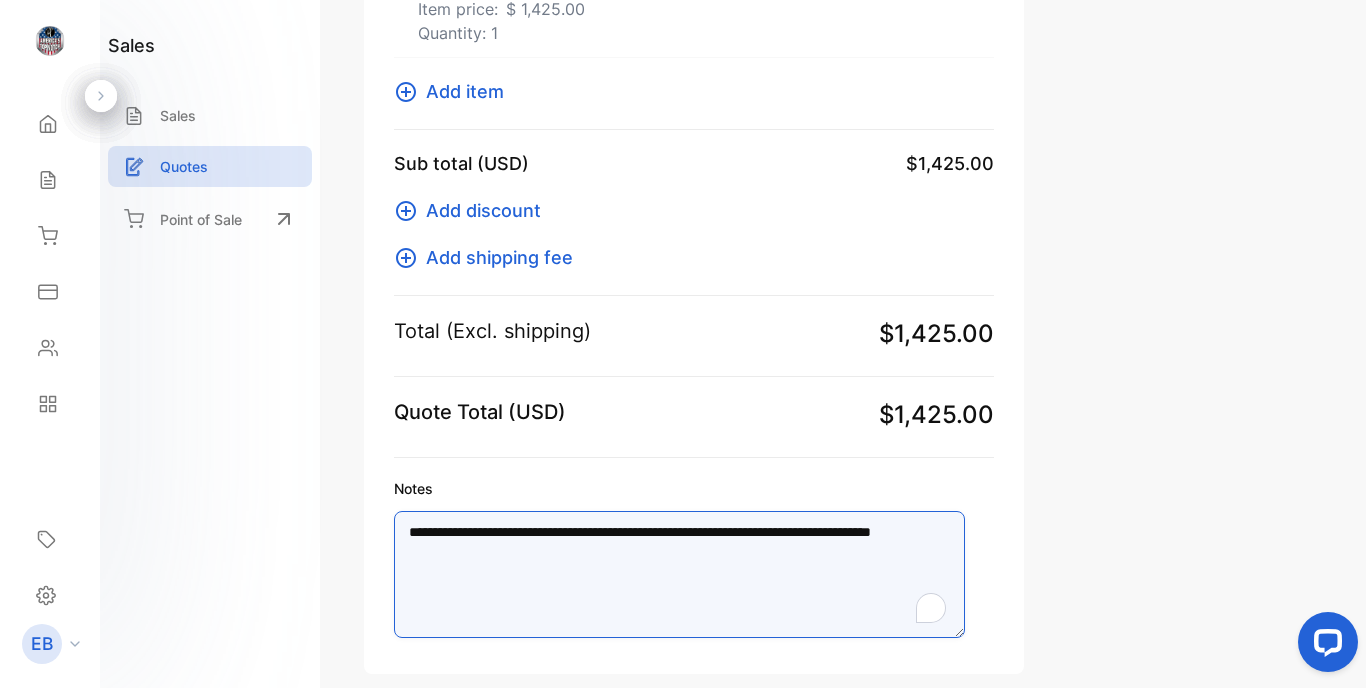 scroll, scrollTop: 302, scrollLeft: 0, axis: vertical 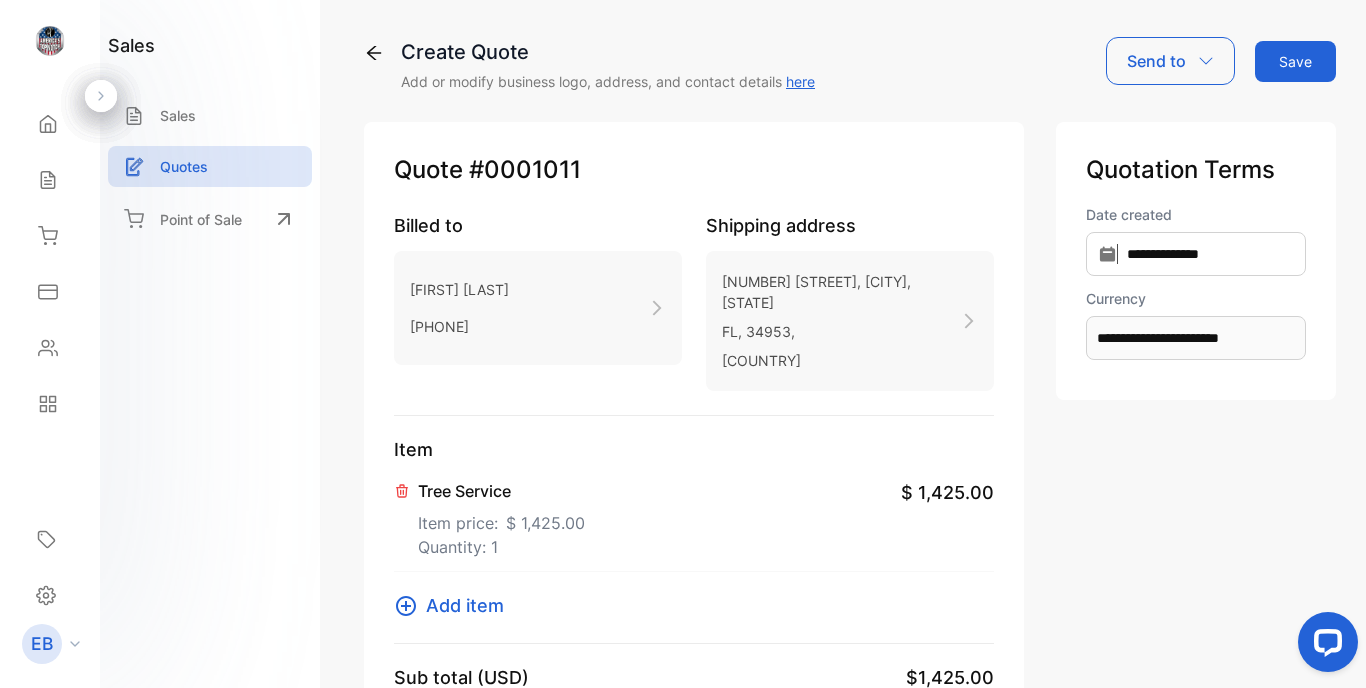 type on "**********" 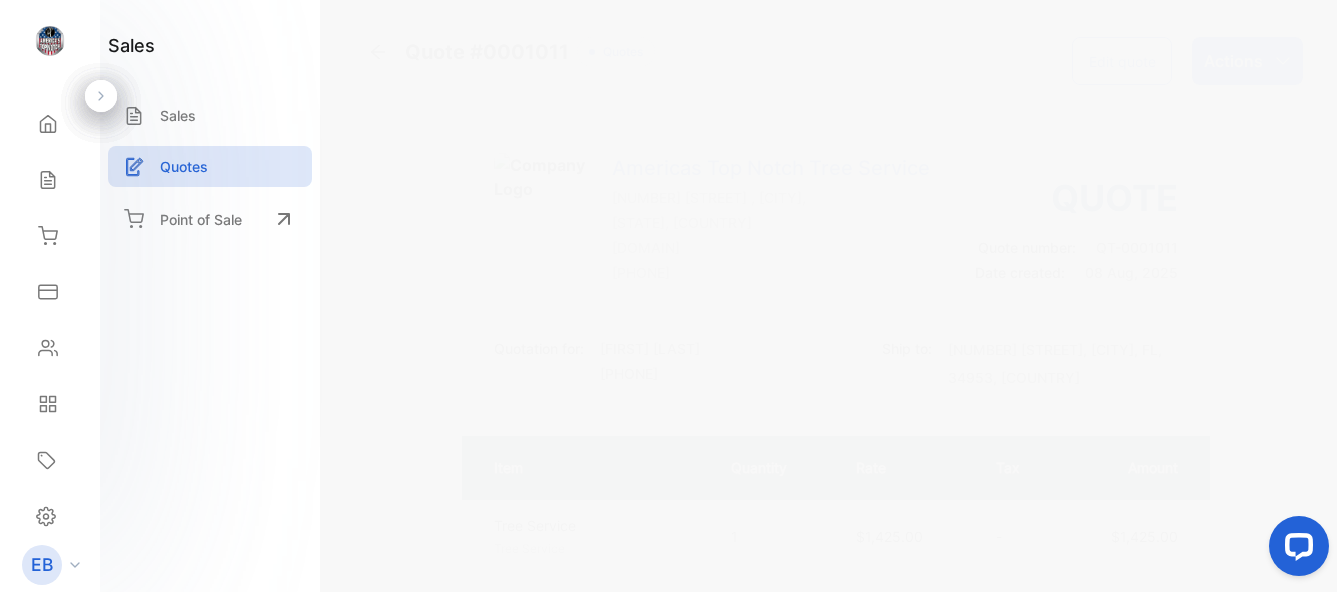 click on "Actions" at bounding box center (1233, 61) 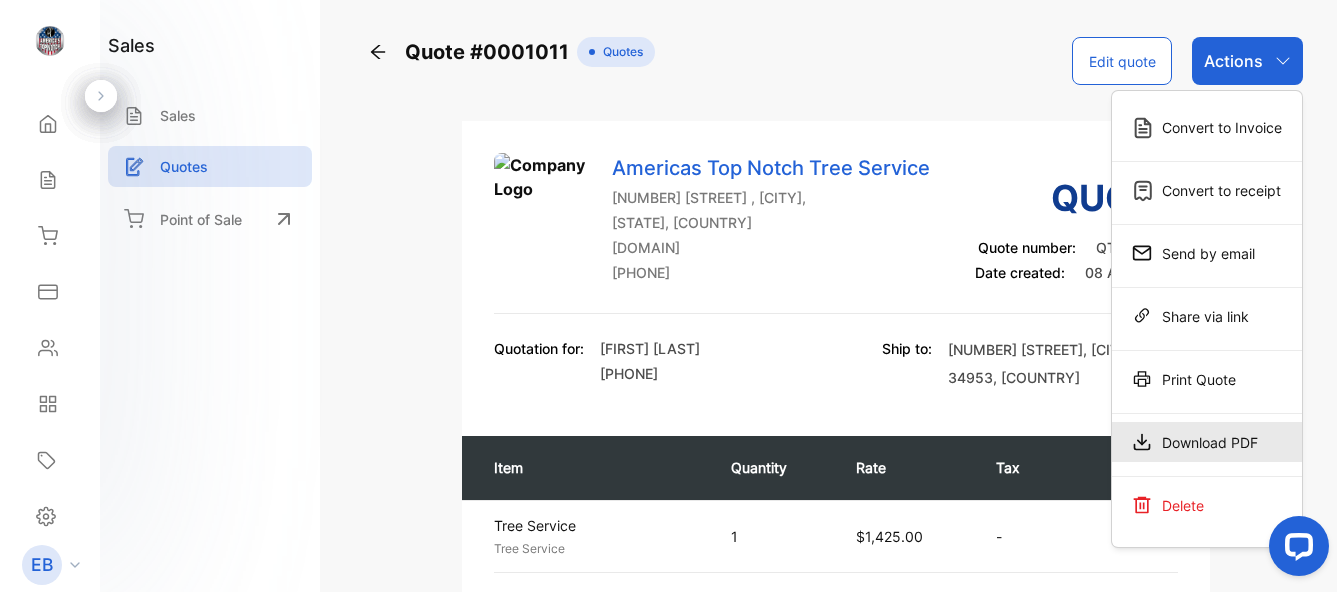 click on "Download PDF" at bounding box center [1207, 442] 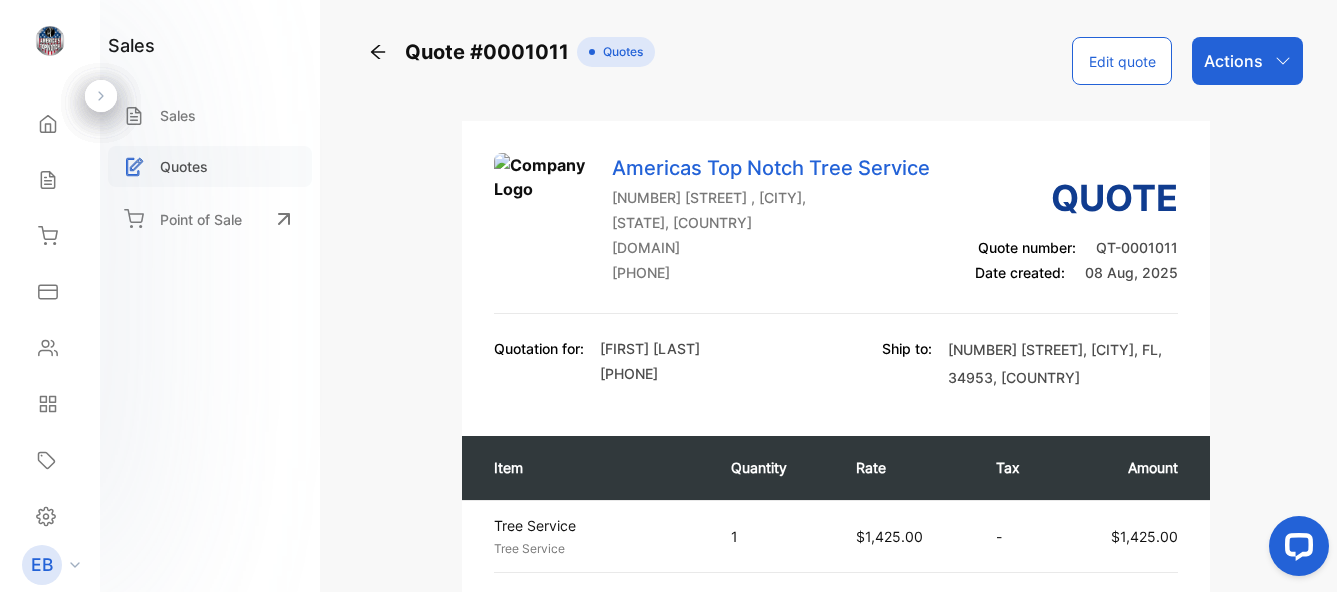 click on "Quotes" at bounding box center [210, 166] 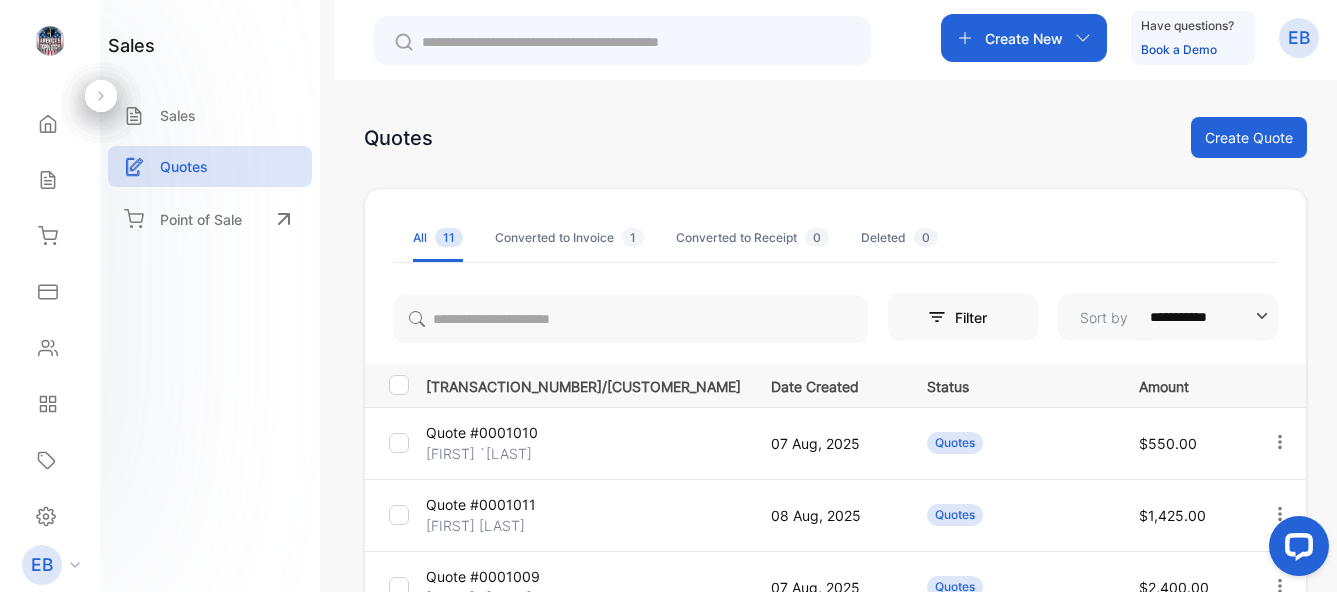 click on "Create New" at bounding box center (1024, 38) 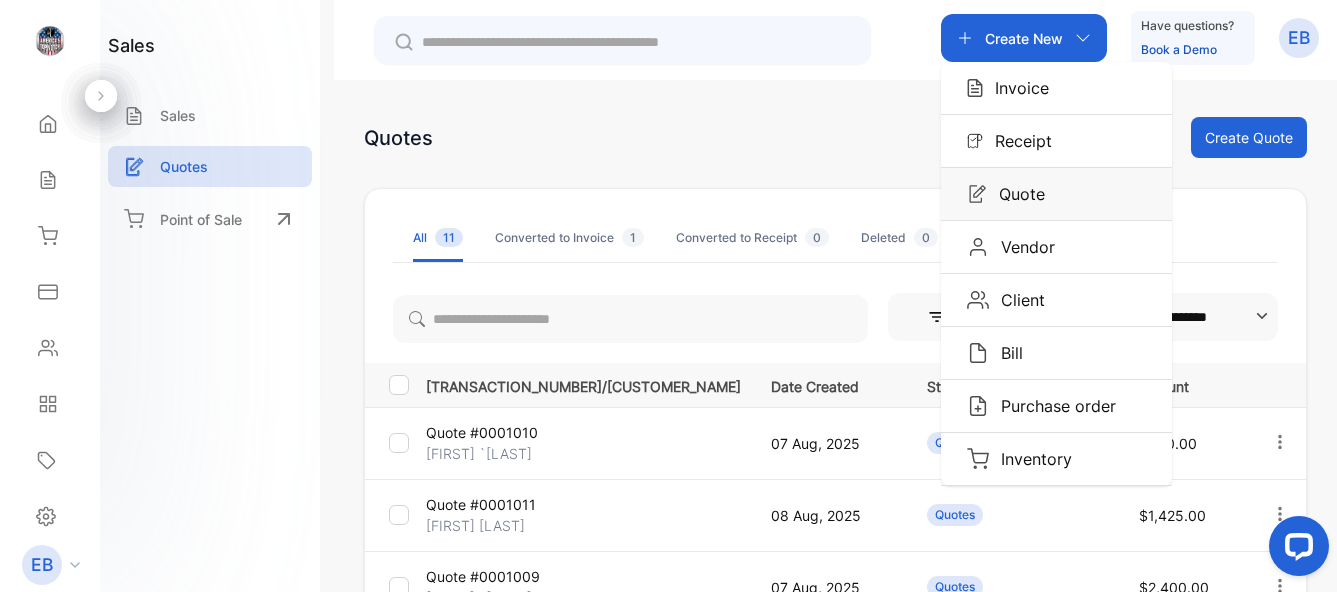 click on "Quote" at bounding box center (1016, 194) 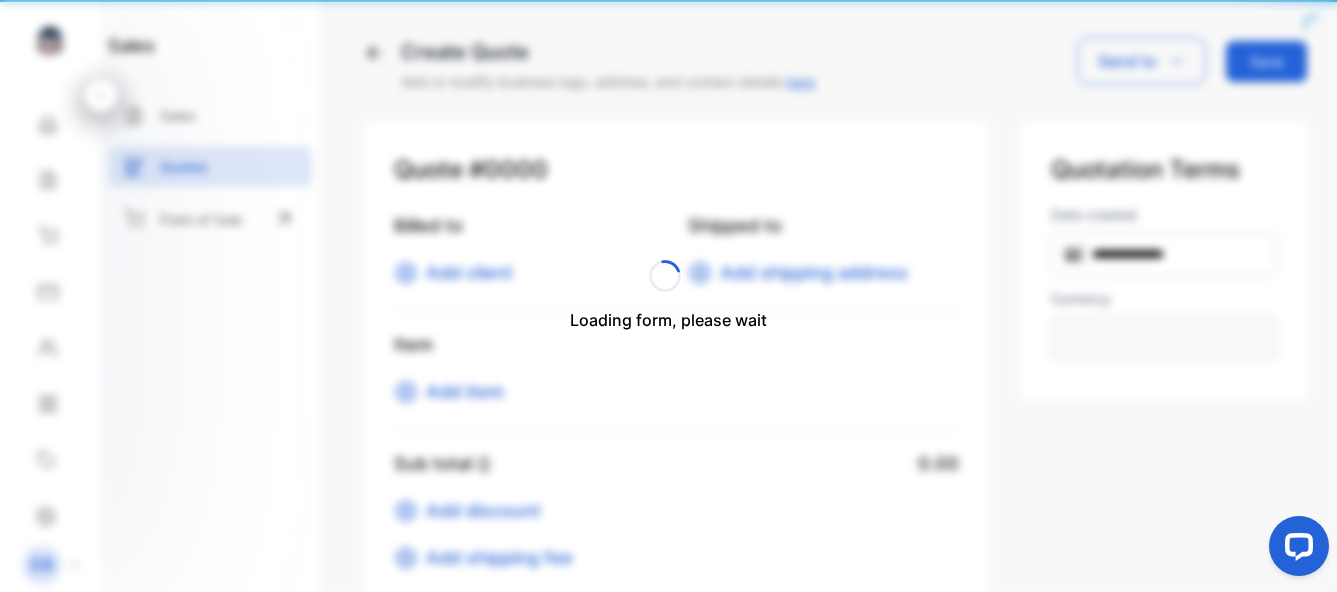type on "**********" 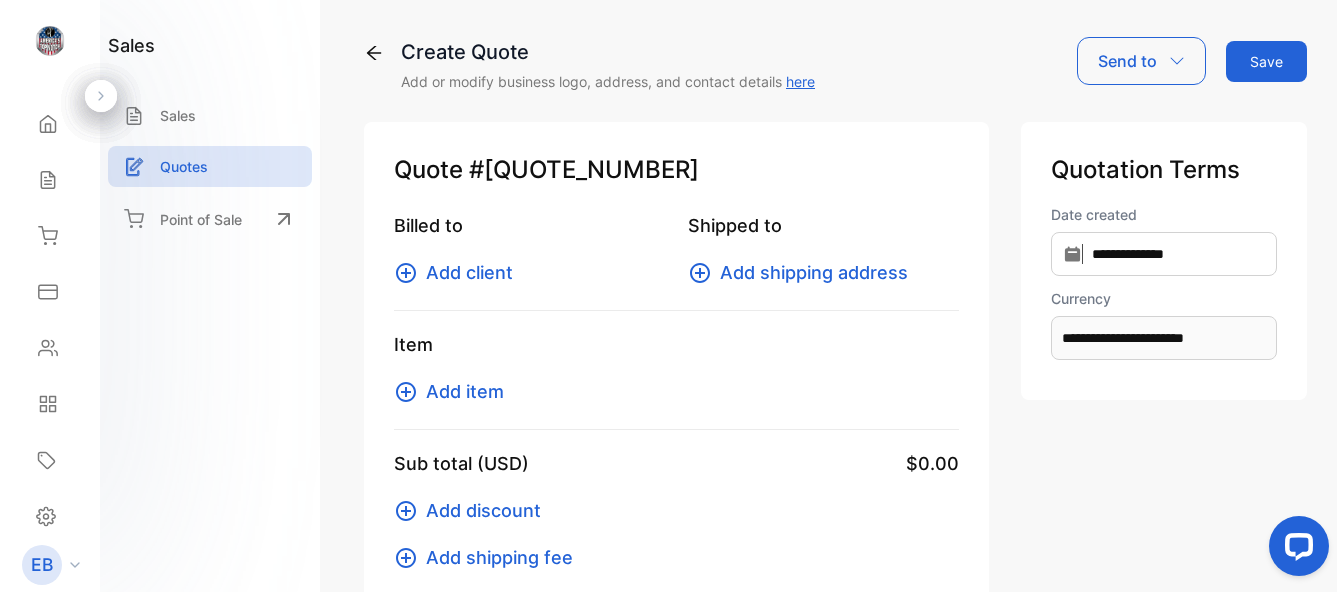 click on "Add client" at bounding box center (469, 272) 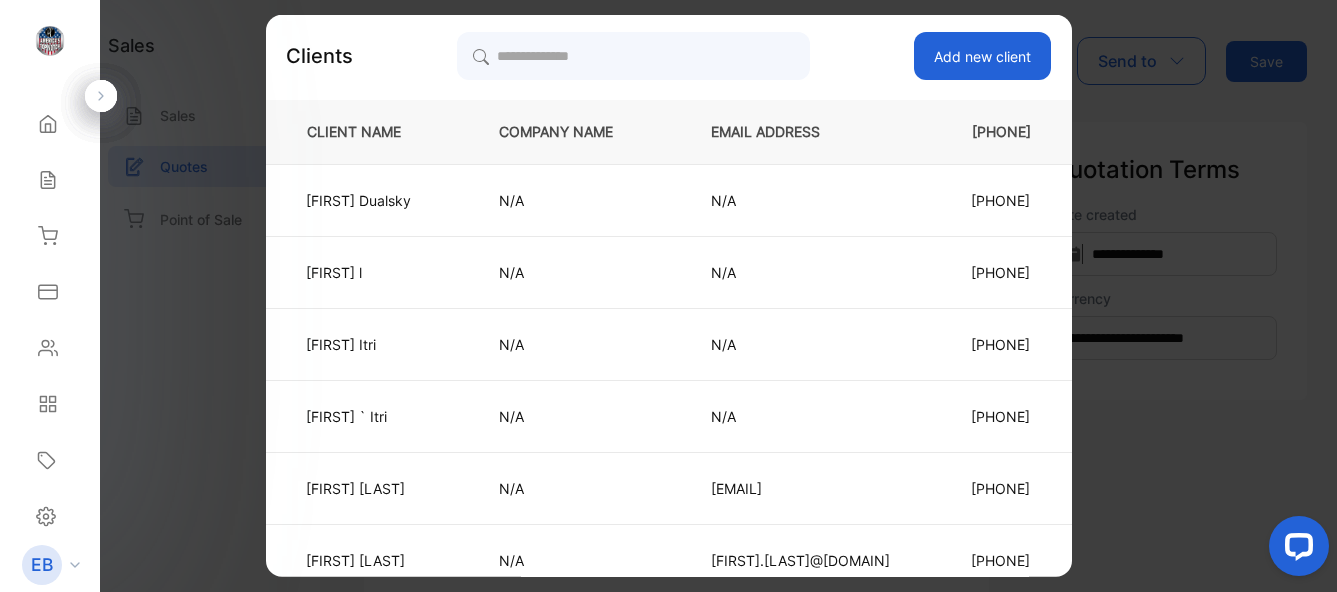 click on "Add new client" at bounding box center (982, 56) 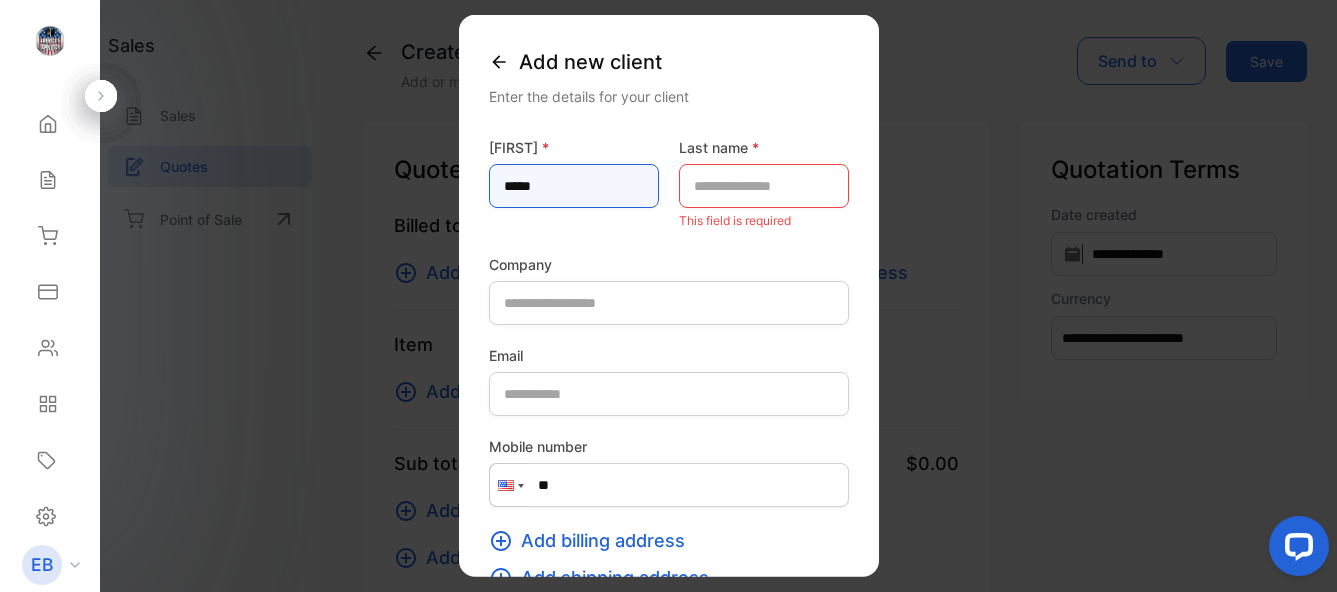type on "****" 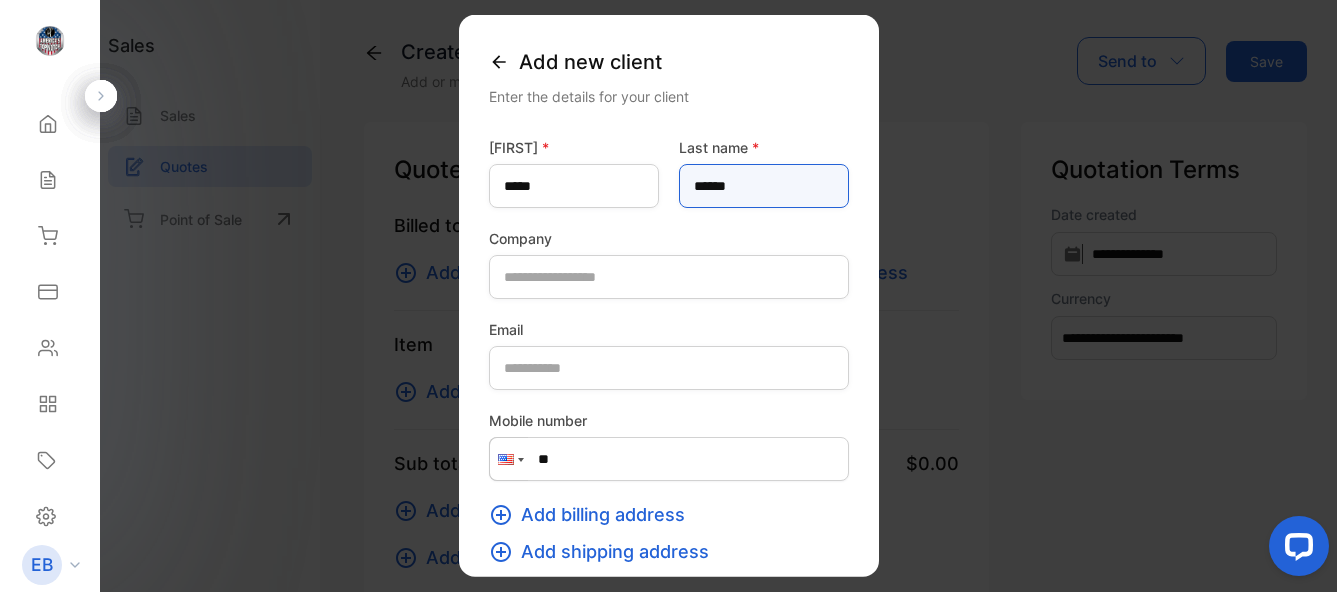 type on "******" 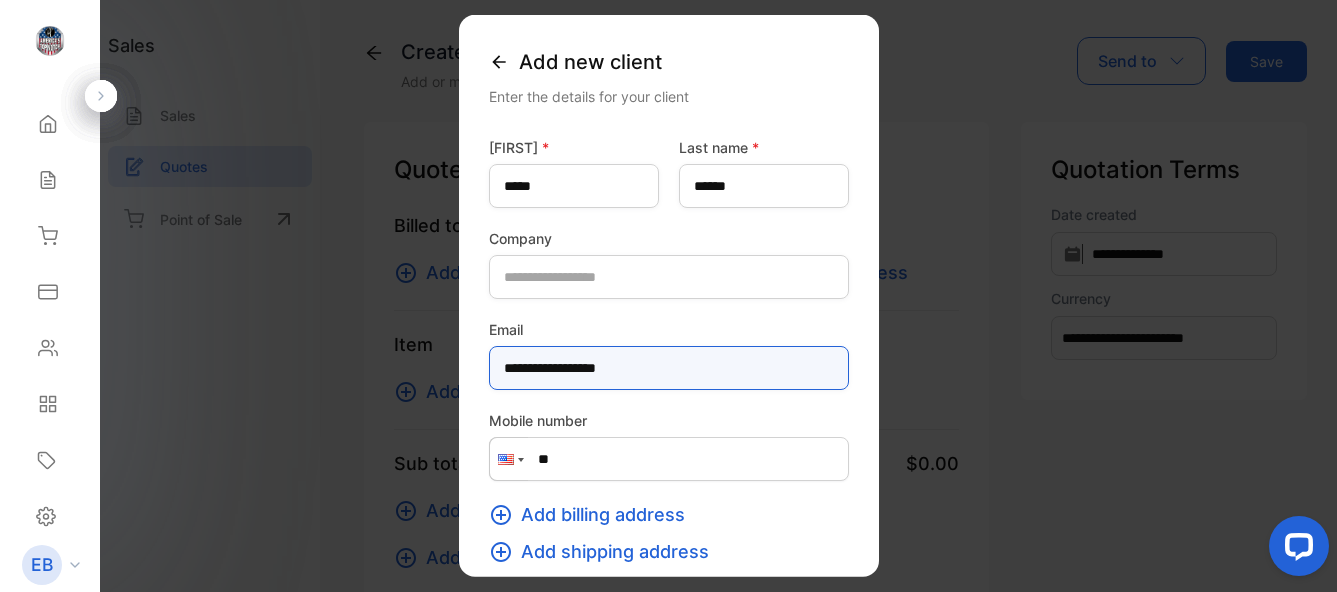 type on "**********" 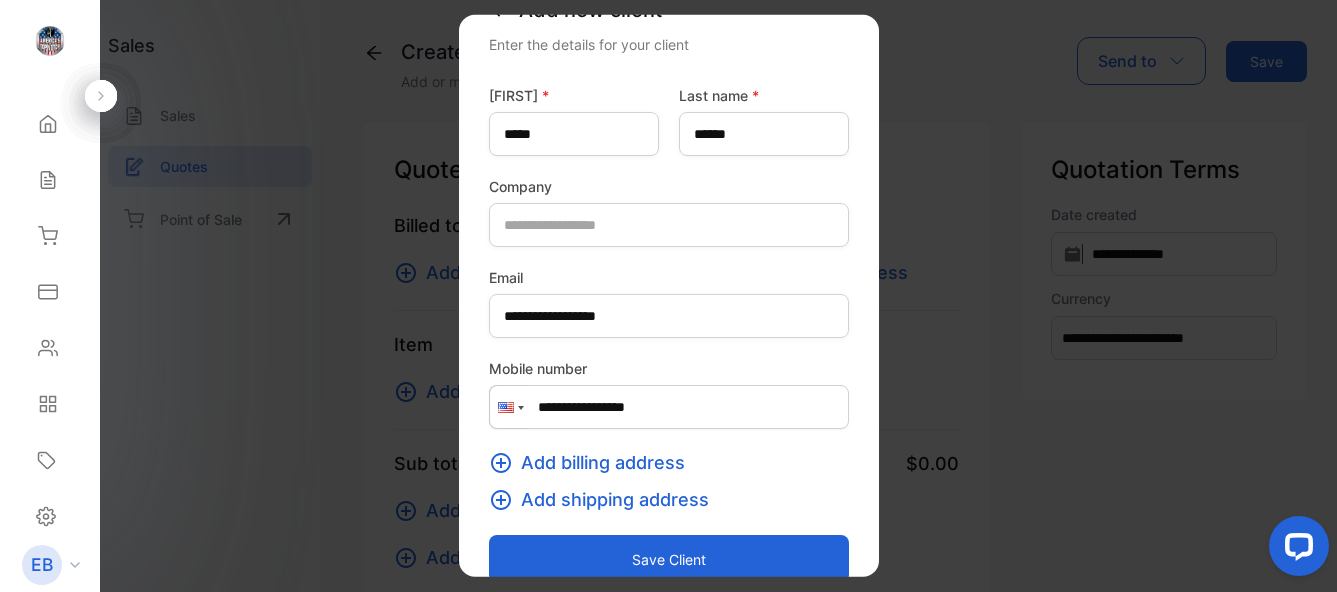 scroll, scrollTop: 82, scrollLeft: 0, axis: vertical 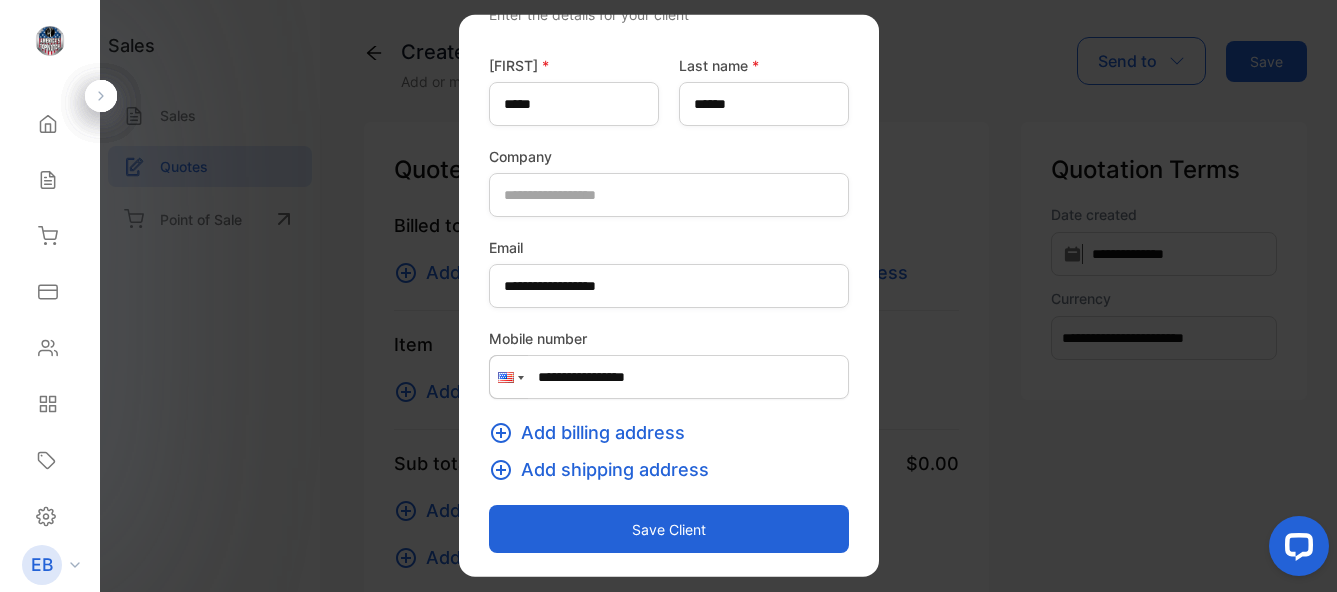 type on "**********" 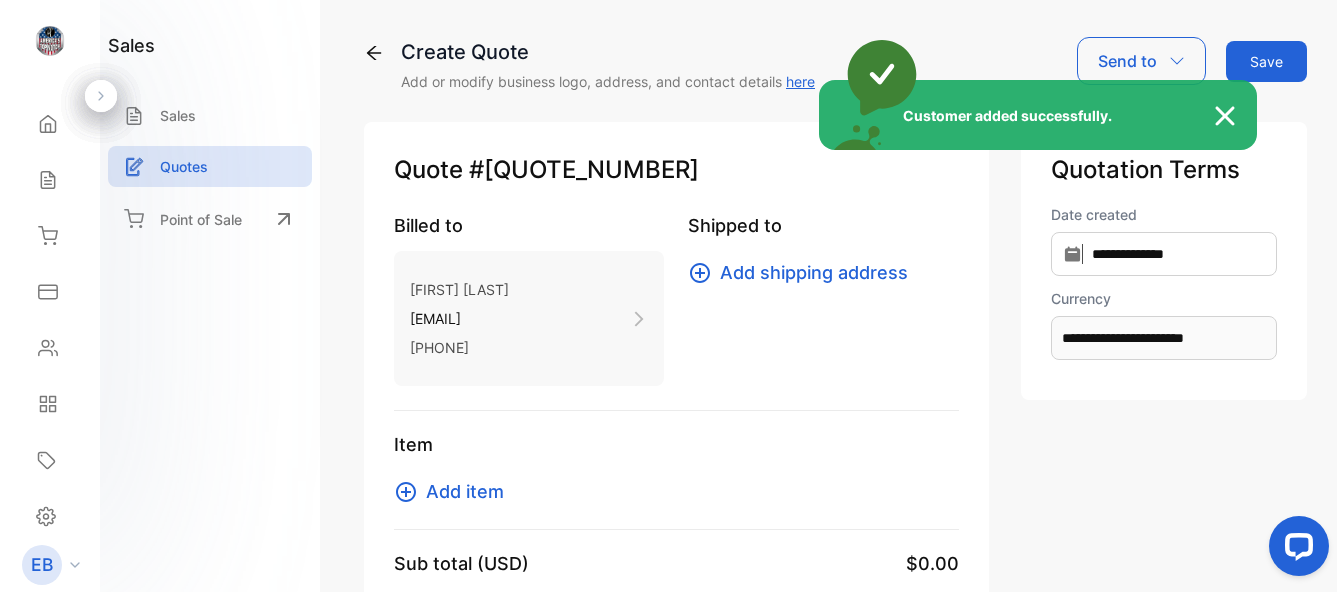 click on "Customer added successfully." at bounding box center (668, 296) 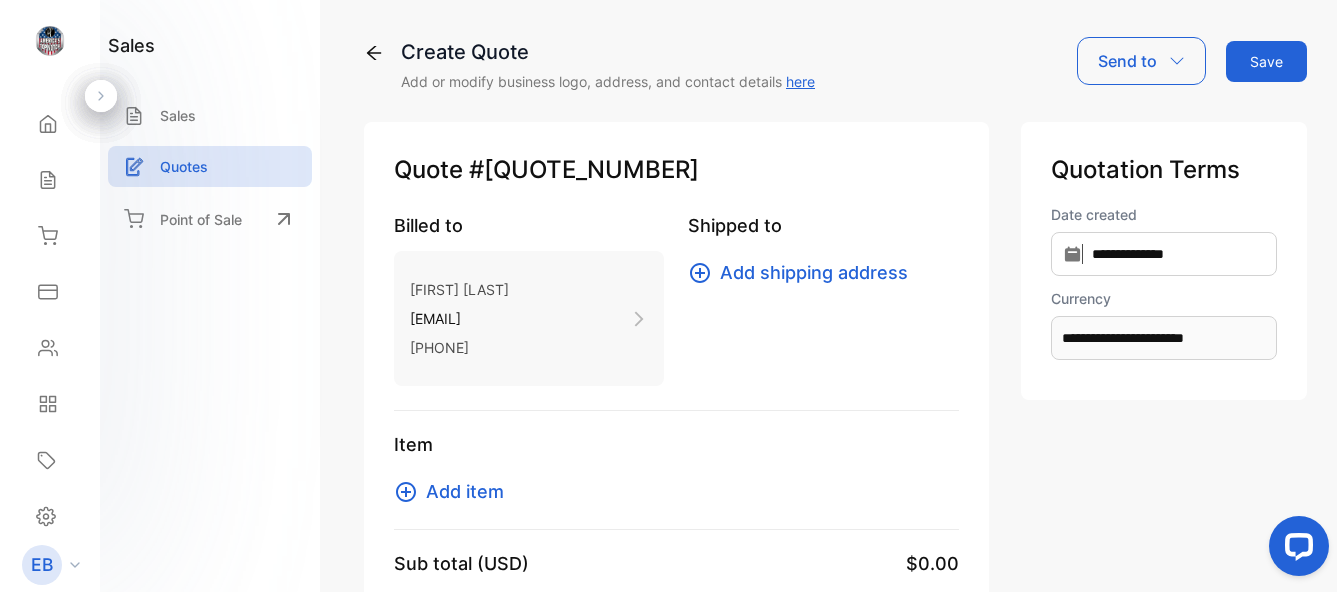 click on "Add shipping address" at bounding box center (814, 272) 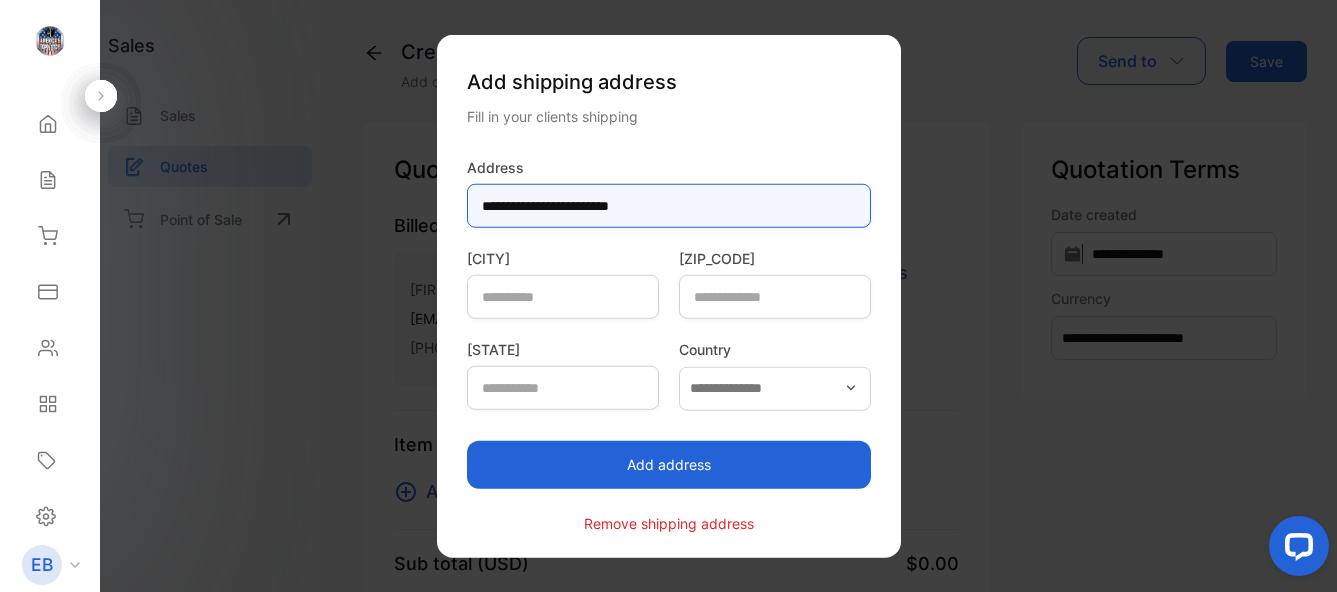 type on "**********" 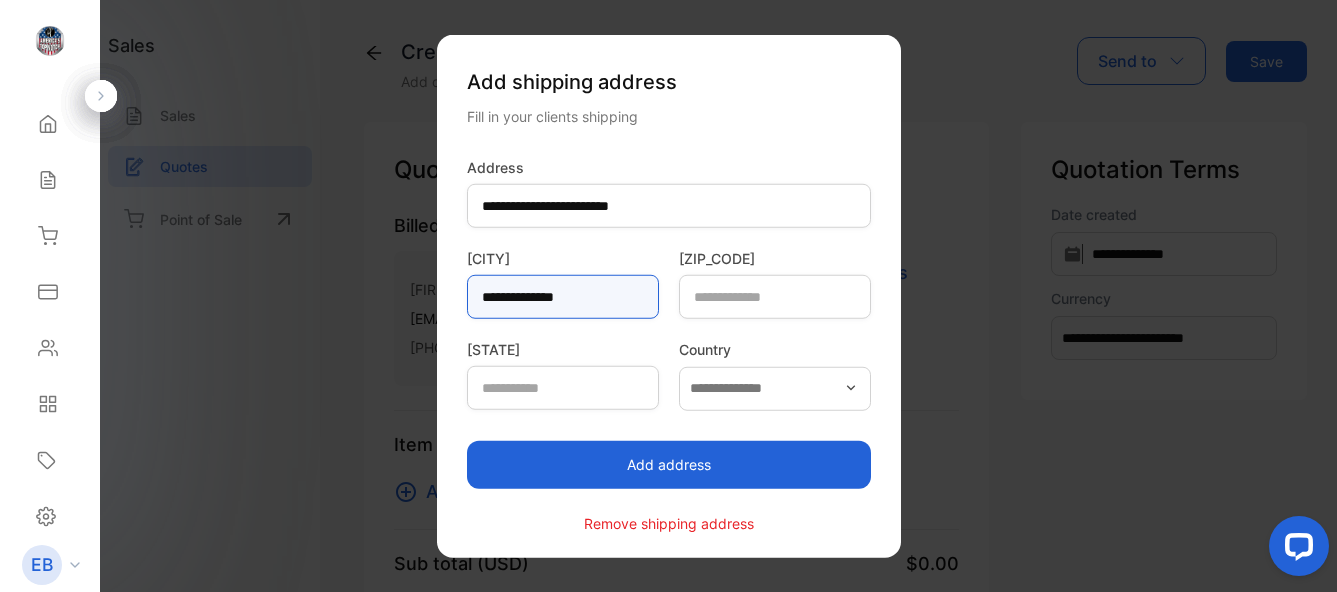 type on "**********" 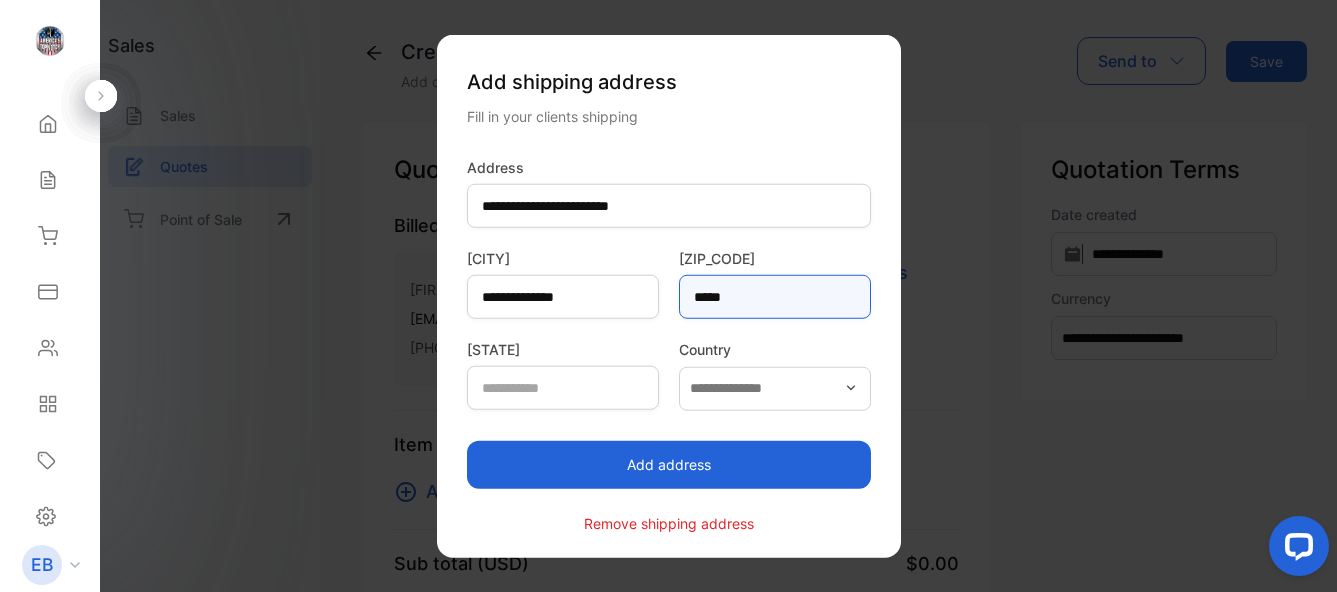 type on "*****" 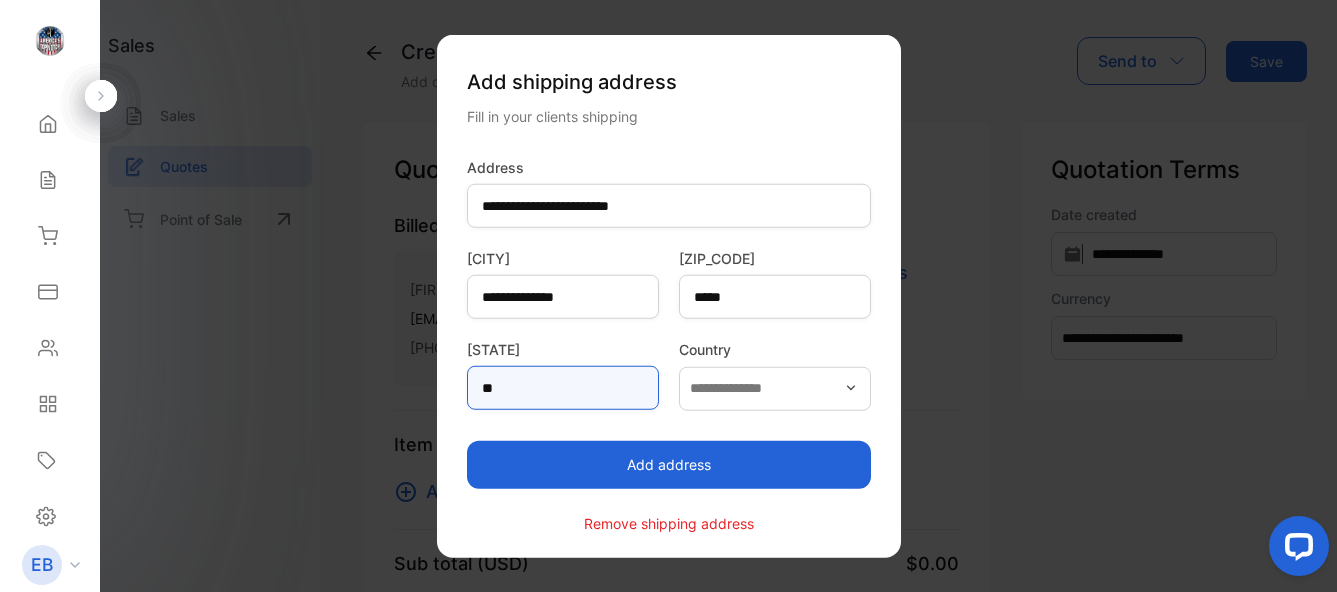type on "**" 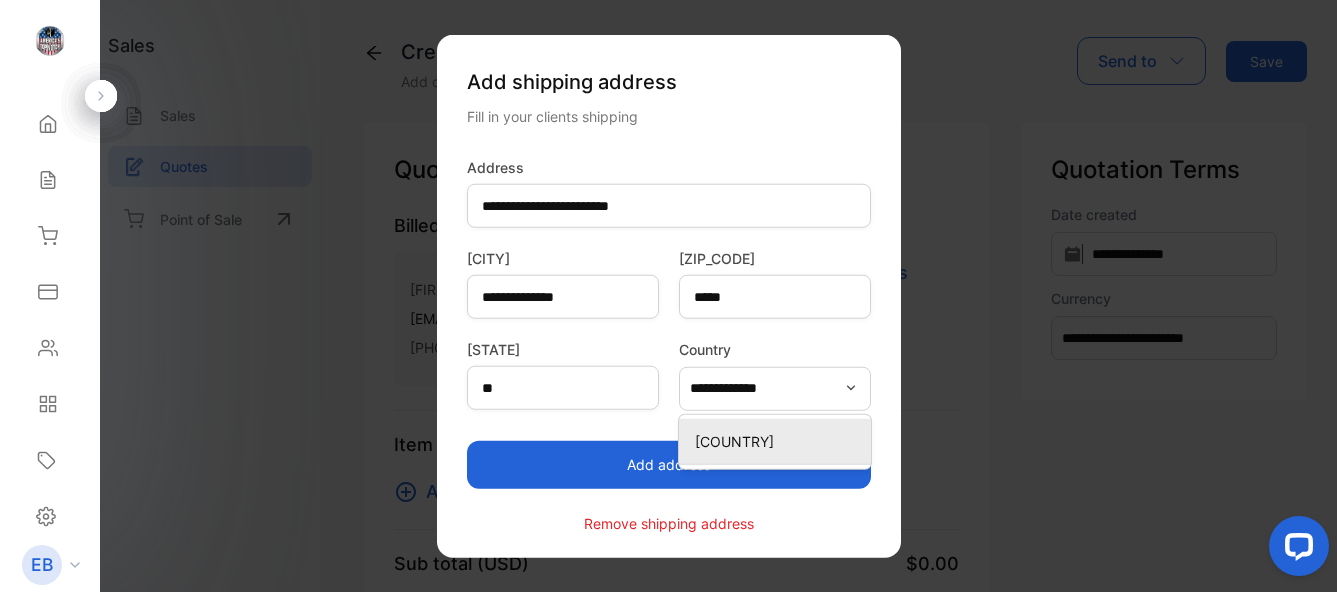 click on "[COUNTRY]" at bounding box center [779, 440] 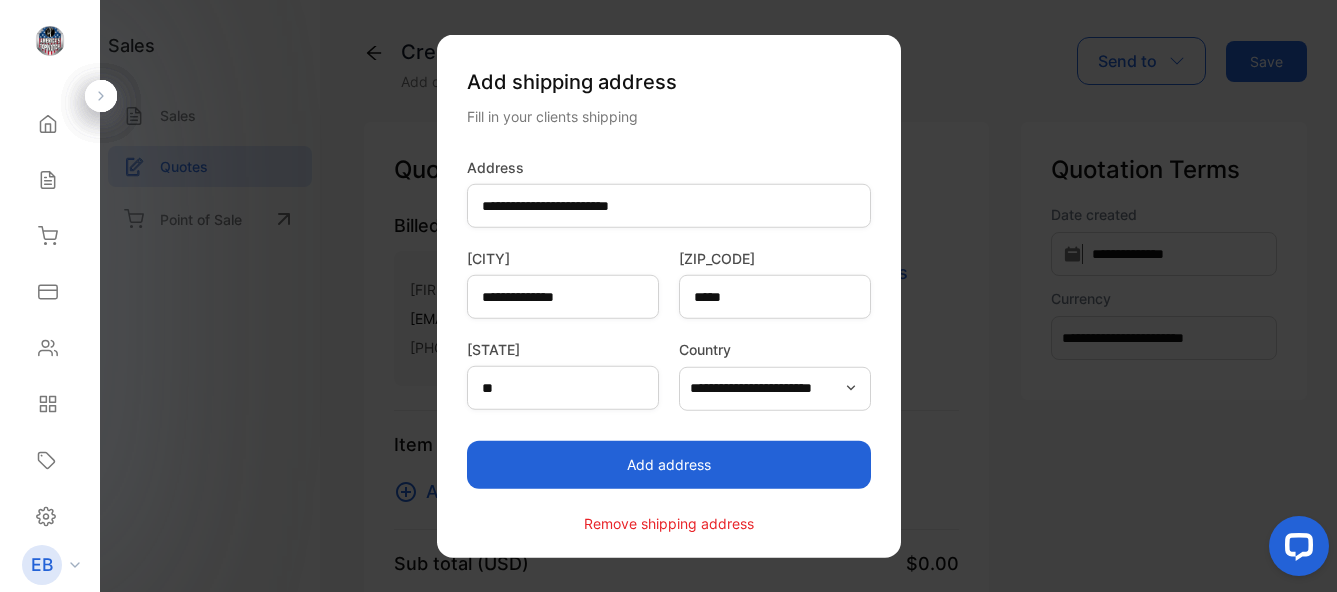 click on "Add address" at bounding box center [669, 464] 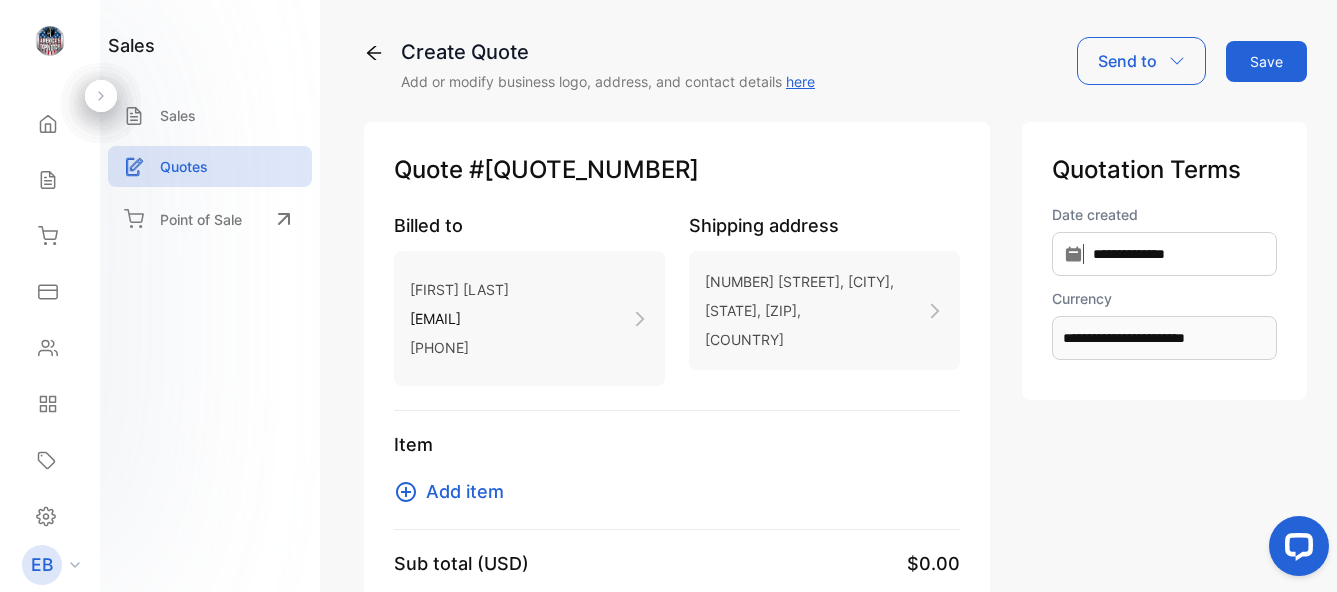 scroll, scrollTop: 195, scrollLeft: 0, axis: vertical 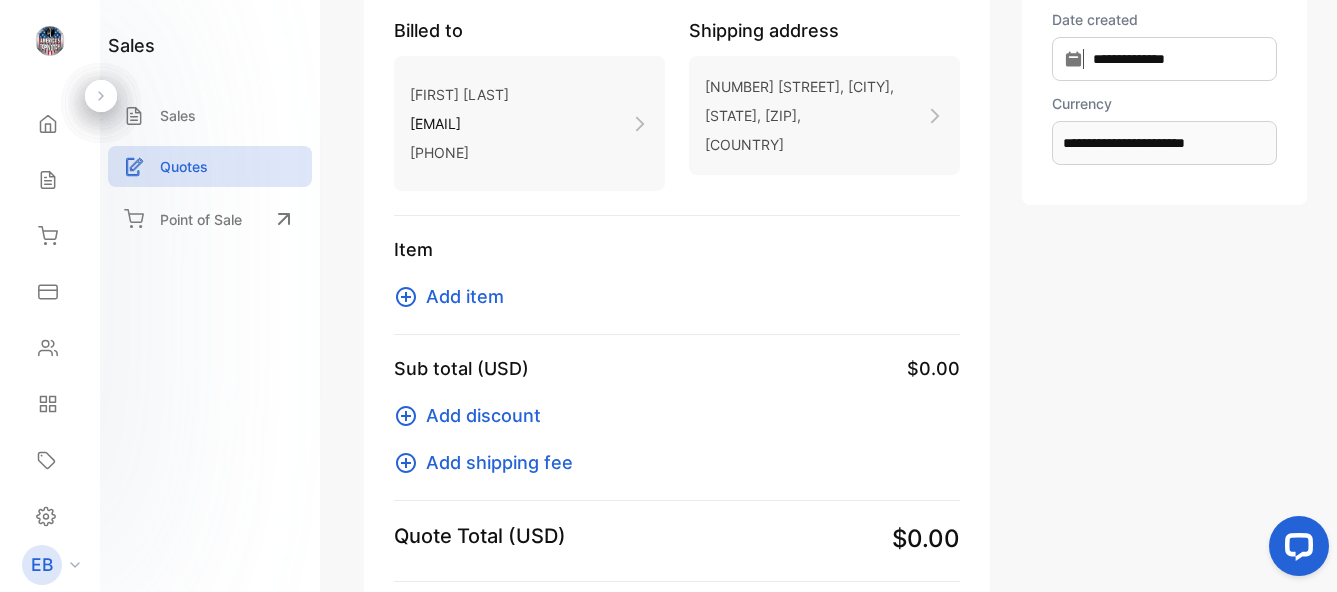 click on "Item Add item" at bounding box center [677, 285] 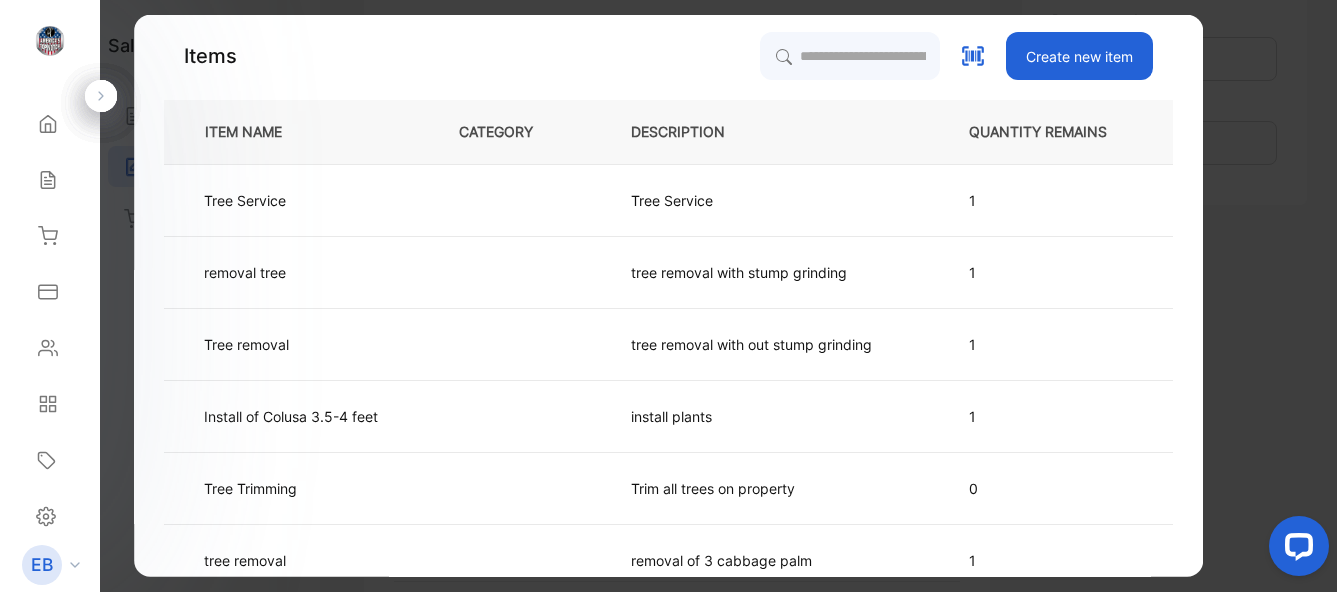 click on "Create new item" at bounding box center [1079, 56] 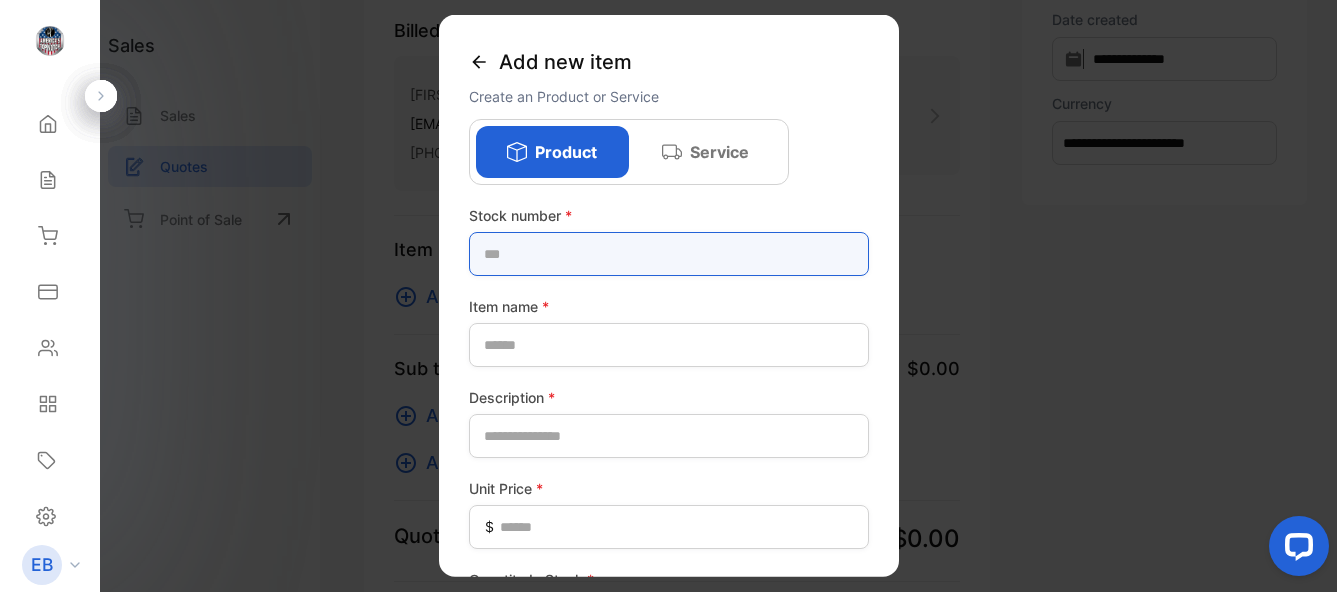 click at bounding box center (669, 254) 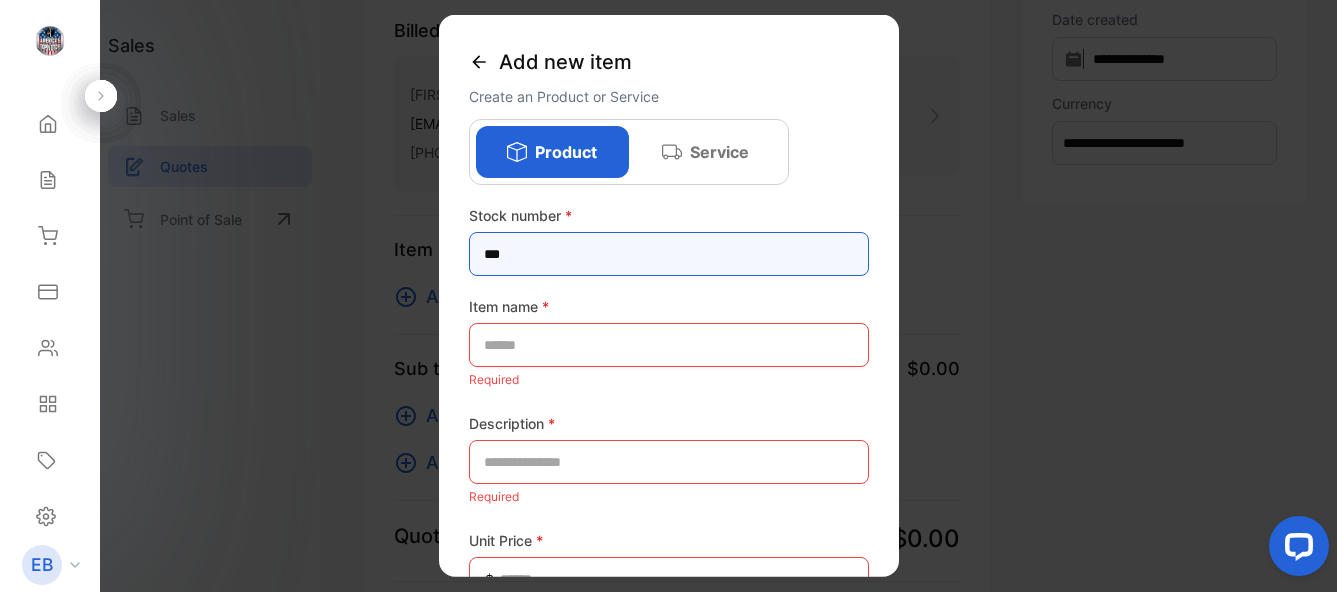 type on "***" 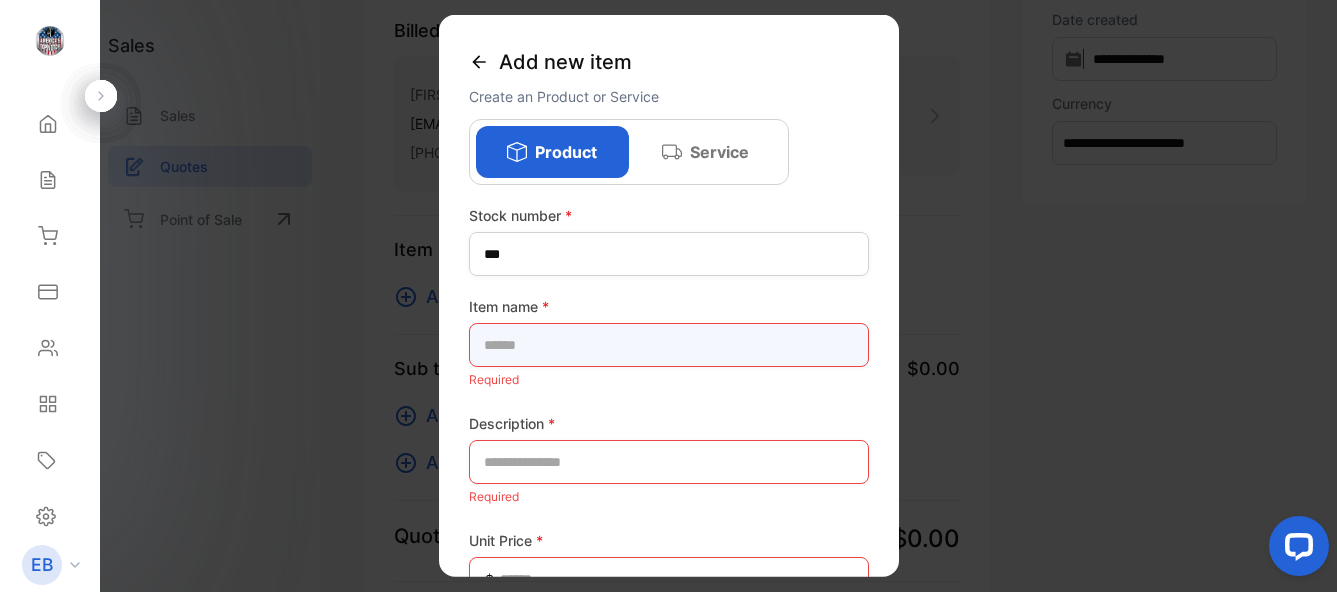 click at bounding box center [669, 345] 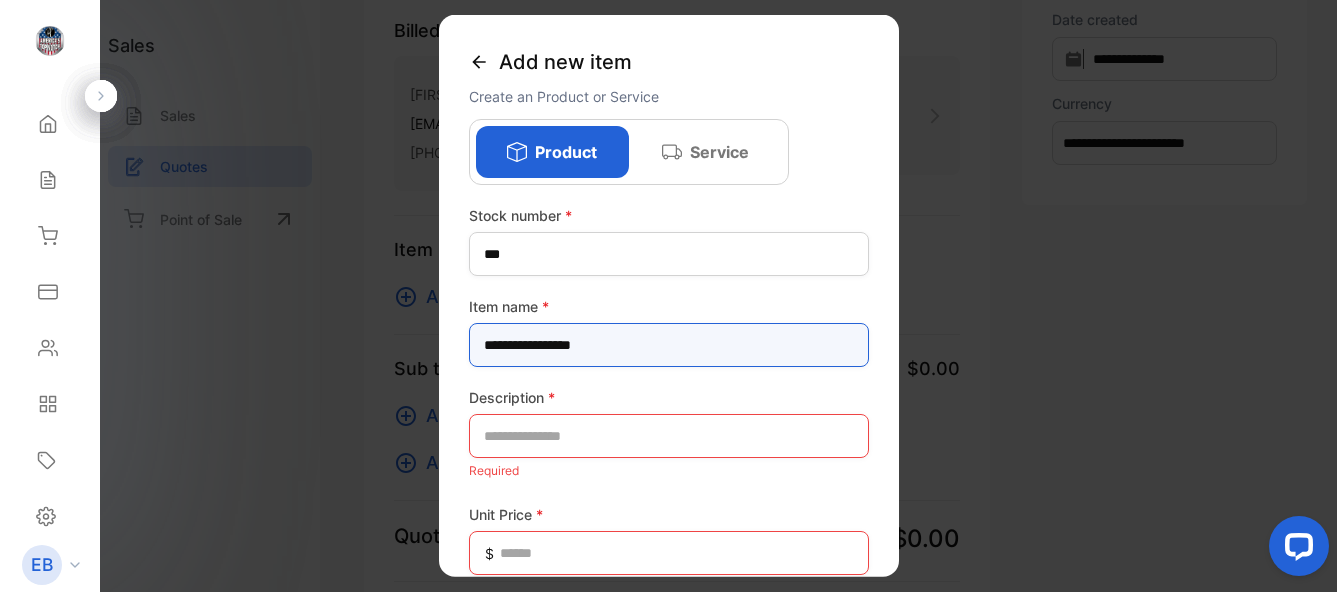 type on "**********" 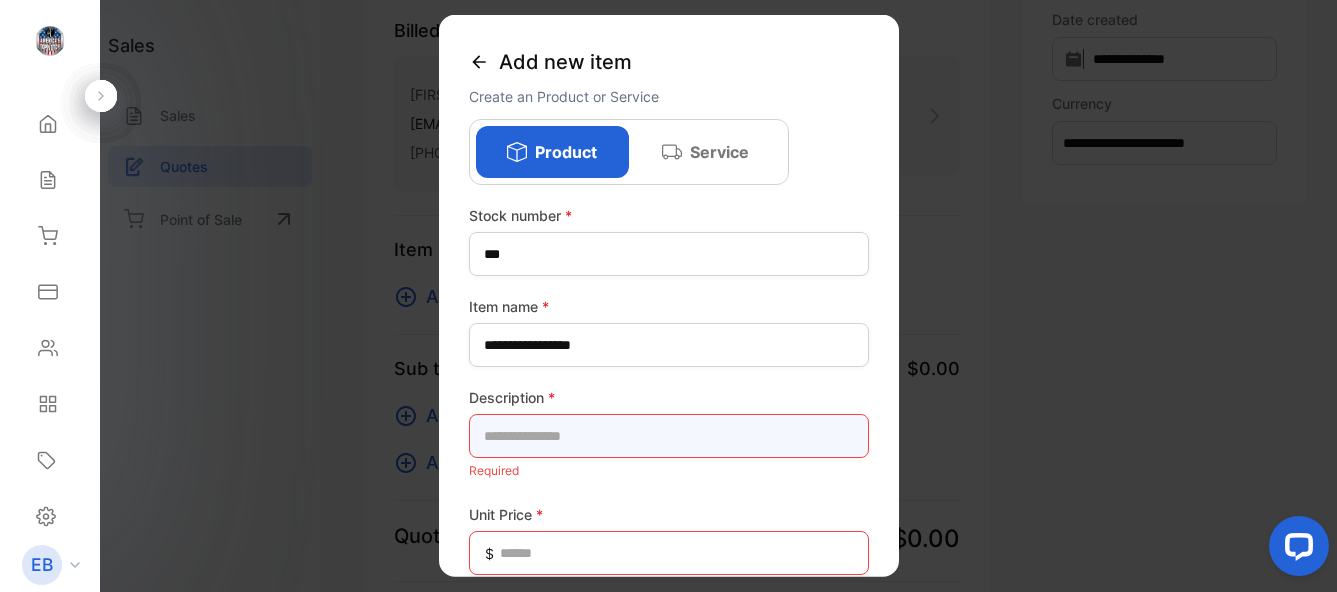 click at bounding box center [669, 436] 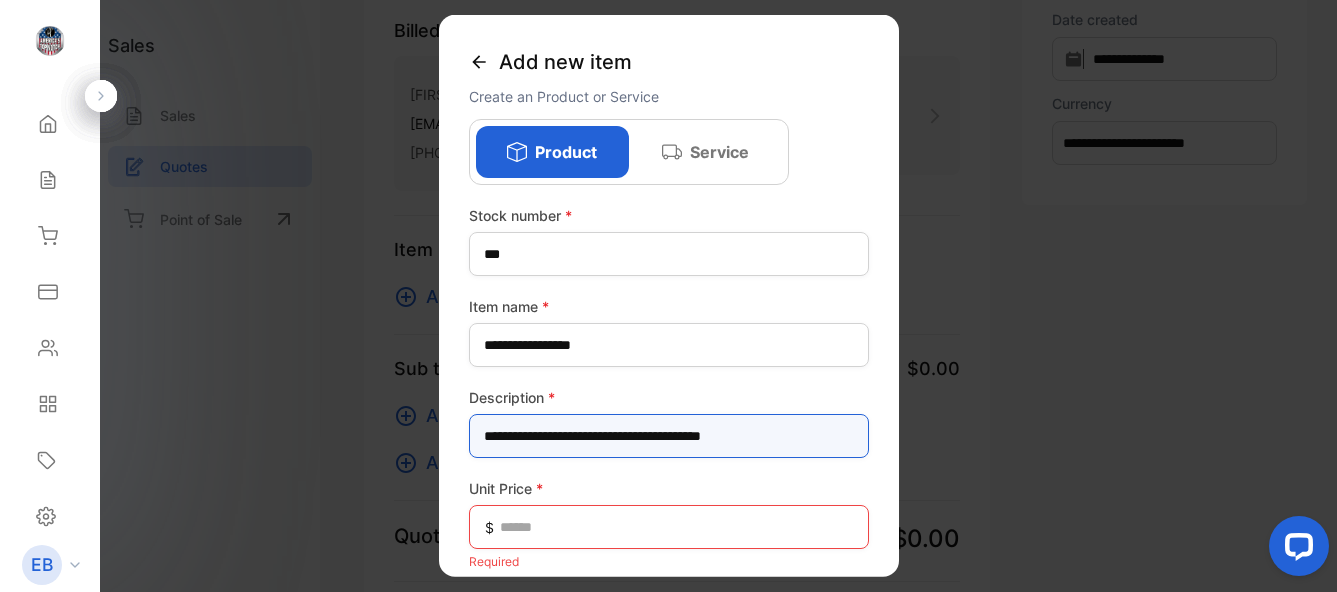 scroll, scrollTop: 41, scrollLeft: 0, axis: vertical 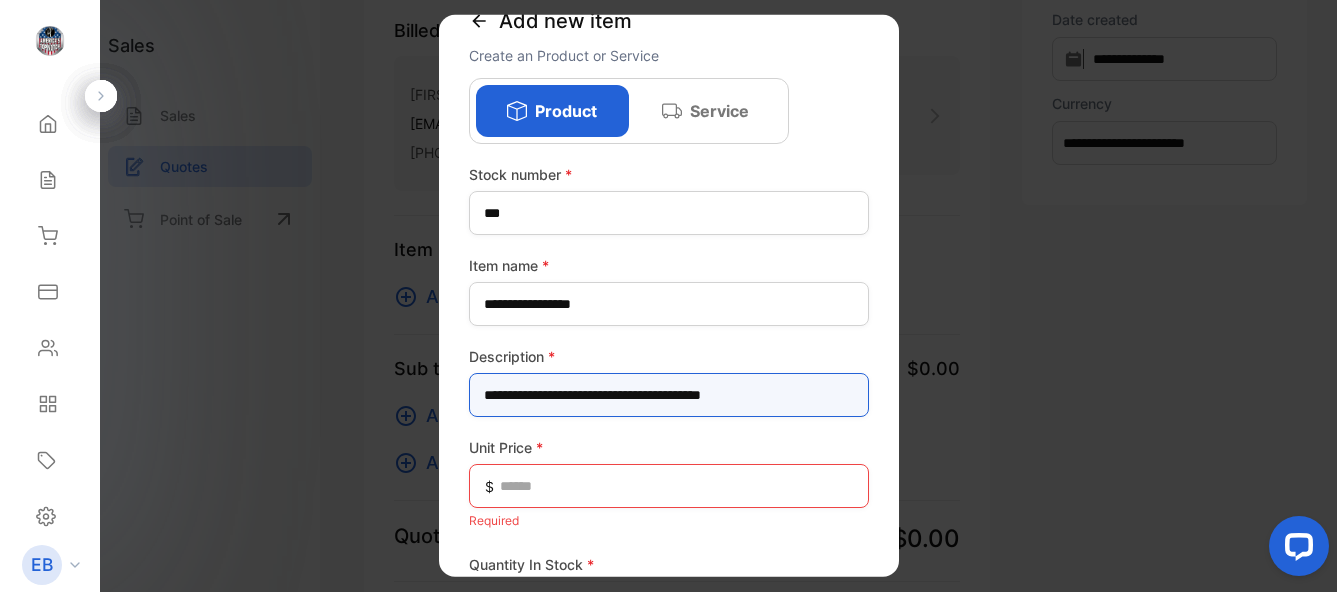 type on "**********" 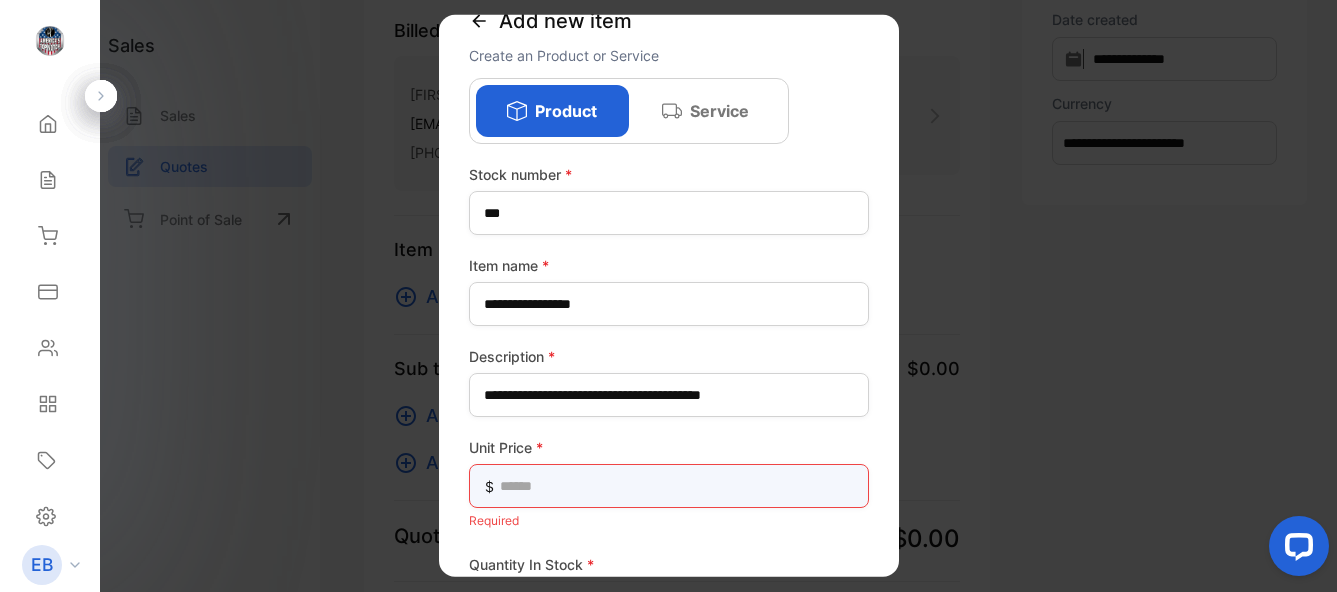 click at bounding box center [669, 486] 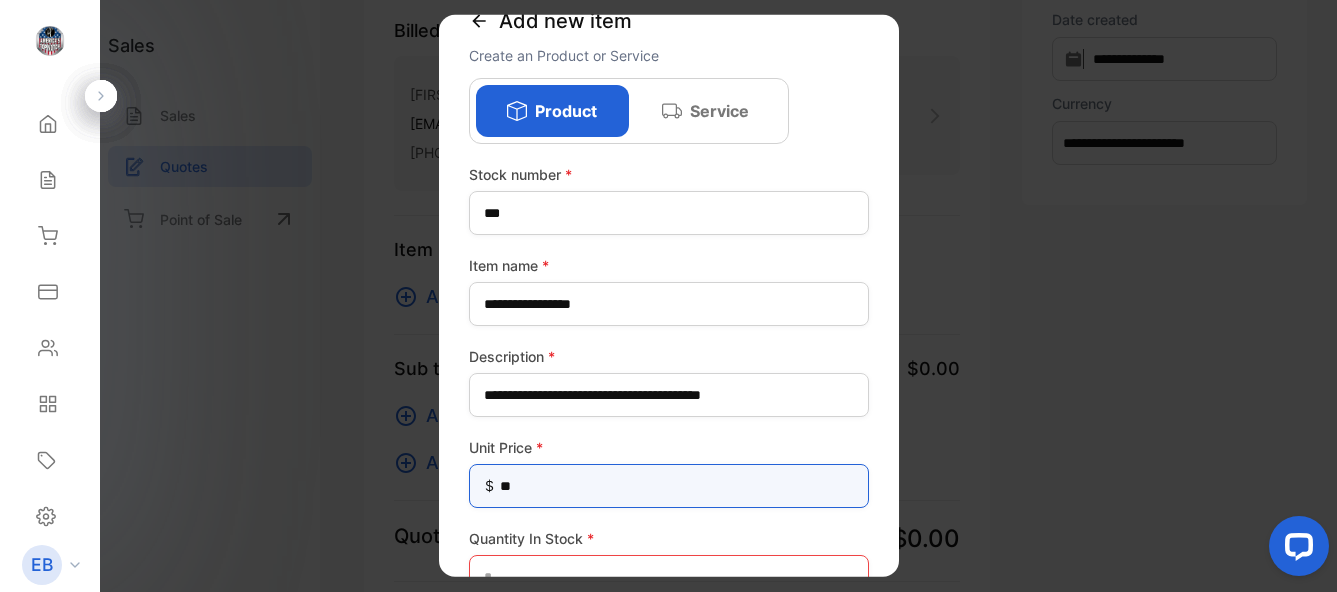 type on "***" 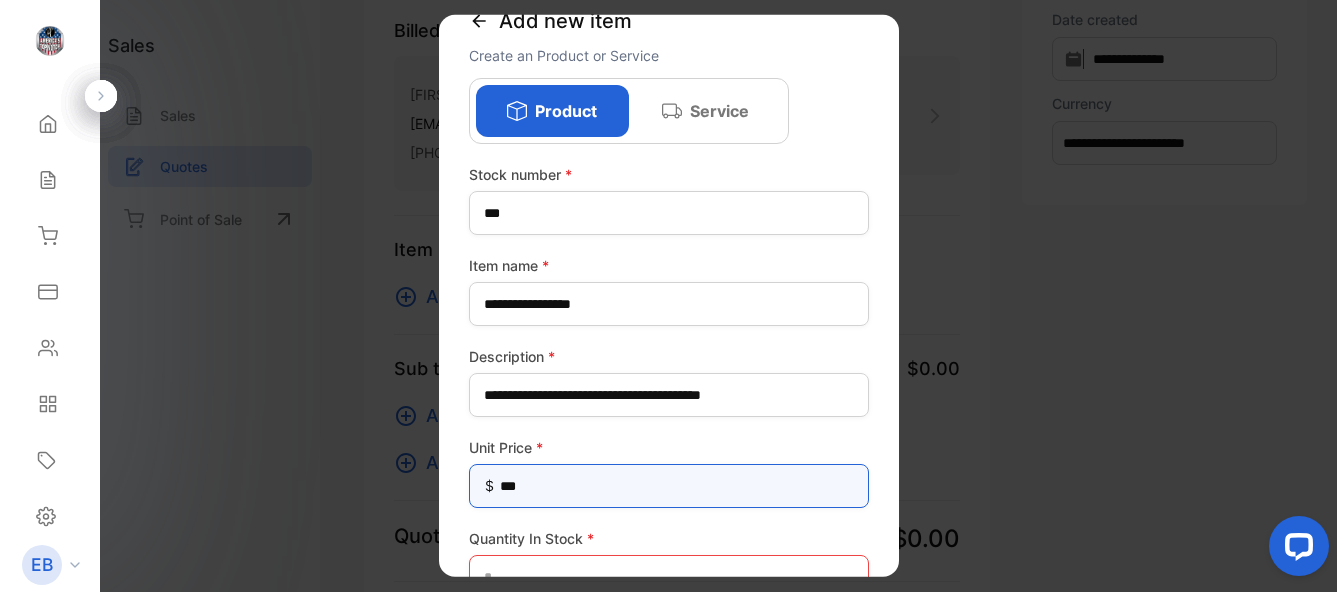 scroll, scrollTop: 210, scrollLeft: 0, axis: vertical 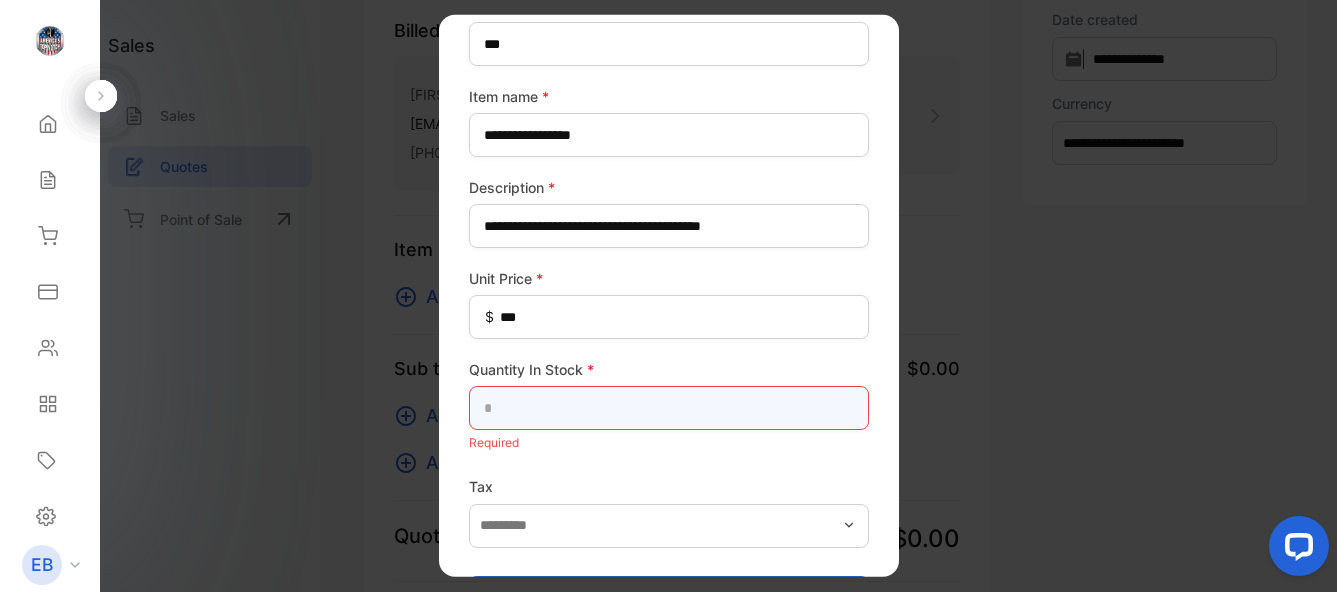 click at bounding box center (669, 408) 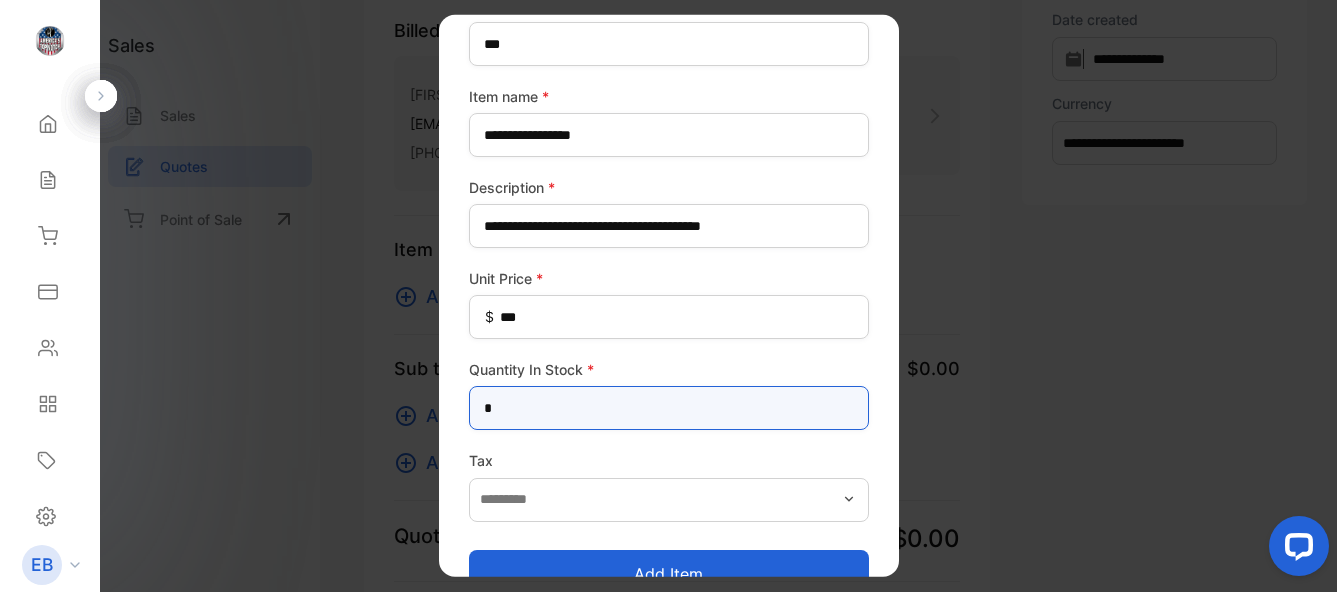 scroll, scrollTop: 255, scrollLeft: 0, axis: vertical 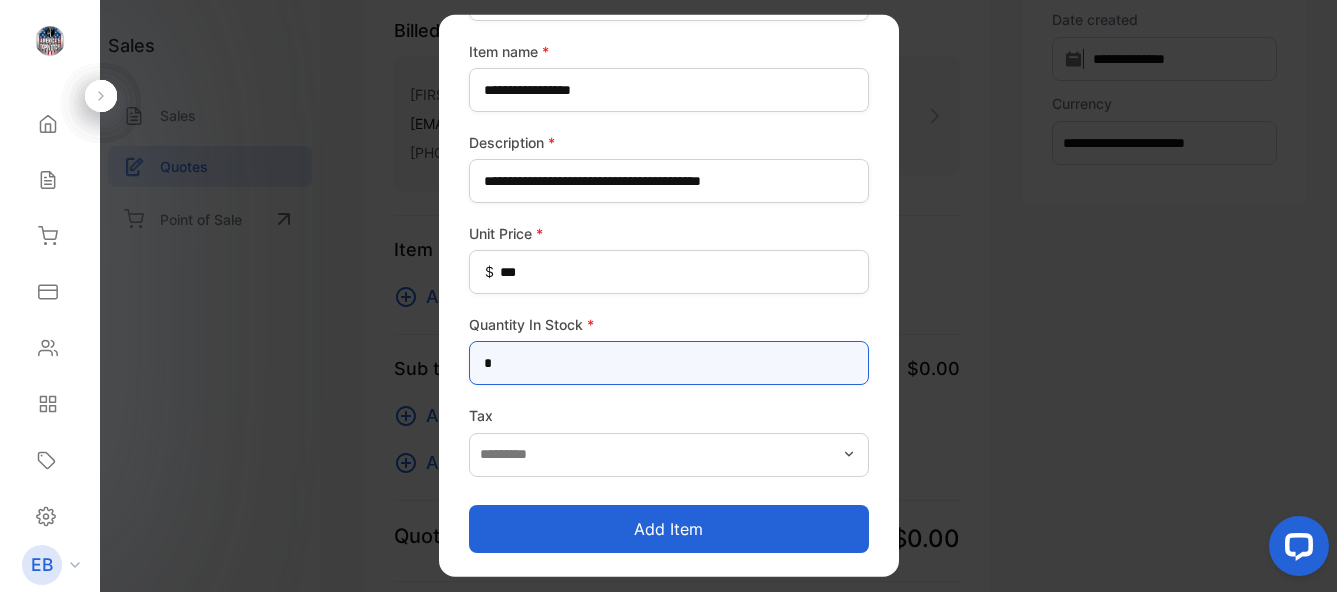 type on "*" 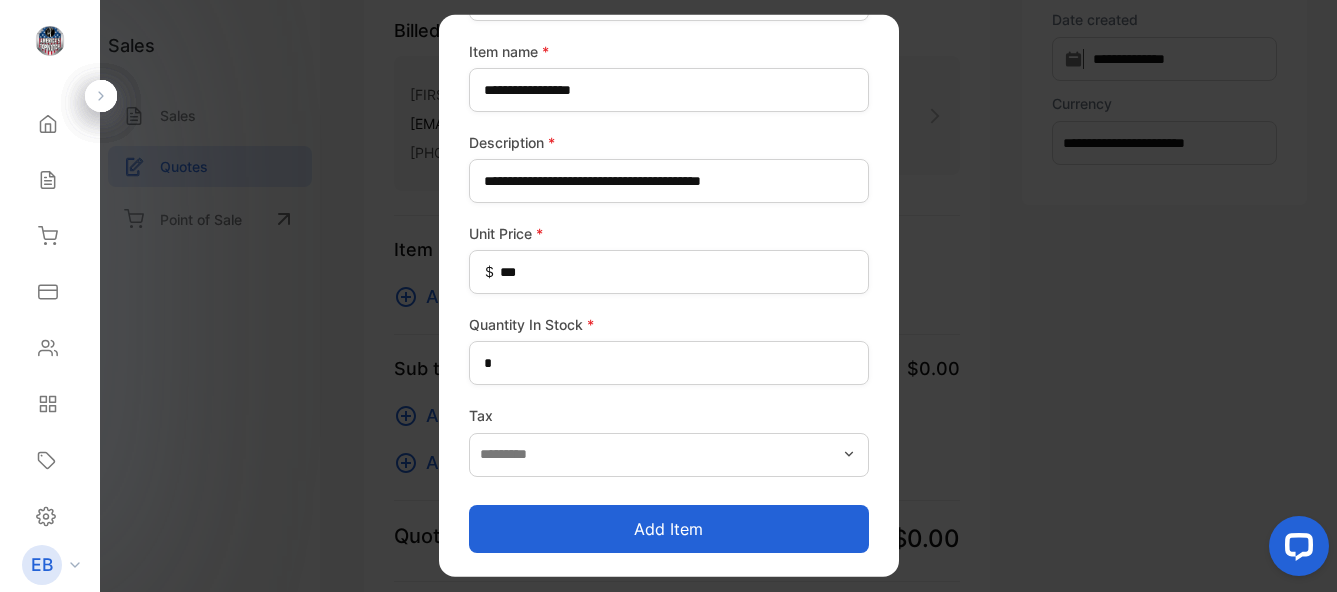 click on "Add item" at bounding box center [669, 528] 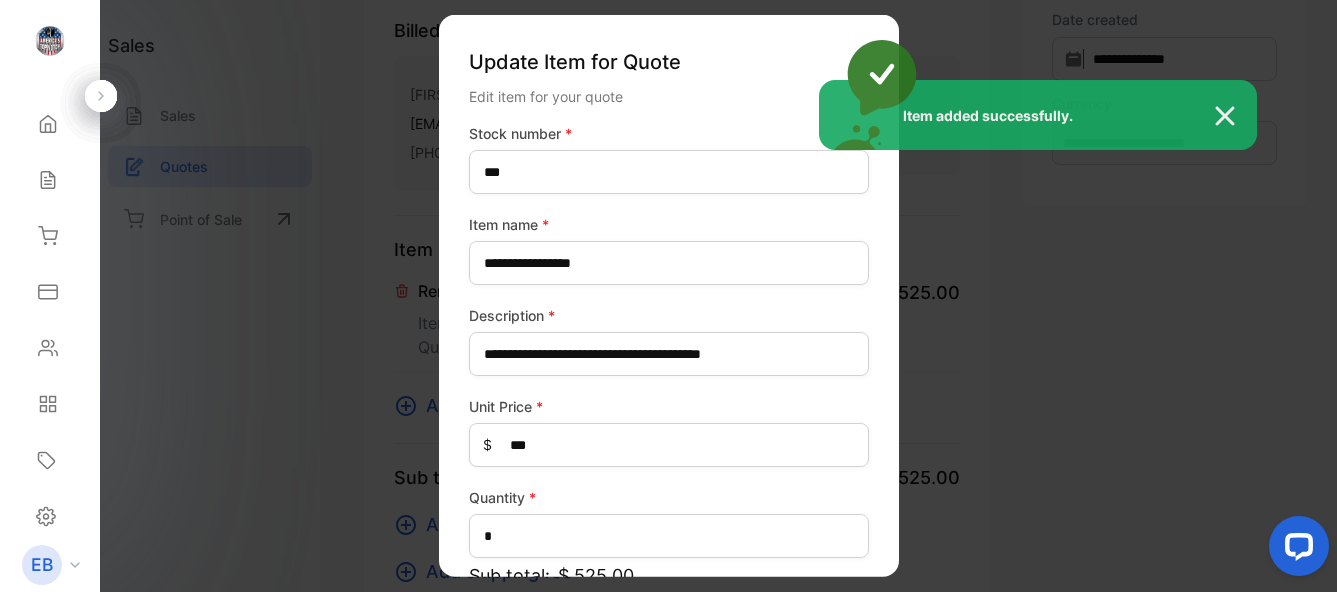 click on "Item added successfully." at bounding box center (668, 296) 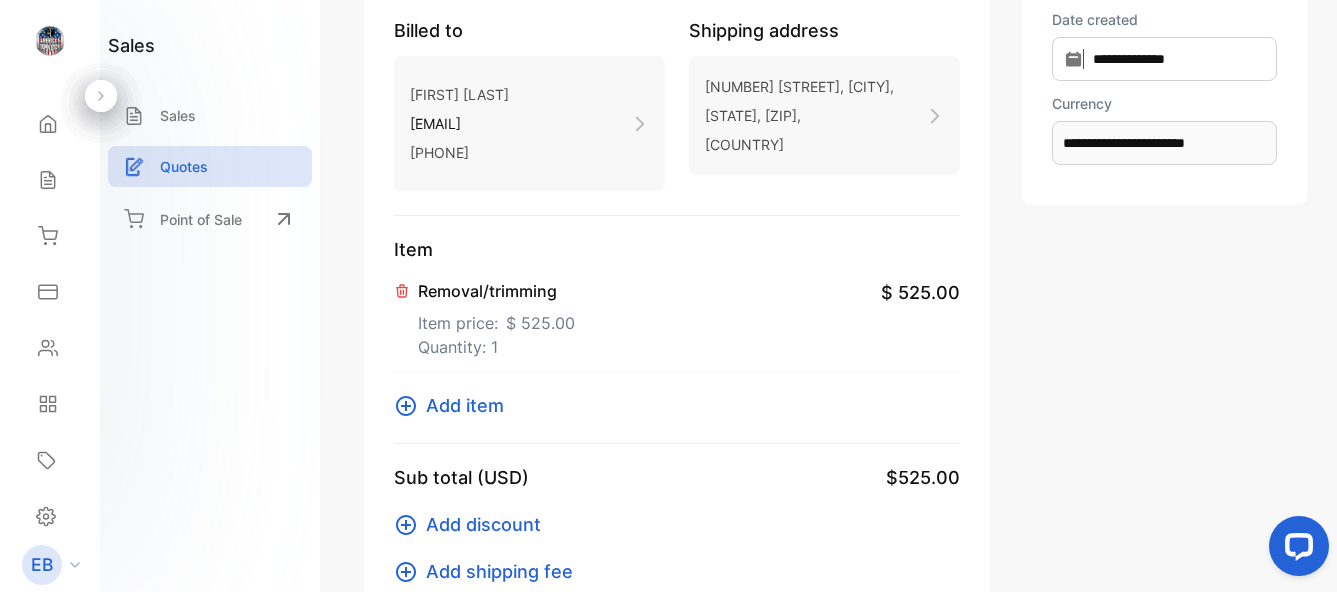 click on "Removal/trimming" at bounding box center [496, 291] 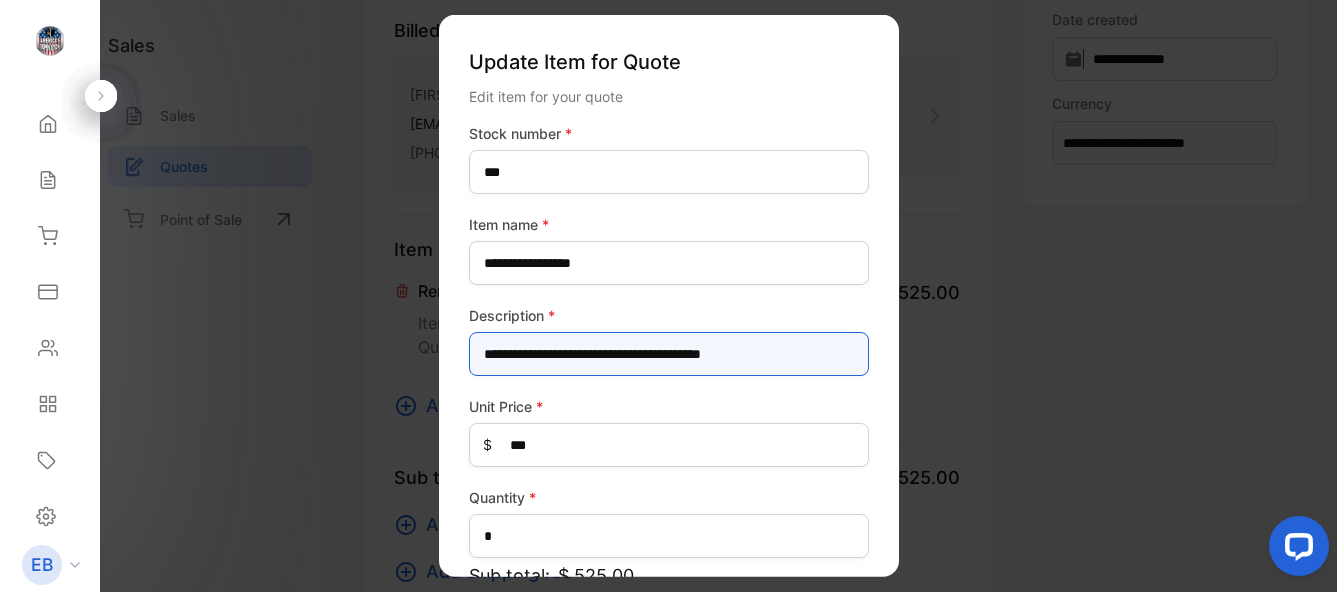 drag, startPoint x: 709, startPoint y: 356, endPoint x: 484, endPoint y: 356, distance: 225 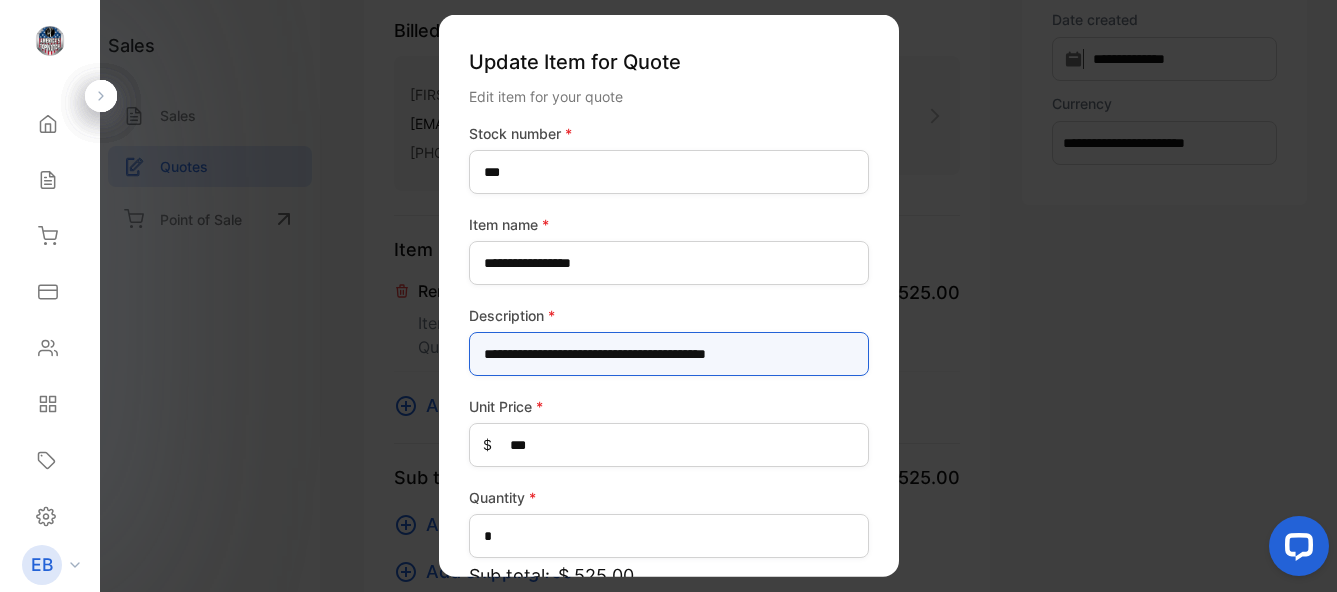 click on "**********" at bounding box center (669, 354) 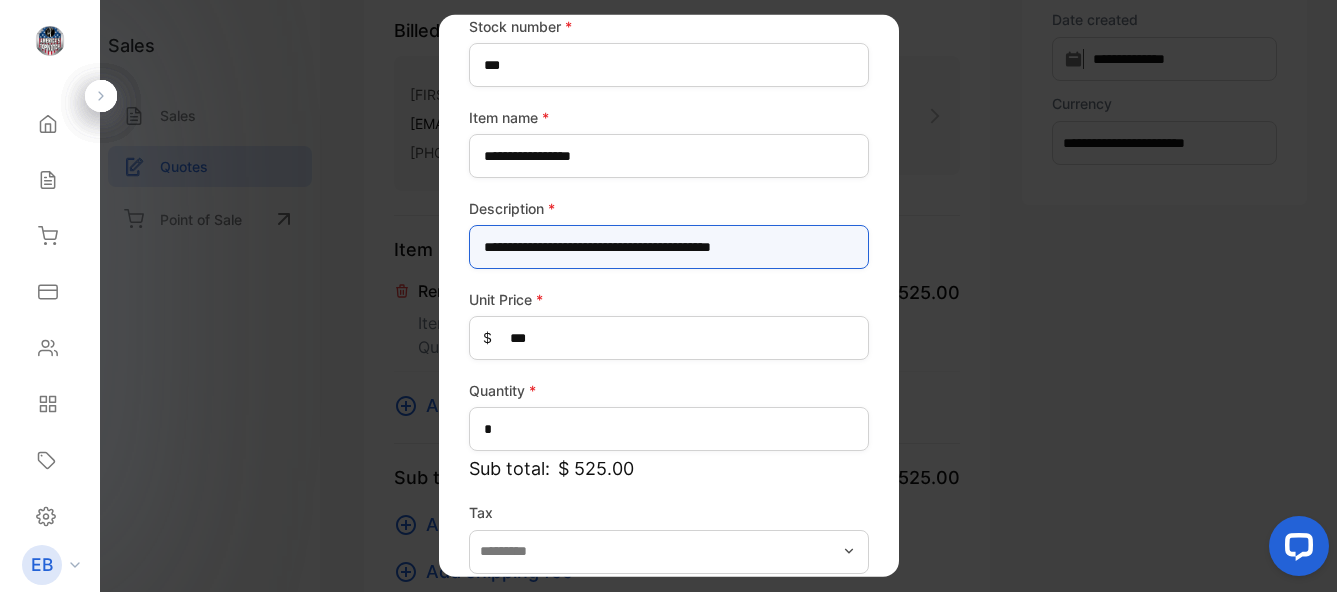 scroll, scrollTop: 204, scrollLeft: 0, axis: vertical 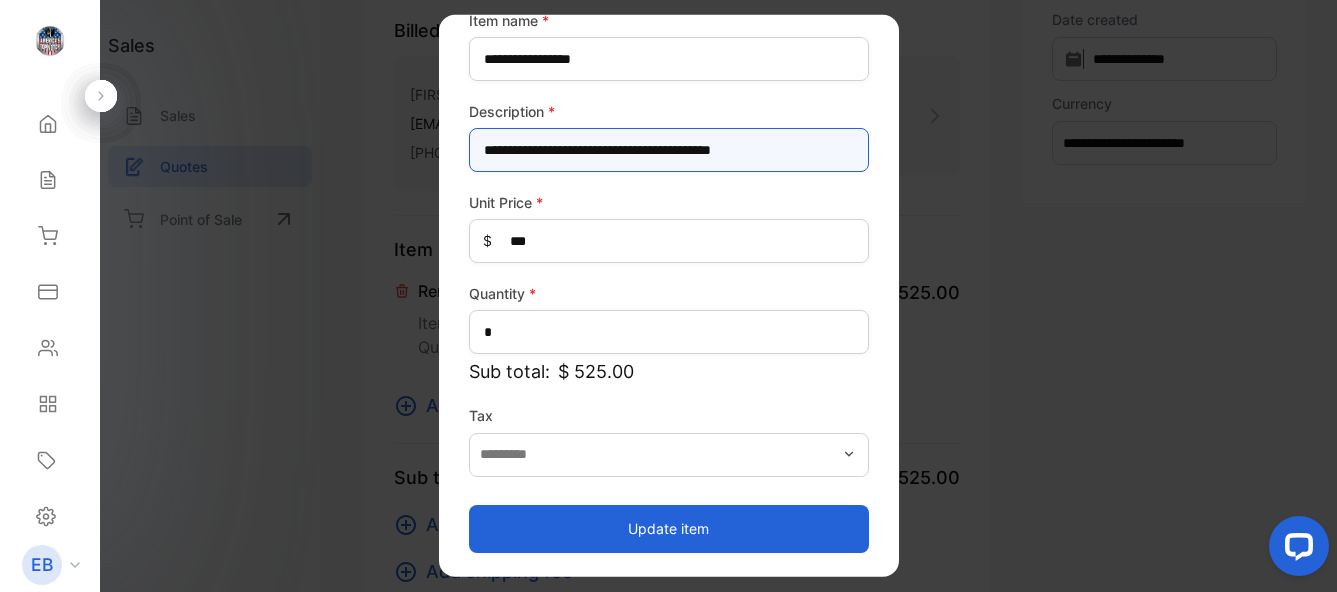 type on "**********" 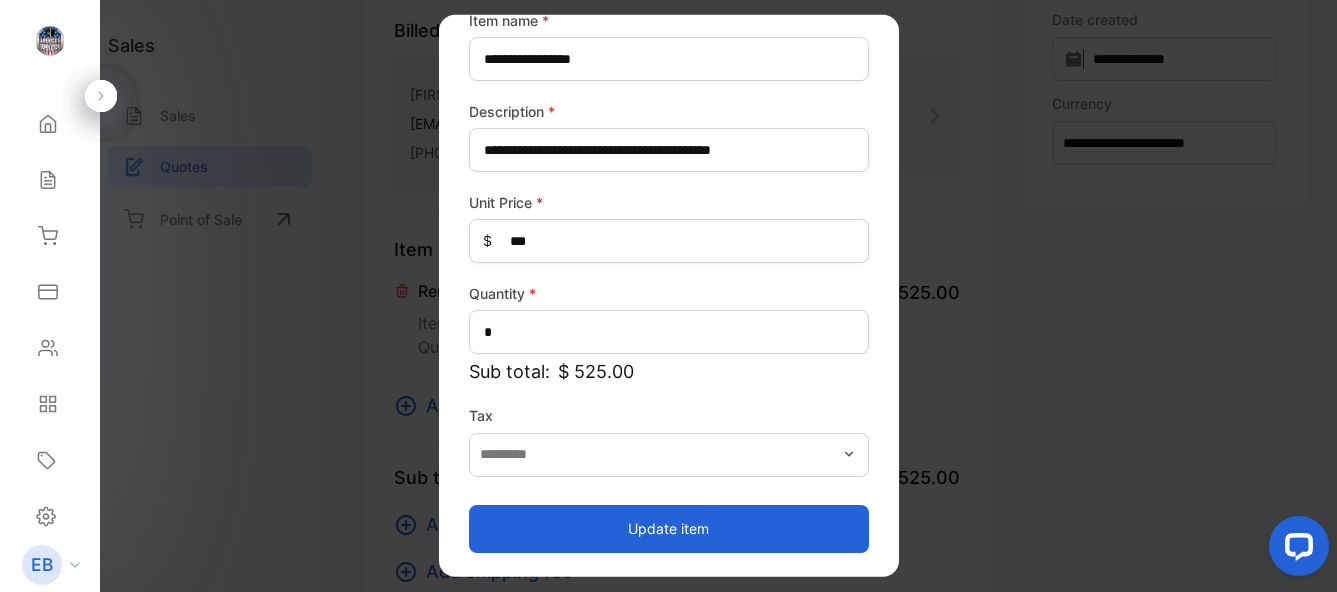 click on "Update item" at bounding box center (669, 528) 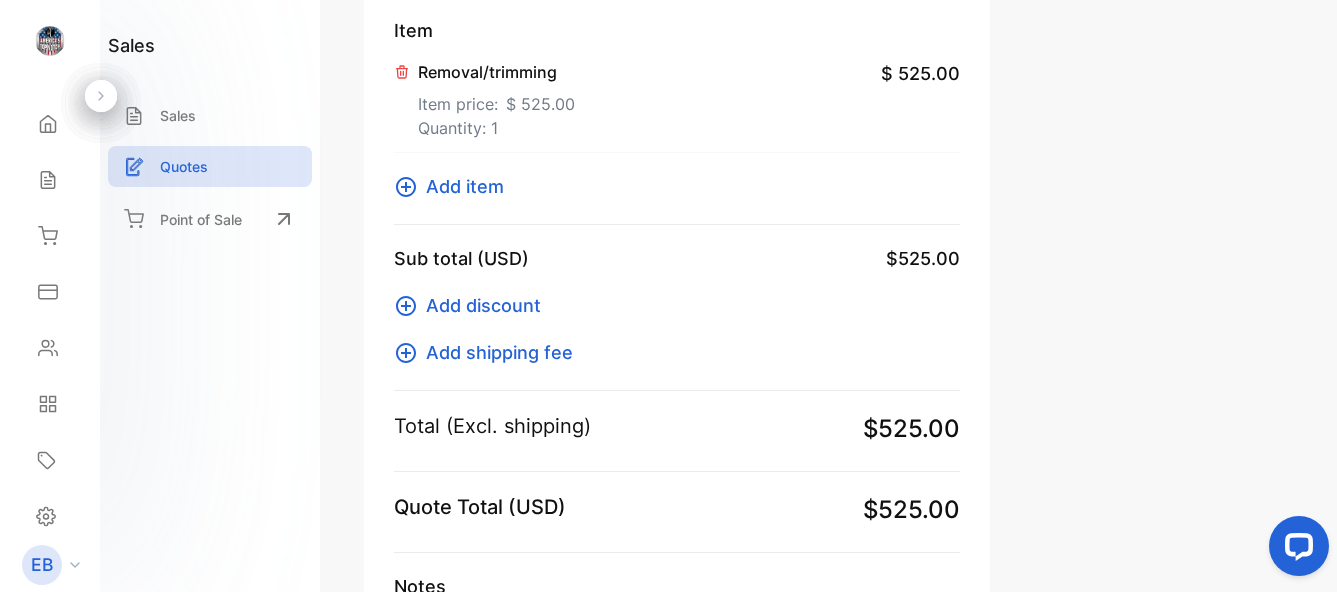 scroll, scrollTop: 586, scrollLeft: 0, axis: vertical 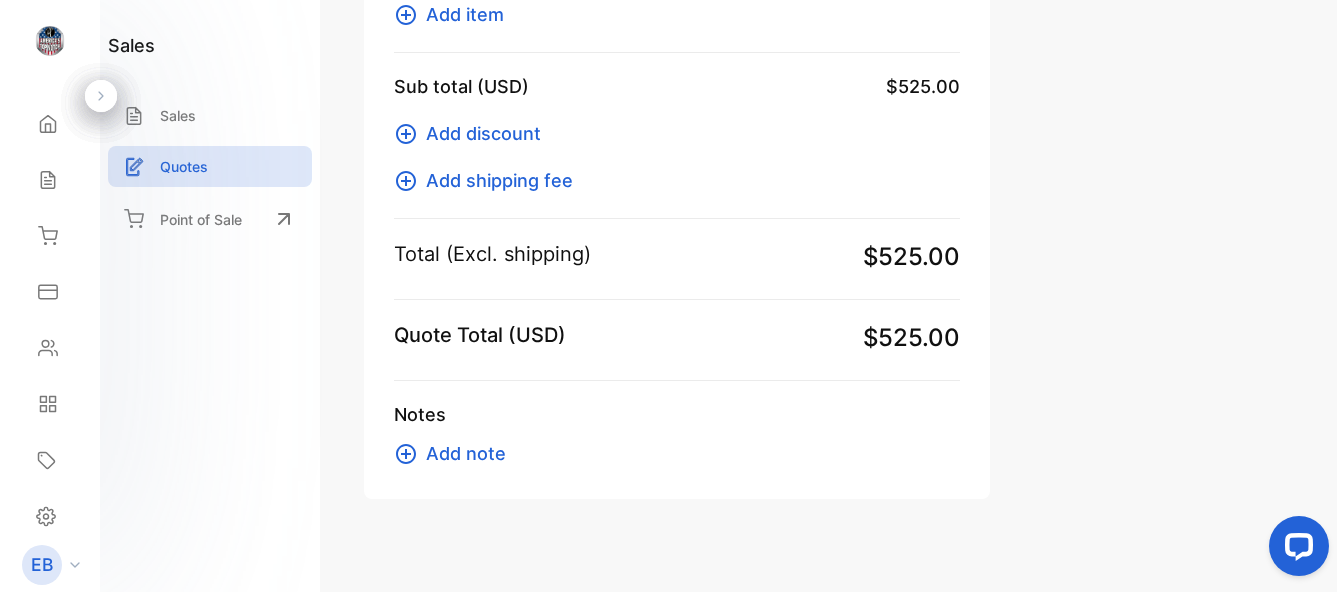 click on "Notes Add note" at bounding box center (677, 435) 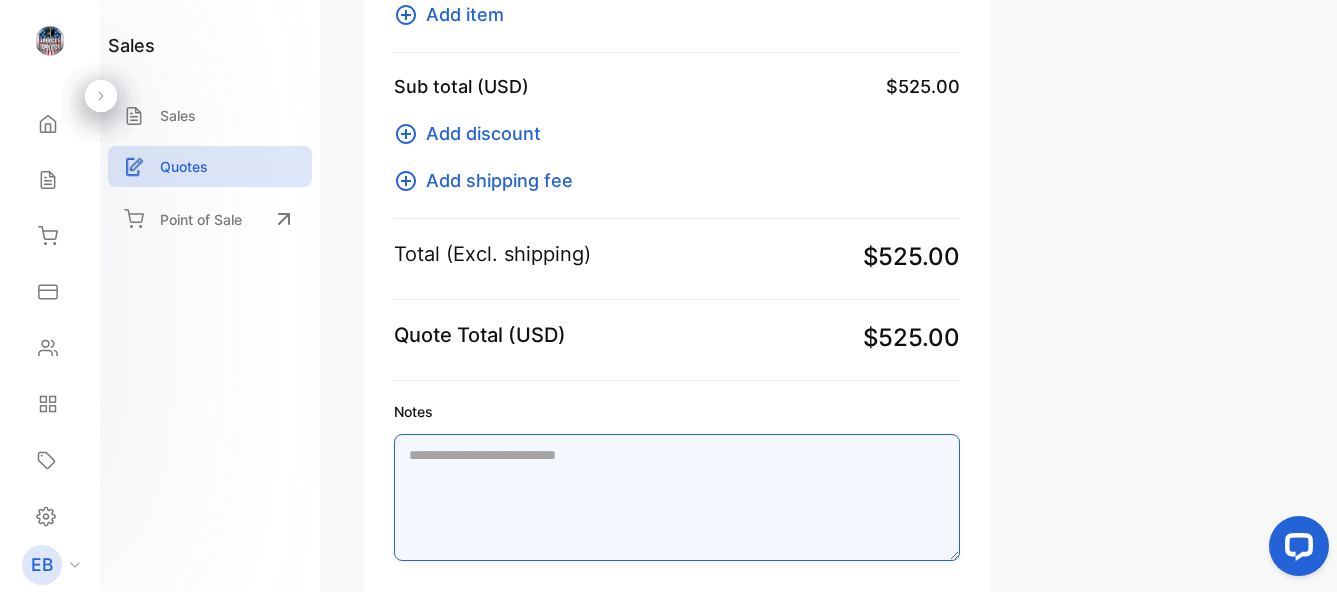 click on "Notes" at bounding box center [677, 497] 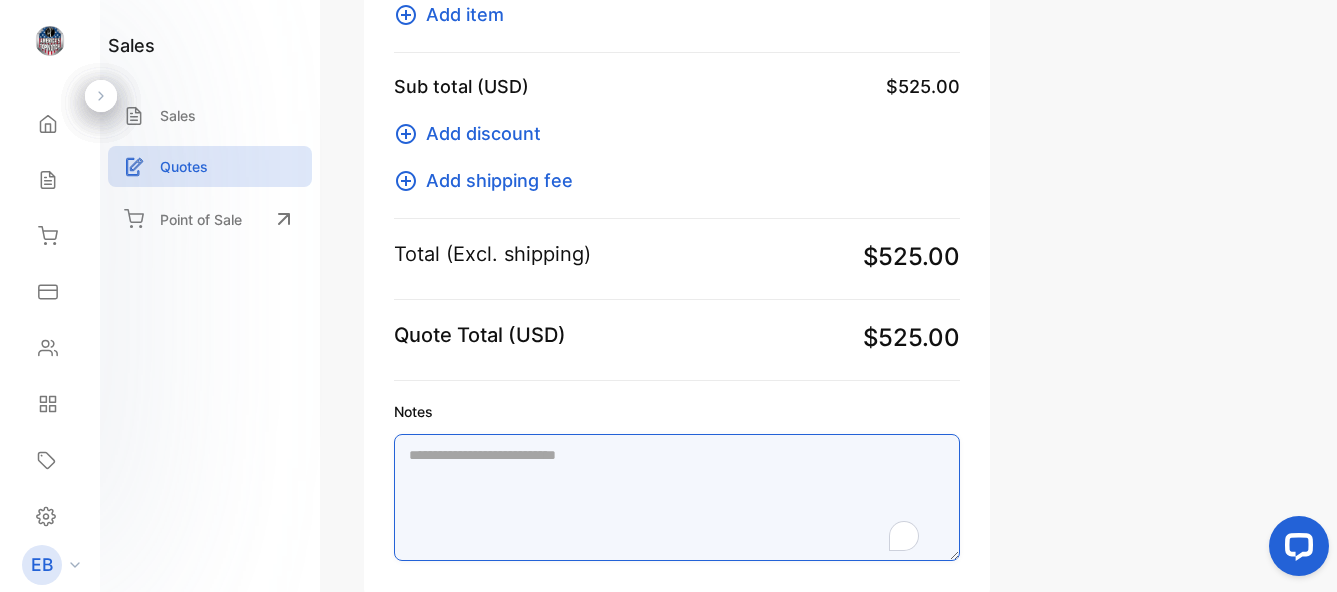 paste on "**********" 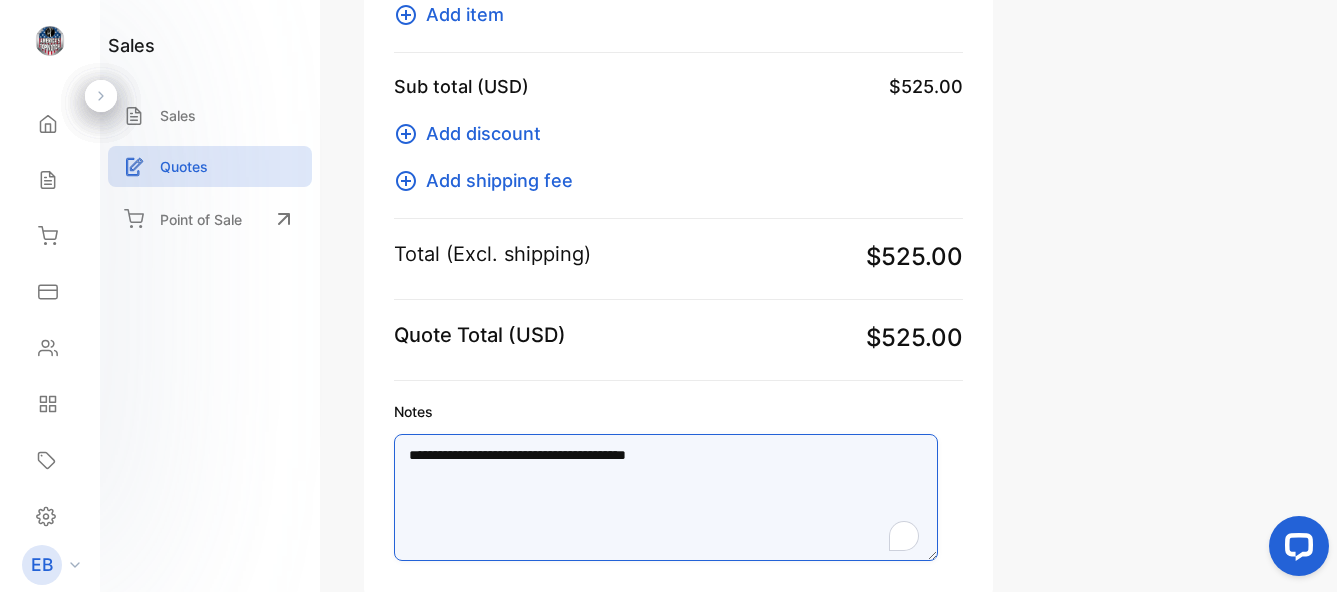 click on "**********" at bounding box center (666, 497) 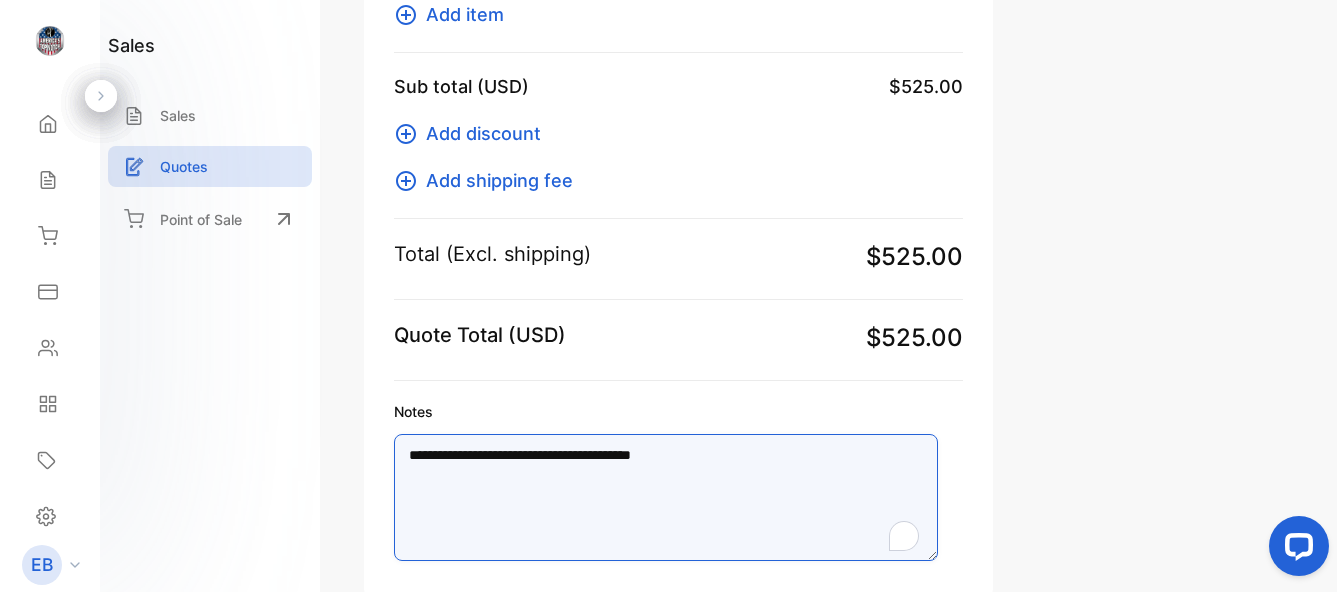 click on "**********" at bounding box center (666, 497) 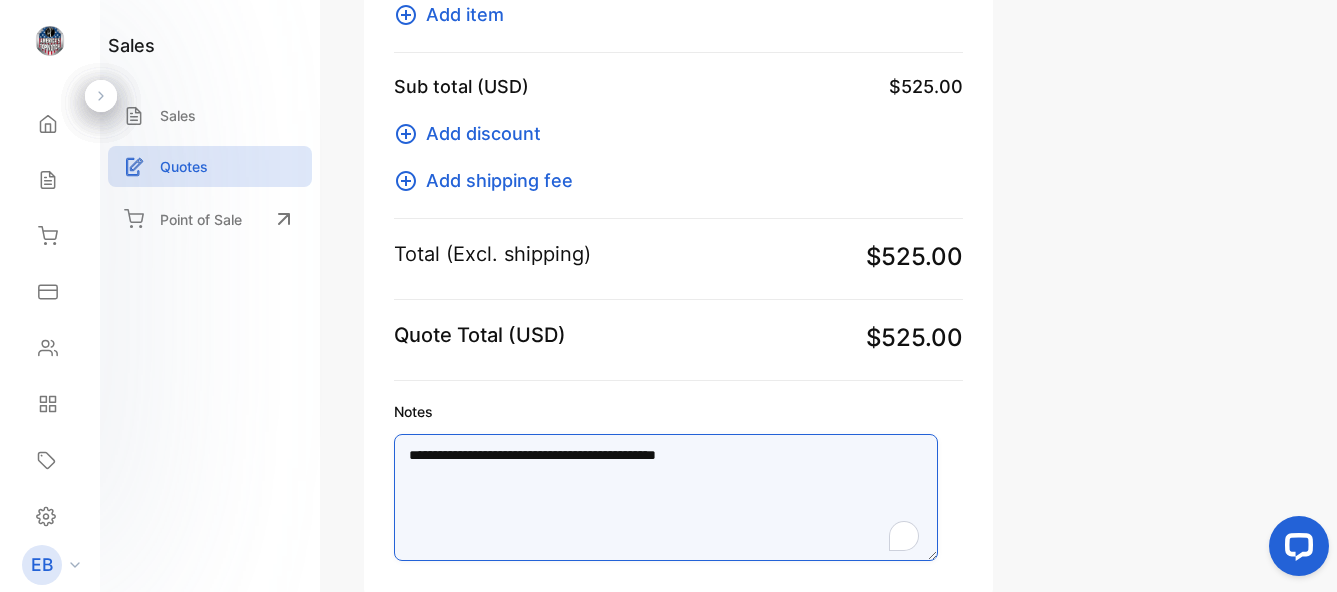 scroll, scrollTop: 708, scrollLeft: 0, axis: vertical 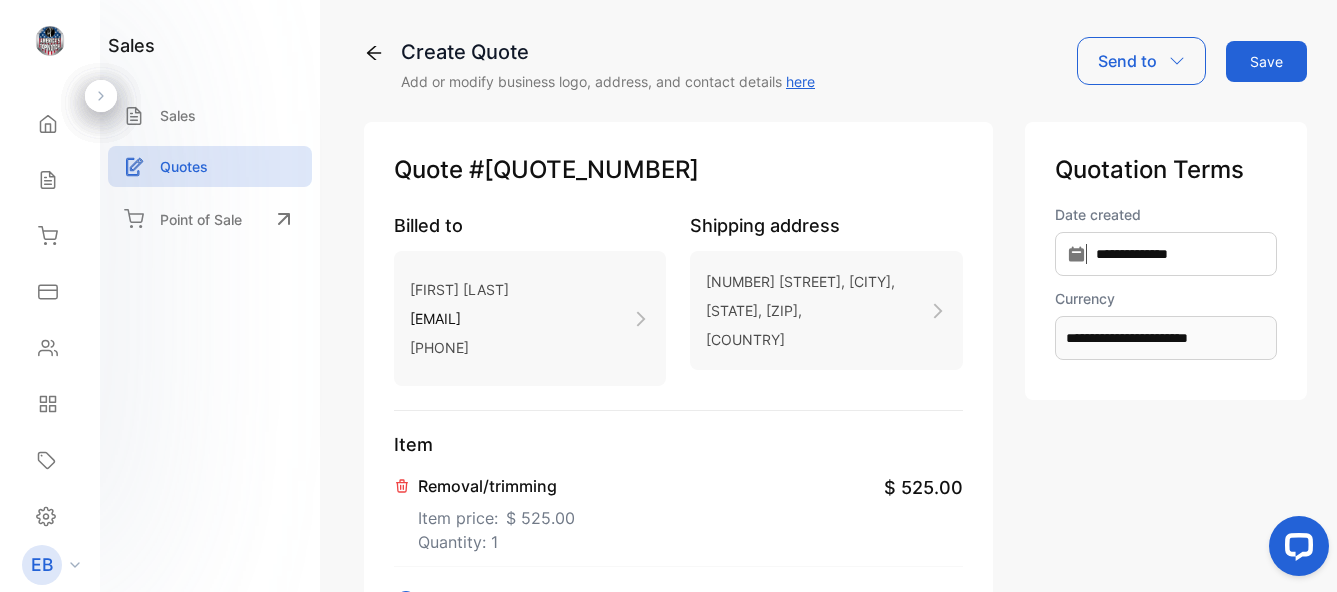 type on "**********" 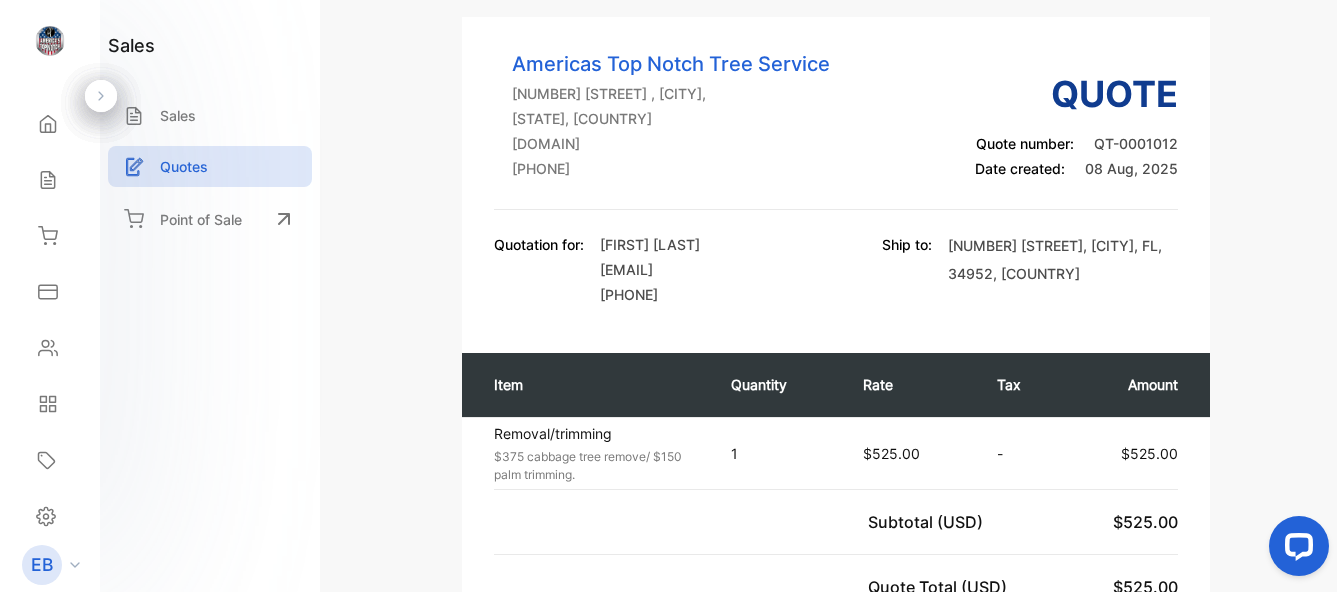 scroll, scrollTop: 0, scrollLeft: 0, axis: both 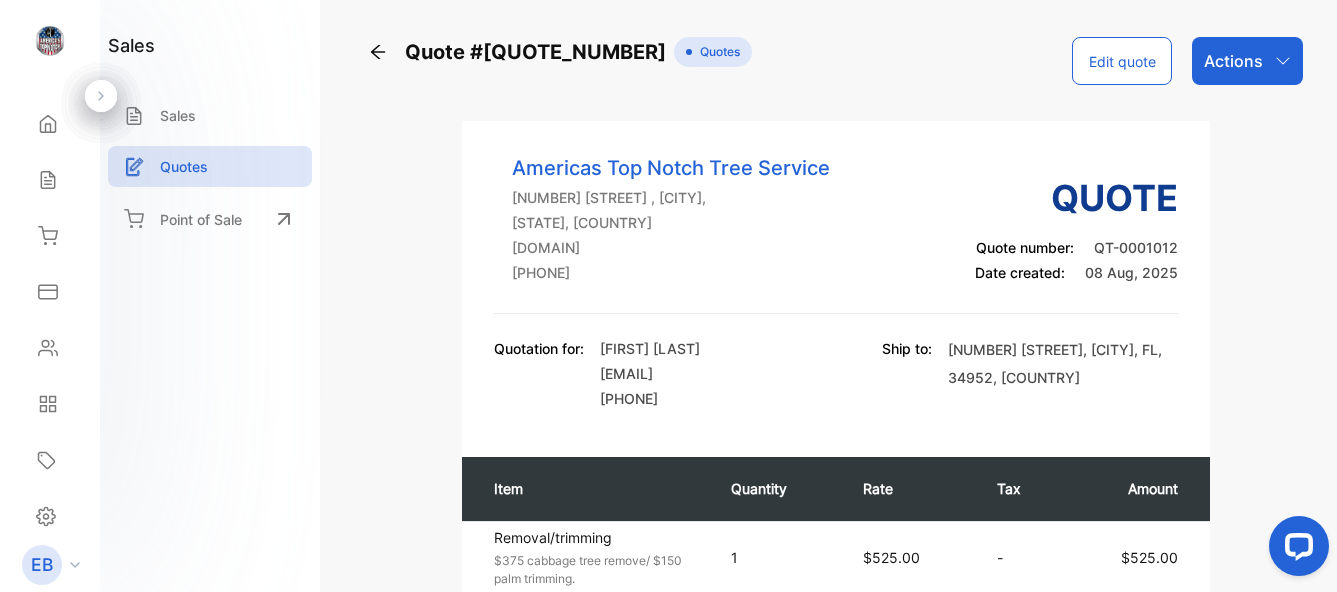 click on "Quote #[QUOTE_NUMBER] Quotes Edit quote Actions Americas Top Notch Tree Service [NUMBER] [STREET] , [CITY], [STATE], [COUNTRY] [EMAIL] [PHONE] Quote Quote number: QT-[QUOTE_NUMBER] Date created: [DATE] Quotation for: [FIRST] [LAST] [EMAIL] [PHONE] Ship to: [NUMBER] [STREET] , [CITY] , [STATE] , [ZIP_CODE] , [COUNTRY] Item Quantity Rate Tax Amount Removal/trimming [PRICE] [SERVICE] / [PRICE] [SERVICE]. Unit price: [PRICE] [PRICE] - [PRICE] Subtotal (USD) [PRICE] Quote Total (USD) [PRICE] Notes [PRICE] [SERVICE] / [PRICE] [SERVICE] Powered by" at bounding box center [835, 538] 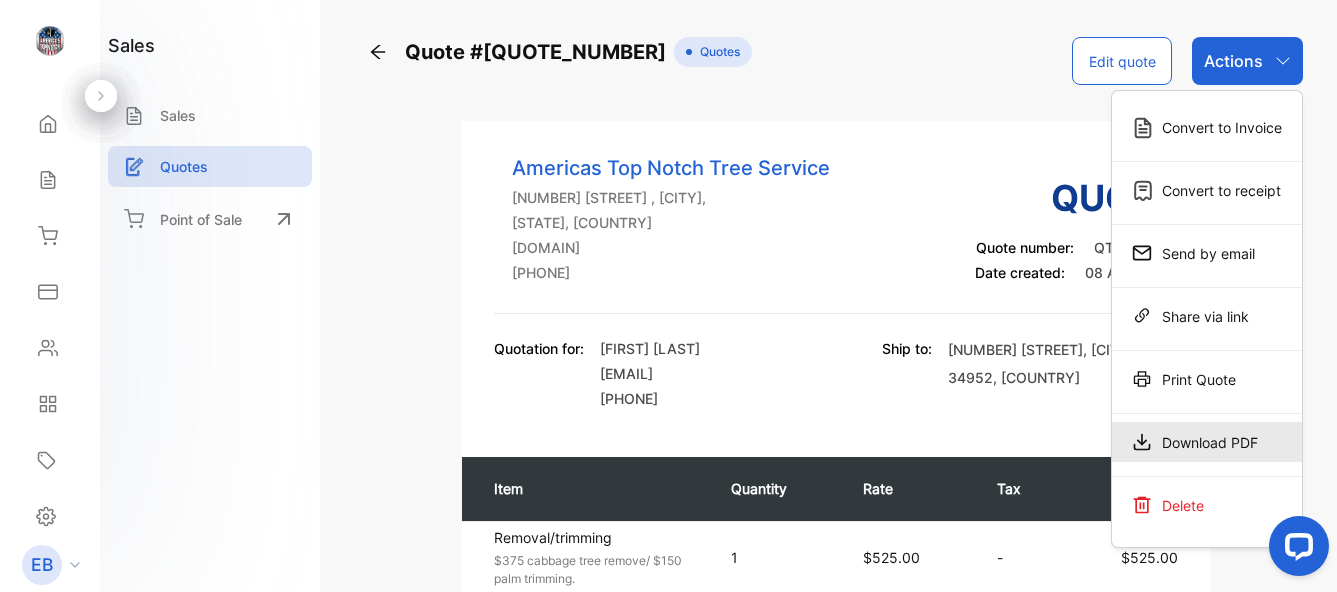 click on "Download PDF" at bounding box center [1207, 442] 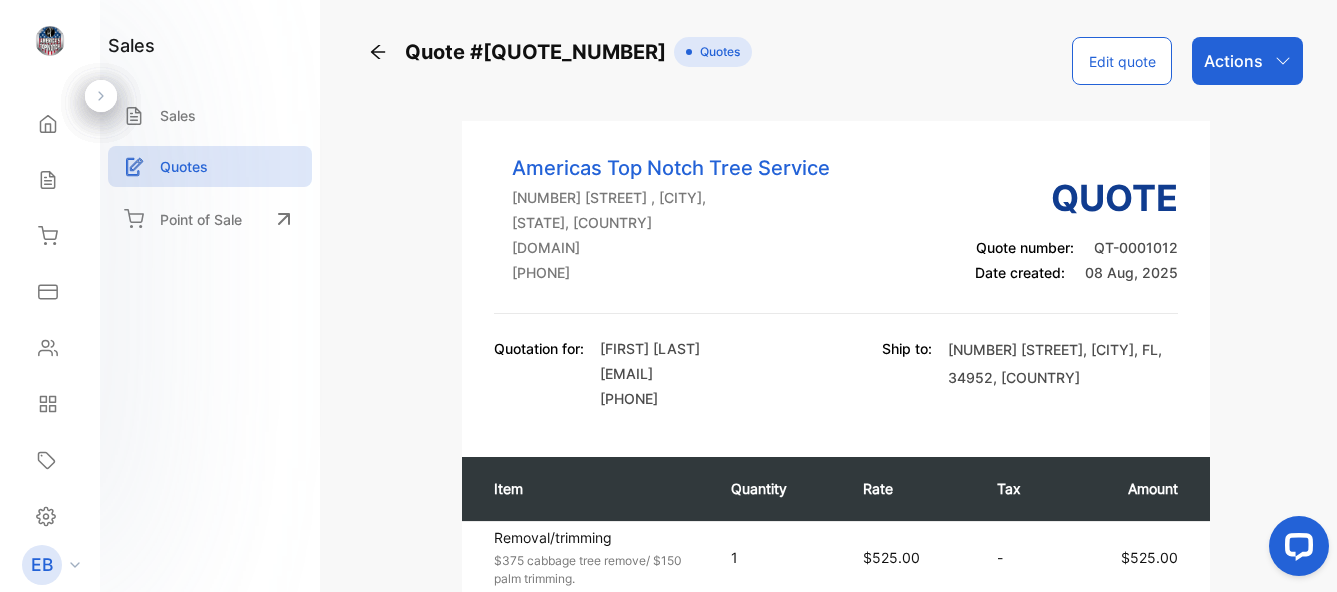 click on "Edit quote" at bounding box center [1122, 61] 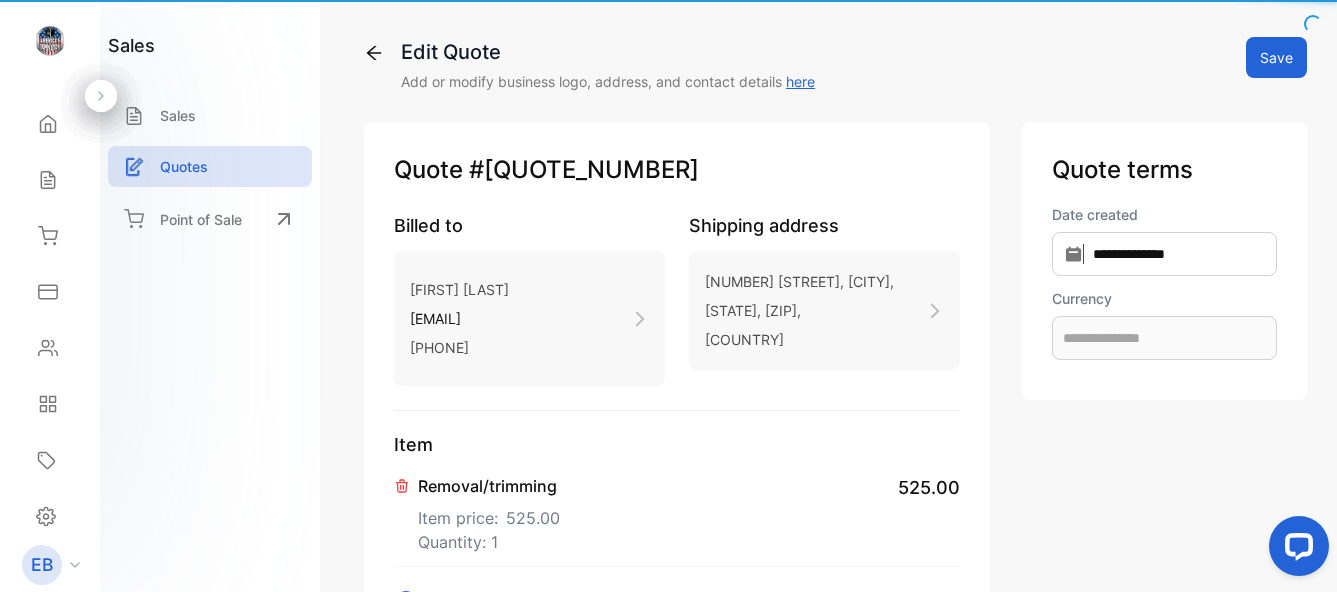 type on "**********" 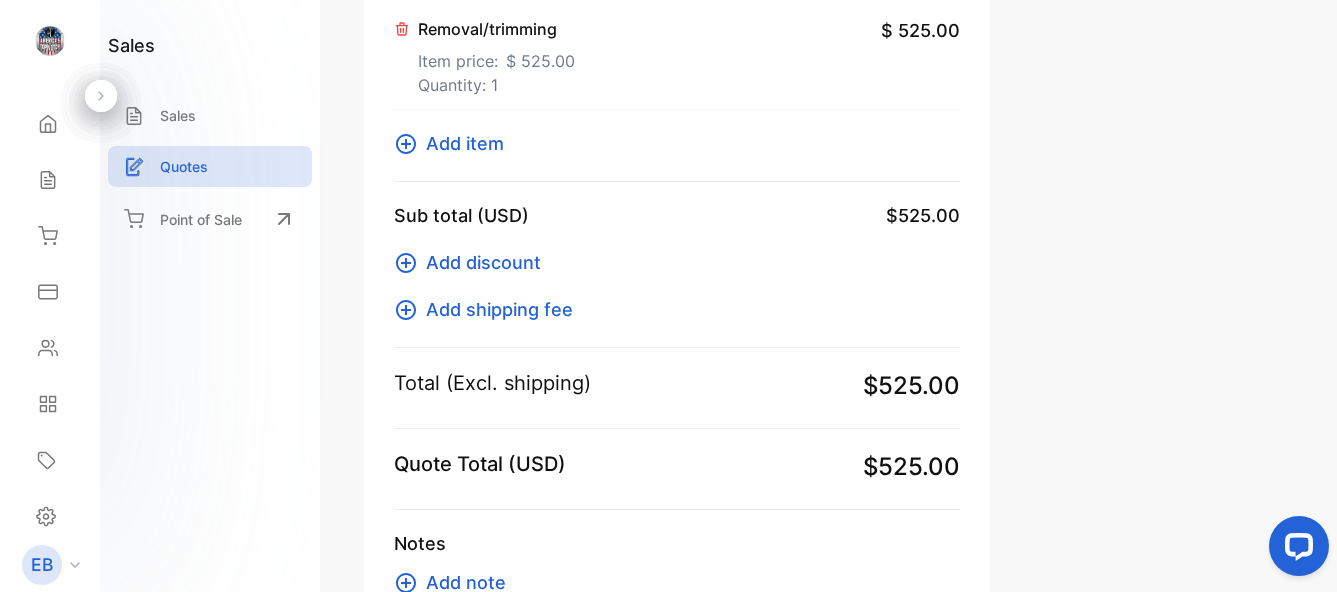 scroll, scrollTop: 610, scrollLeft: 0, axis: vertical 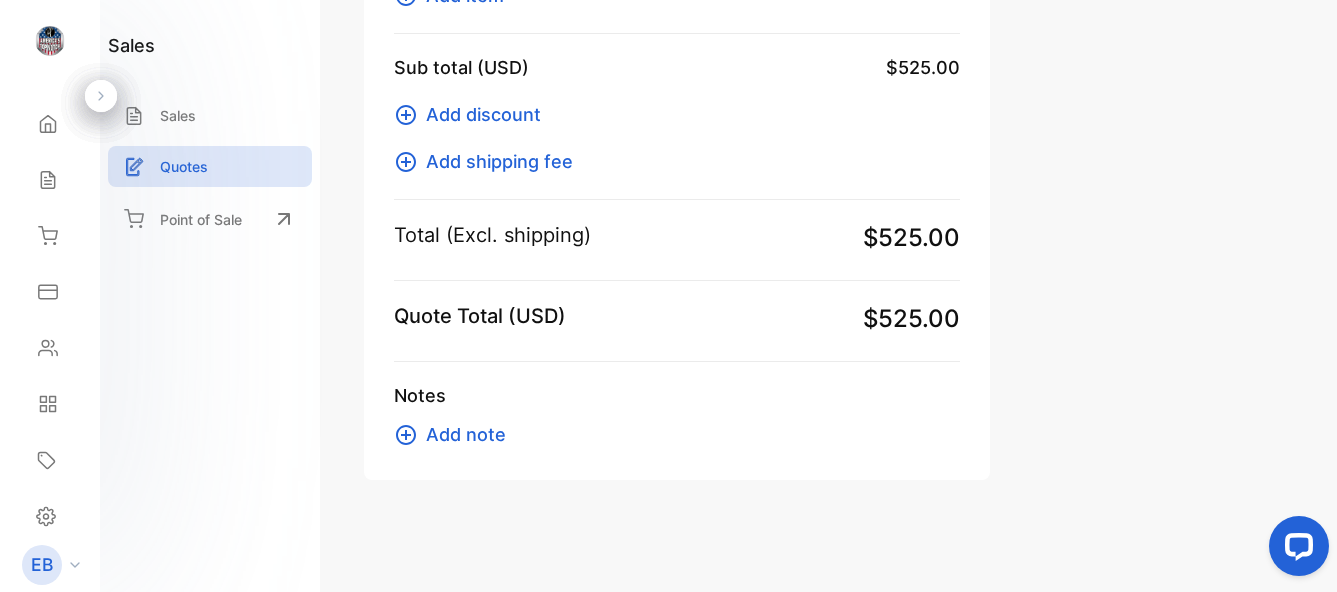 click on "Add note" at bounding box center [466, 434] 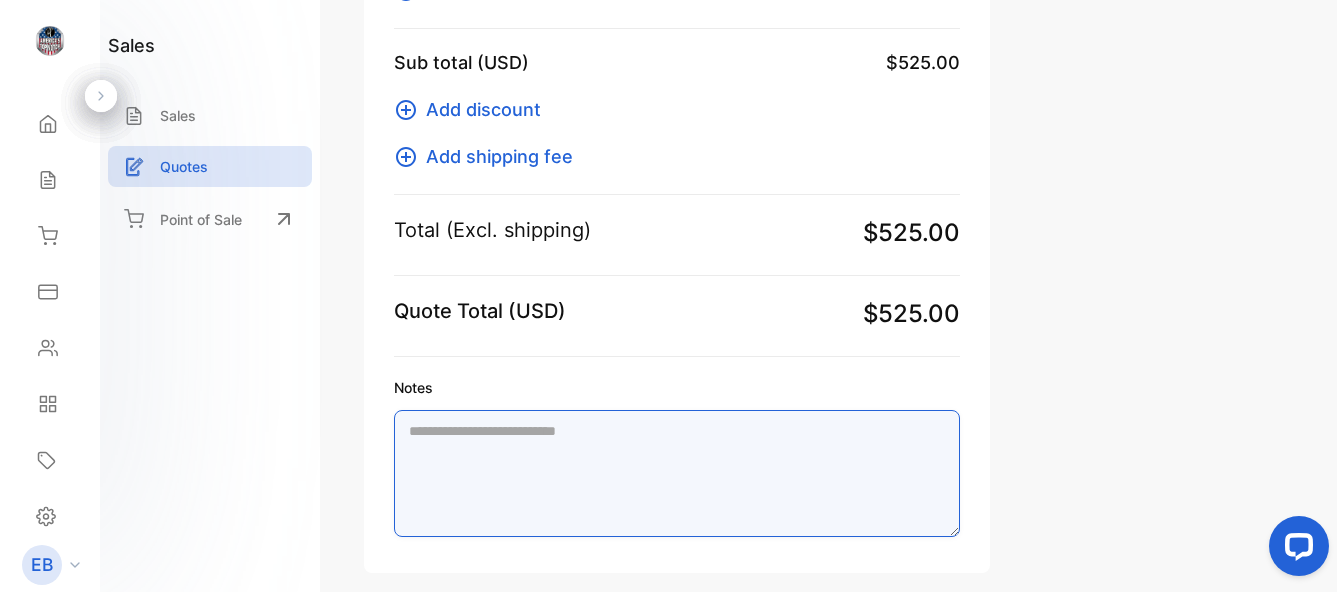 click on "Notes" at bounding box center (677, 473) 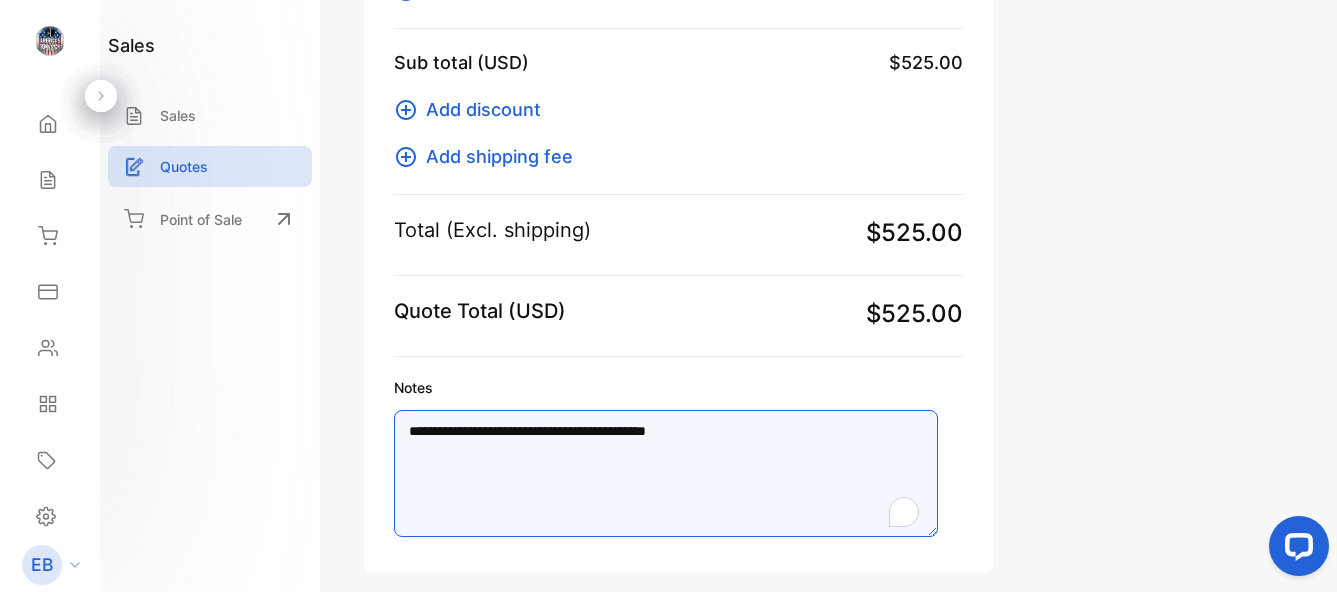 click on "**********" at bounding box center (666, 473) 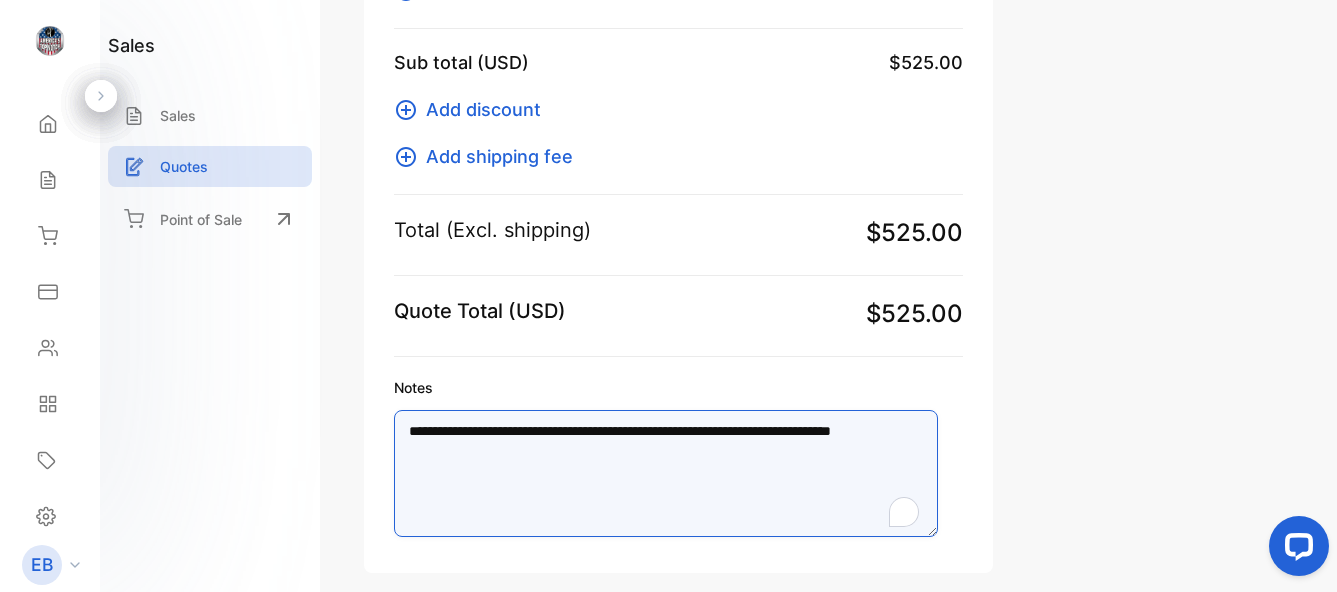 drag, startPoint x: 767, startPoint y: 436, endPoint x: 841, endPoint y: 440, distance: 74.10803 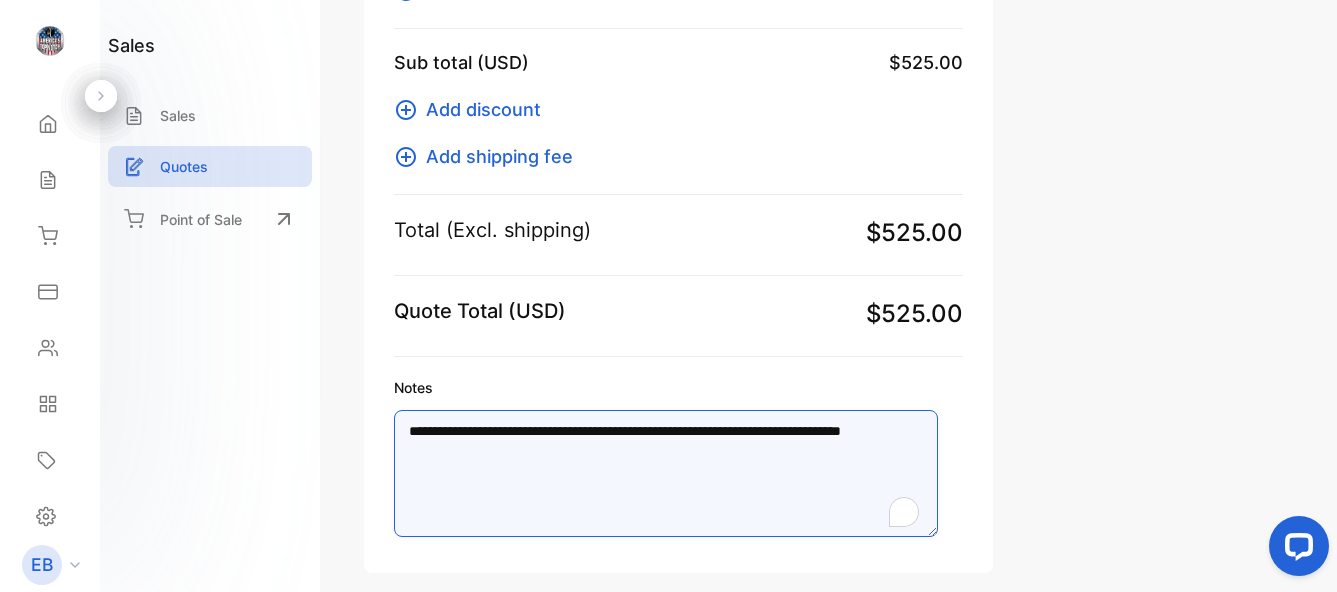 drag, startPoint x: 887, startPoint y: 437, endPoint x: 865, endPoint y: 440, distance: 22.203604 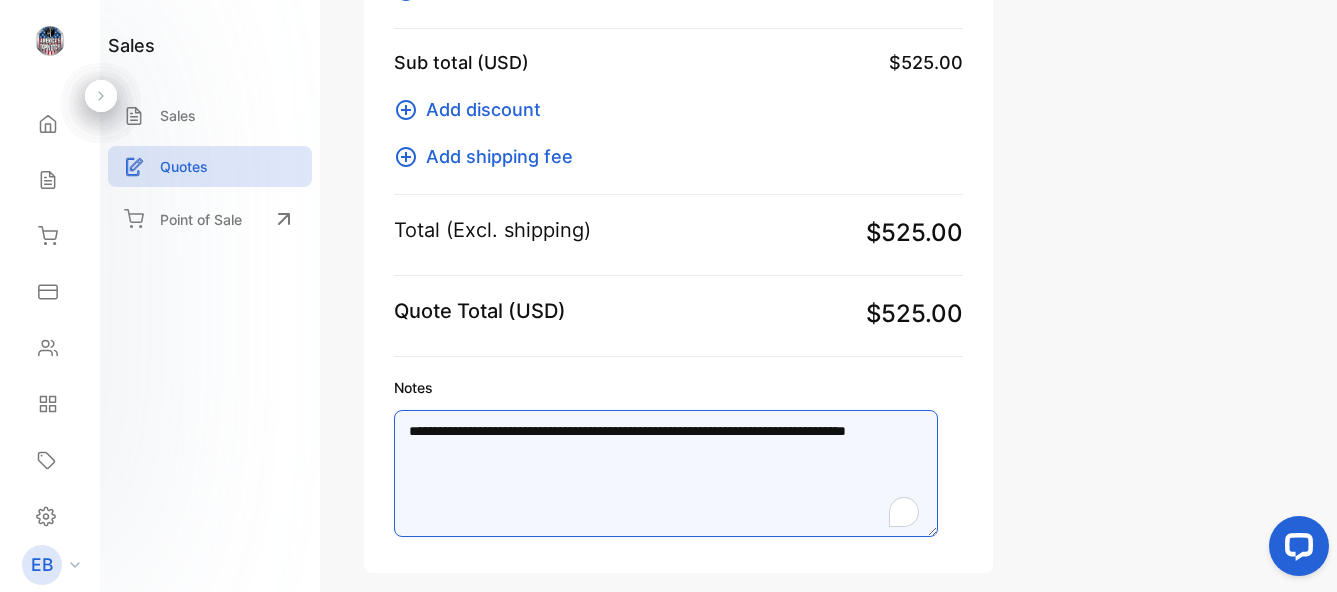 click on "**********" at bounding box center (666, 473) 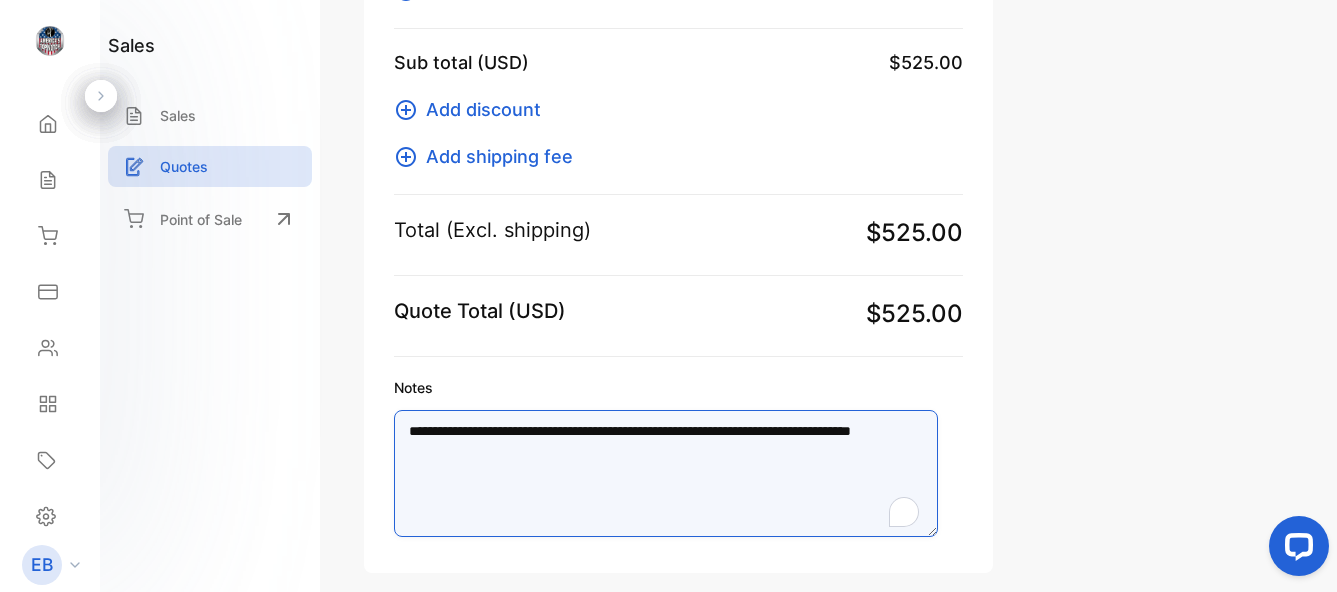 scroll, scrollTop: 389, scrollLeft: 0, axis: vertical 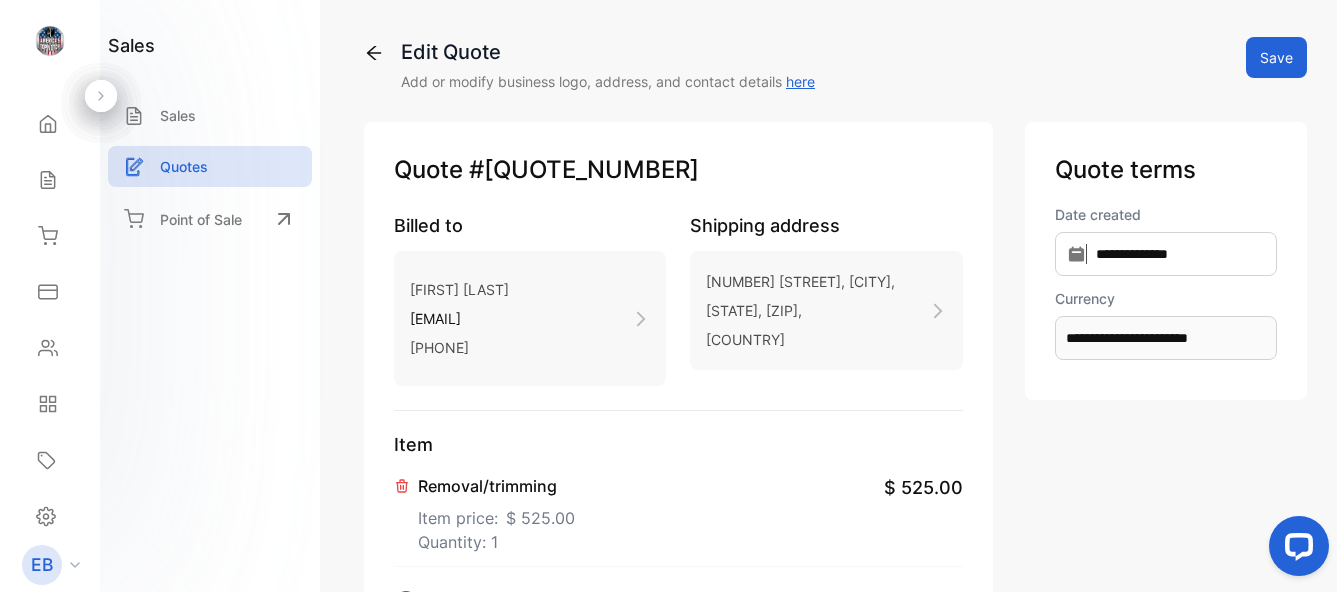 type on "**********" 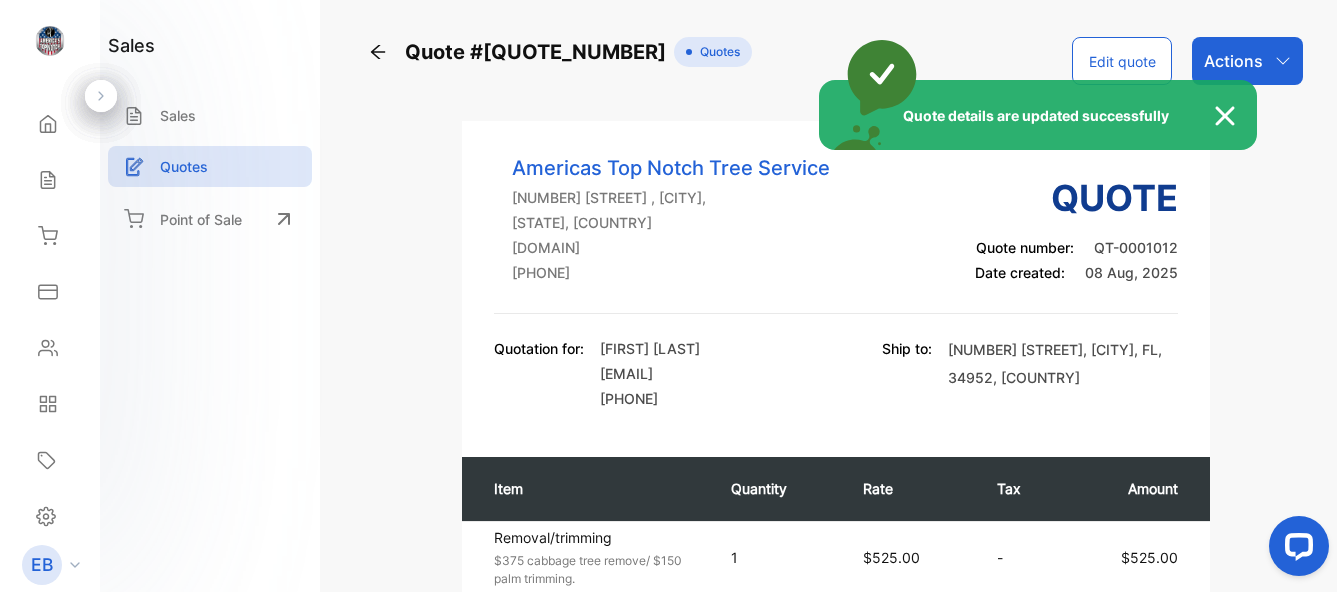 click on "Quote details are updated successfully" at bounding box center [668, 296] 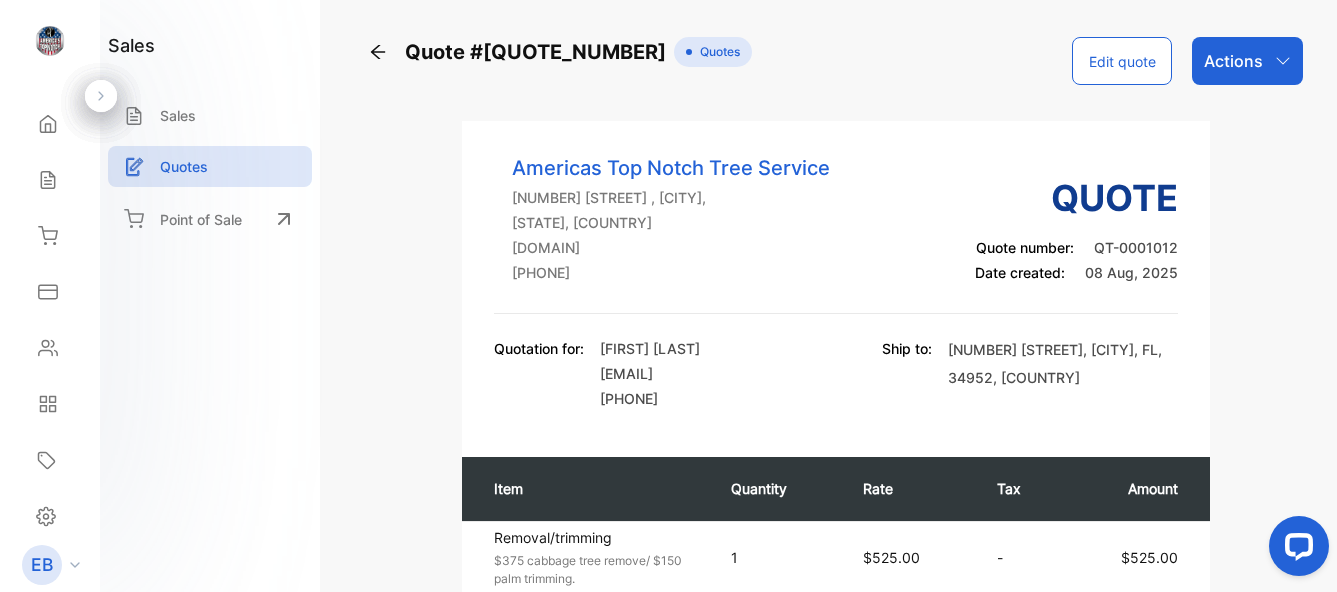 click on "Actions" at bounding box center [1247, 61] 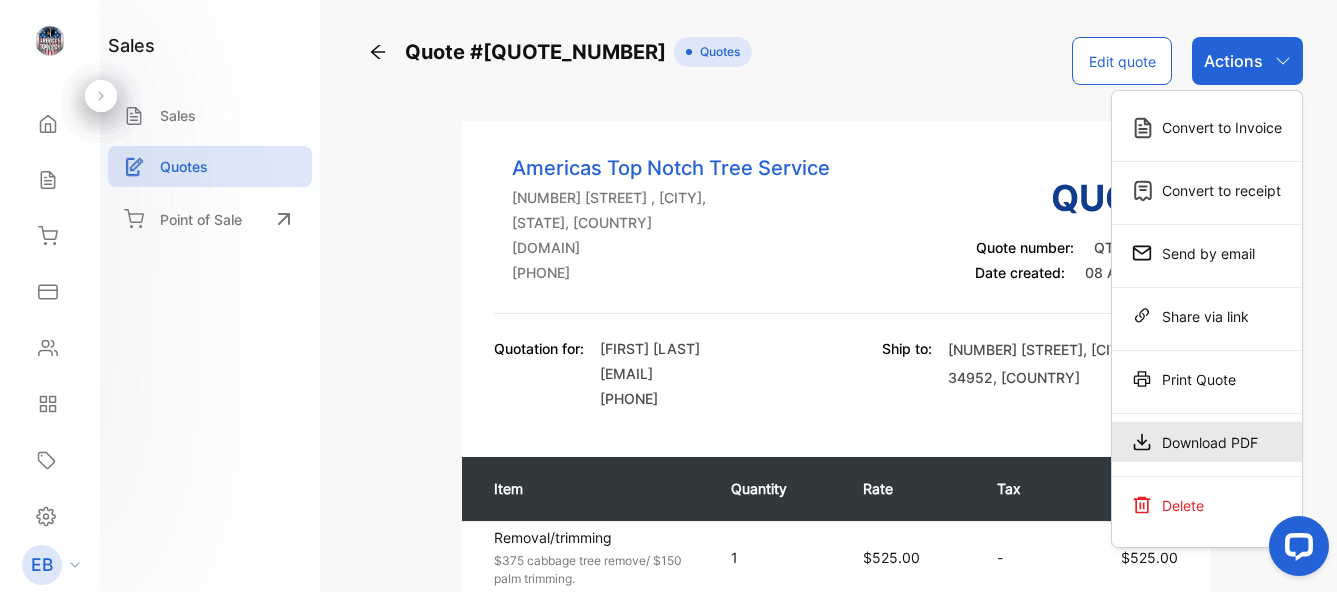 click on "Download PDF" at bounding box center (1207, 442) 